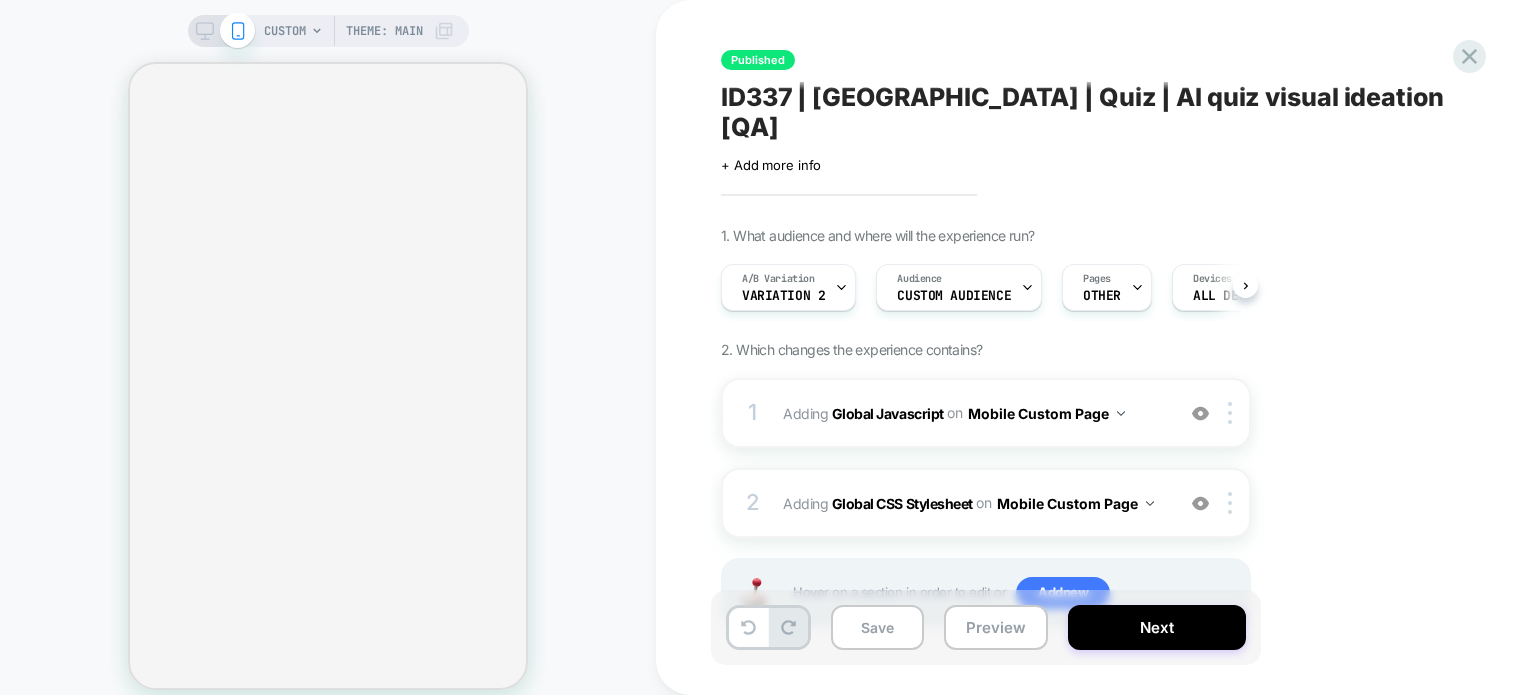 scroll, scrollTop: 0, scrollLeft: 0, axis: both 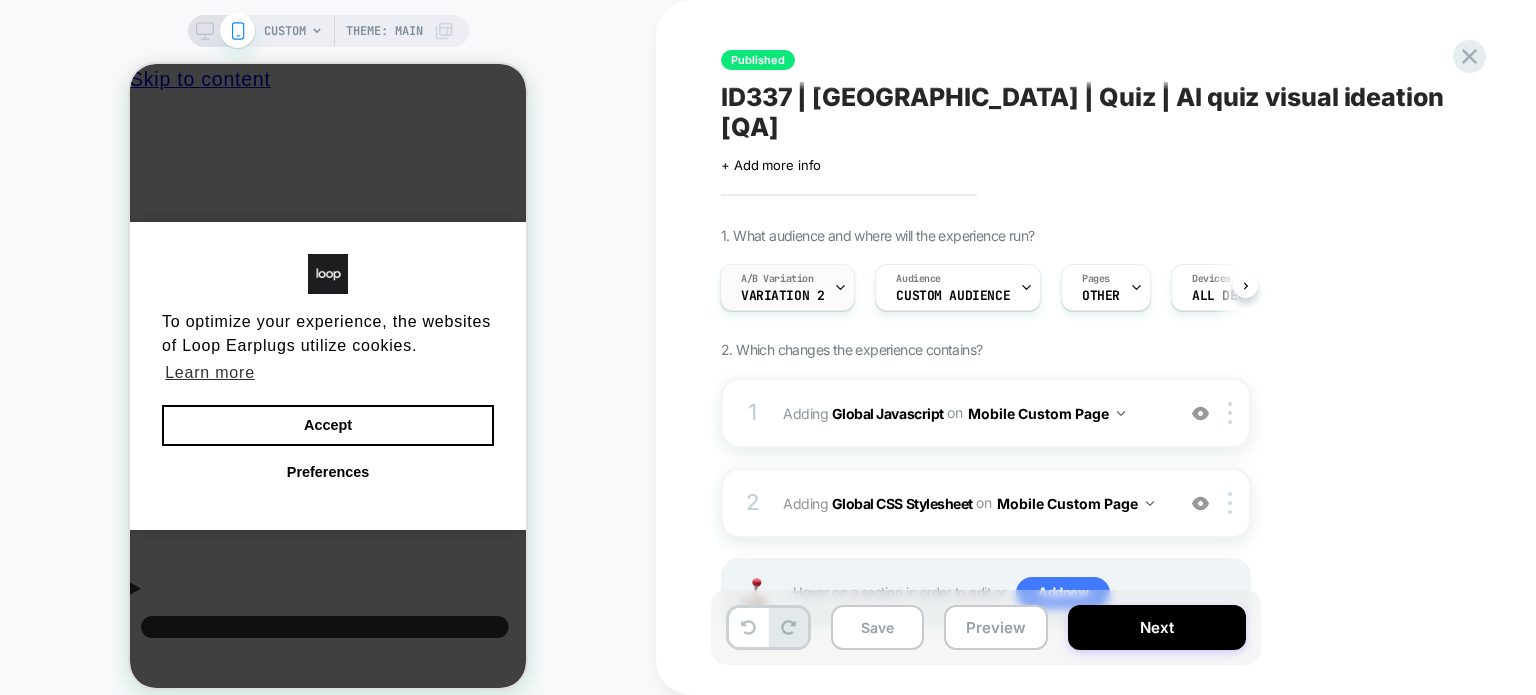 click on "A/B Variation Variation 2" at bounding box center (782, 287) 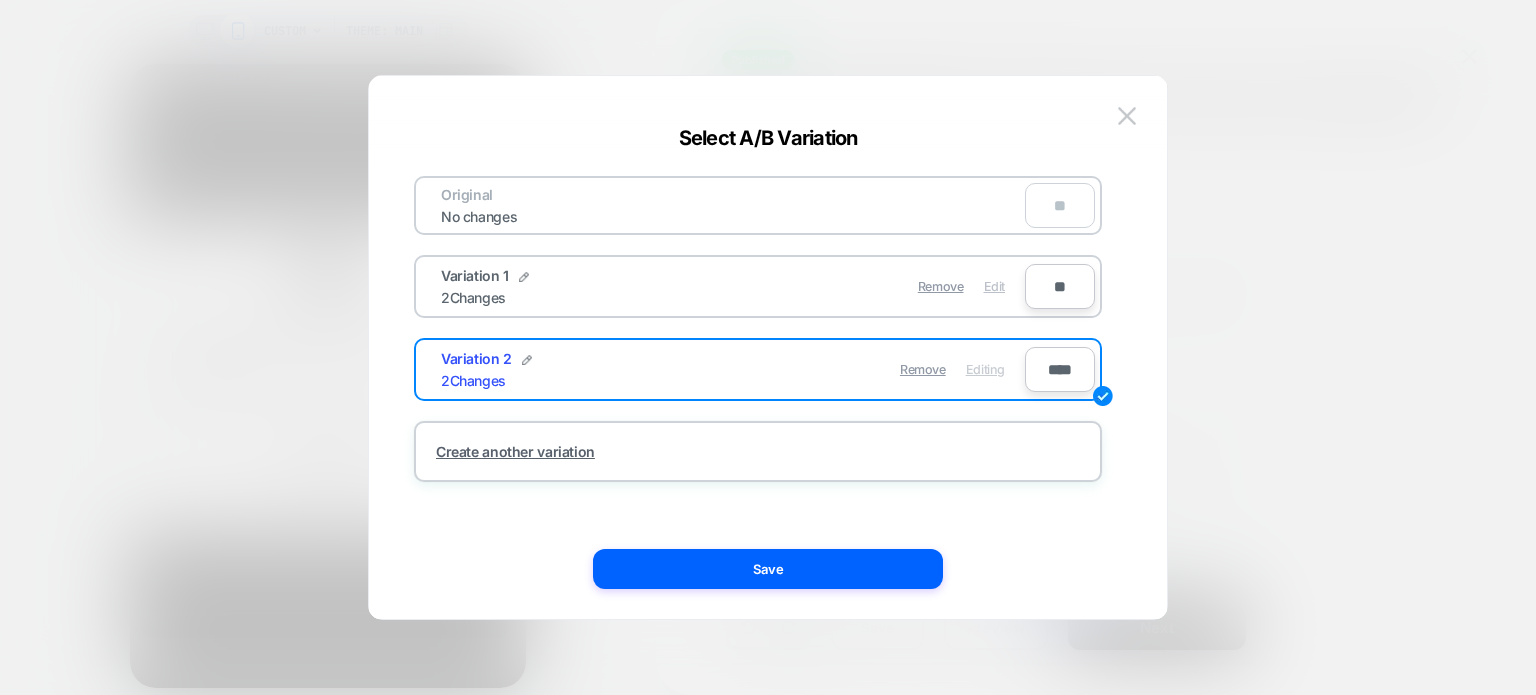 click on "Edit" at bounding box center [994, 286] 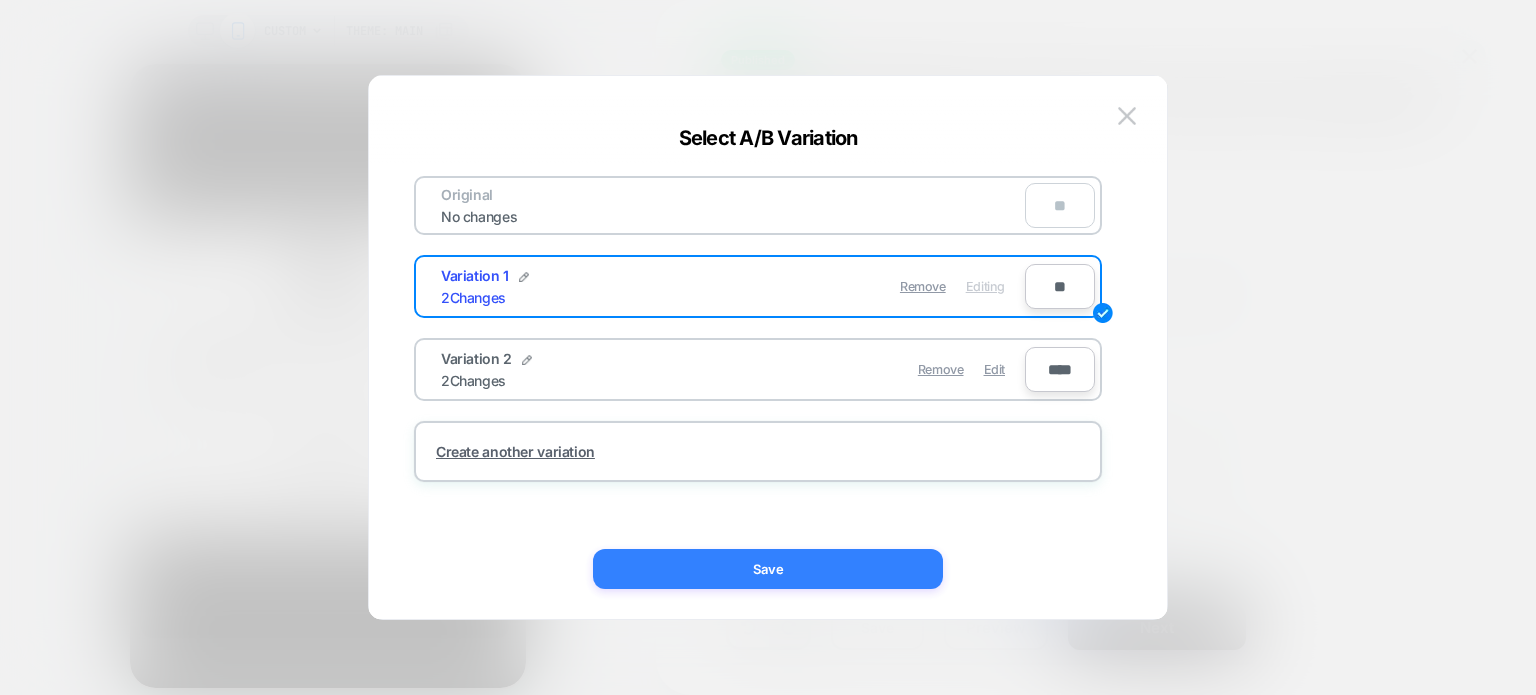 click on "Save" at bounding box center (768, 569) 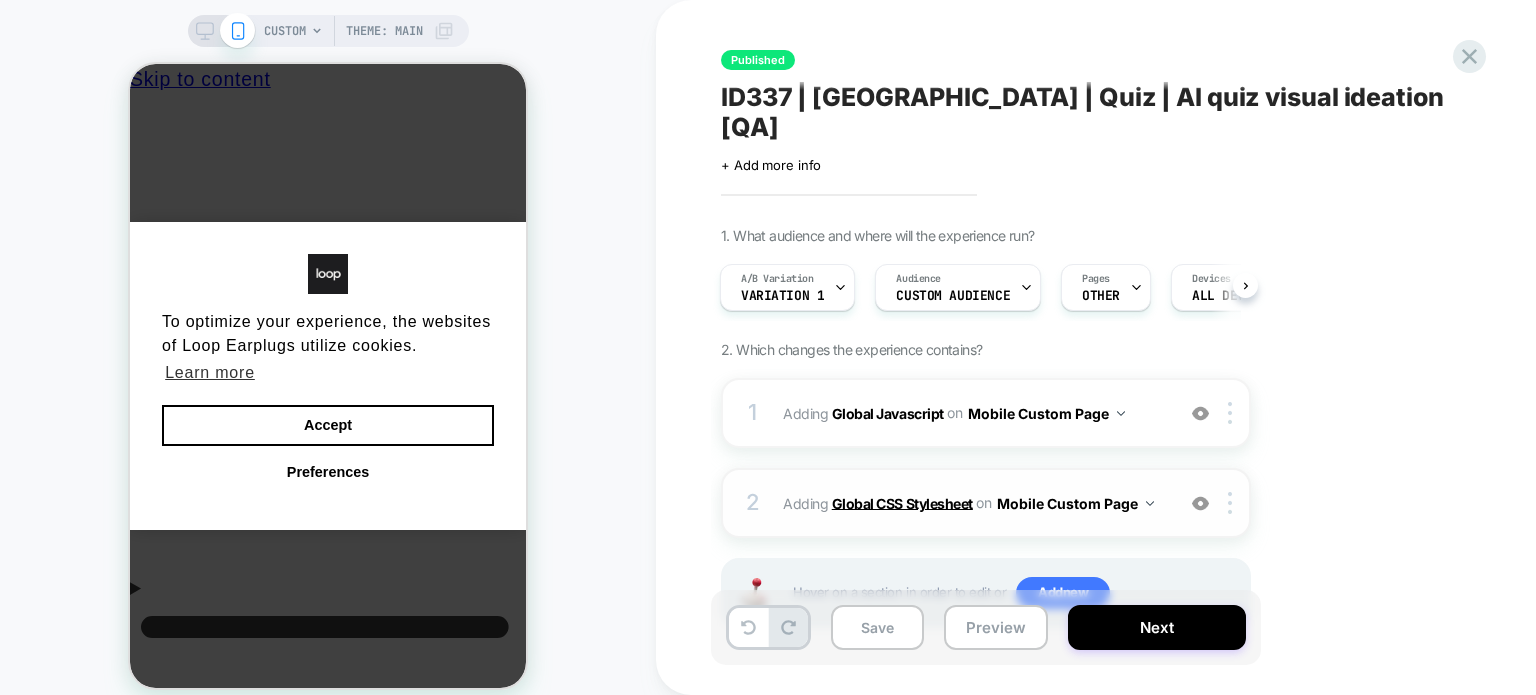 click on "Global CSS Stylesheet" at bounding box center [902, 502] 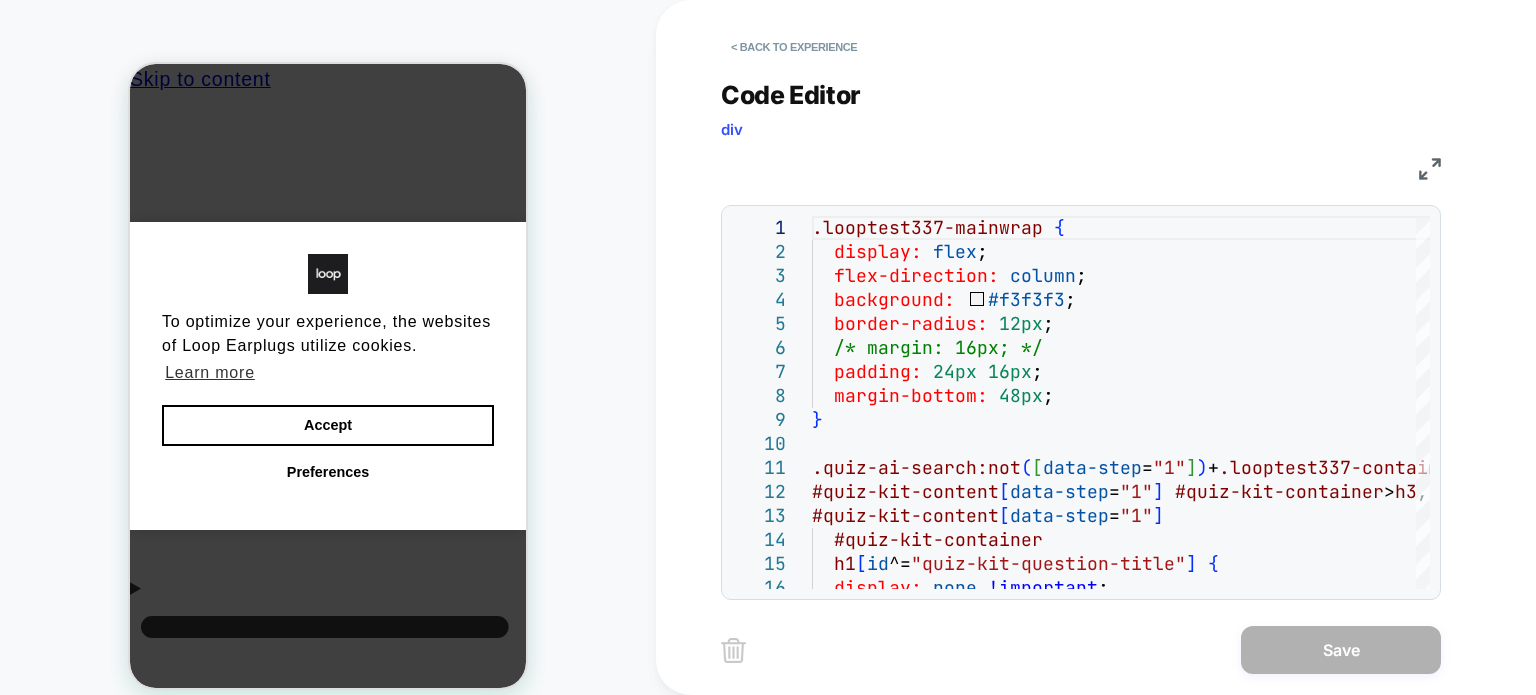 click at bounding box center [1430, 169] 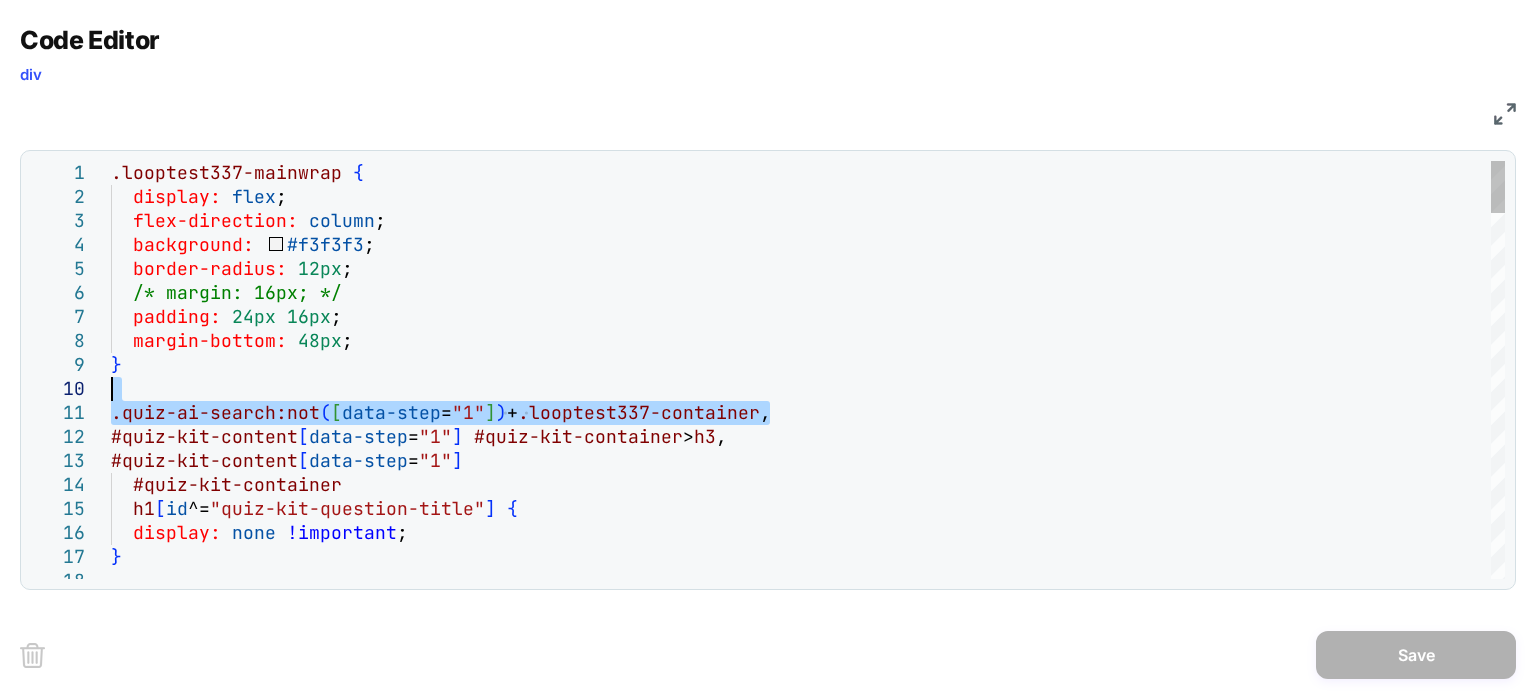 scroll, scrollTop: 0, scrollLeft: 0, axis: both 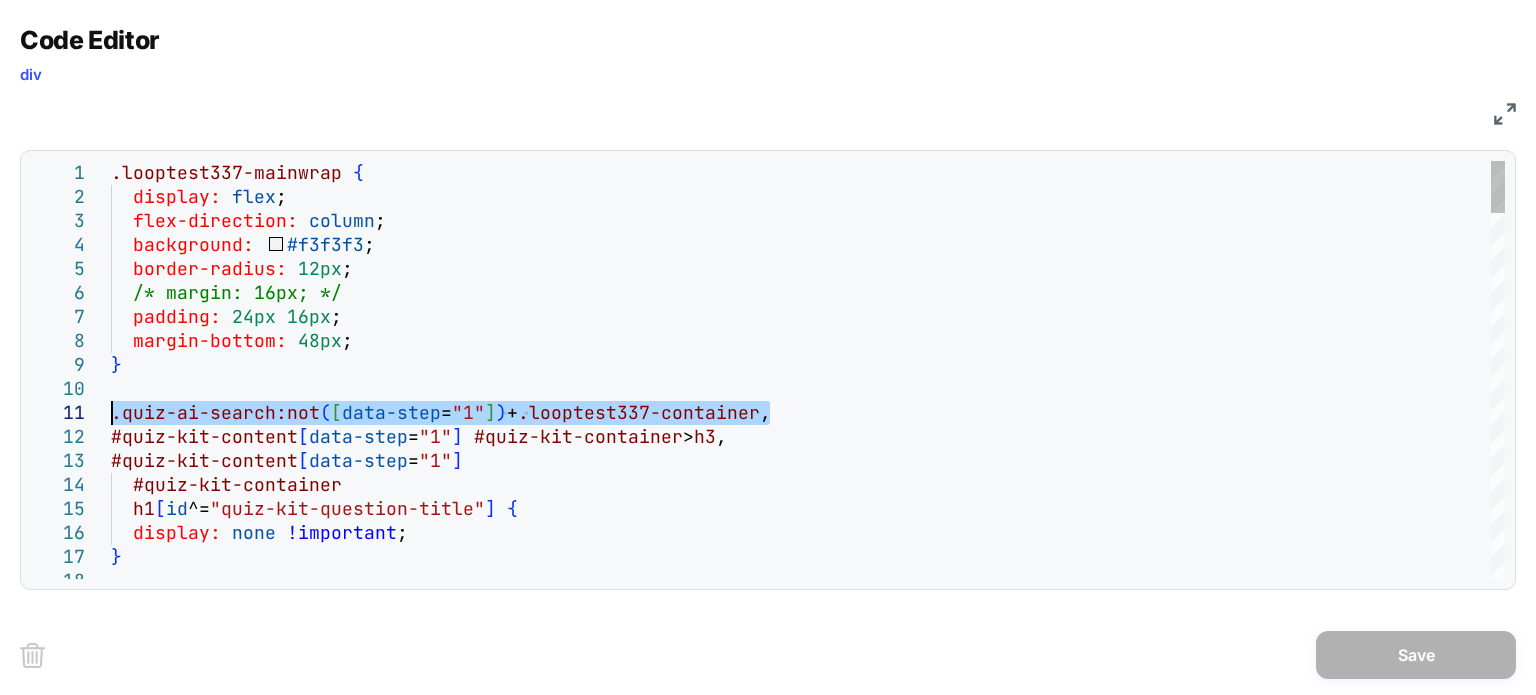 drag, startPoint x: 766, startPoint y: 413, endPoint x: 112, endPoint y: 413, distance: 654 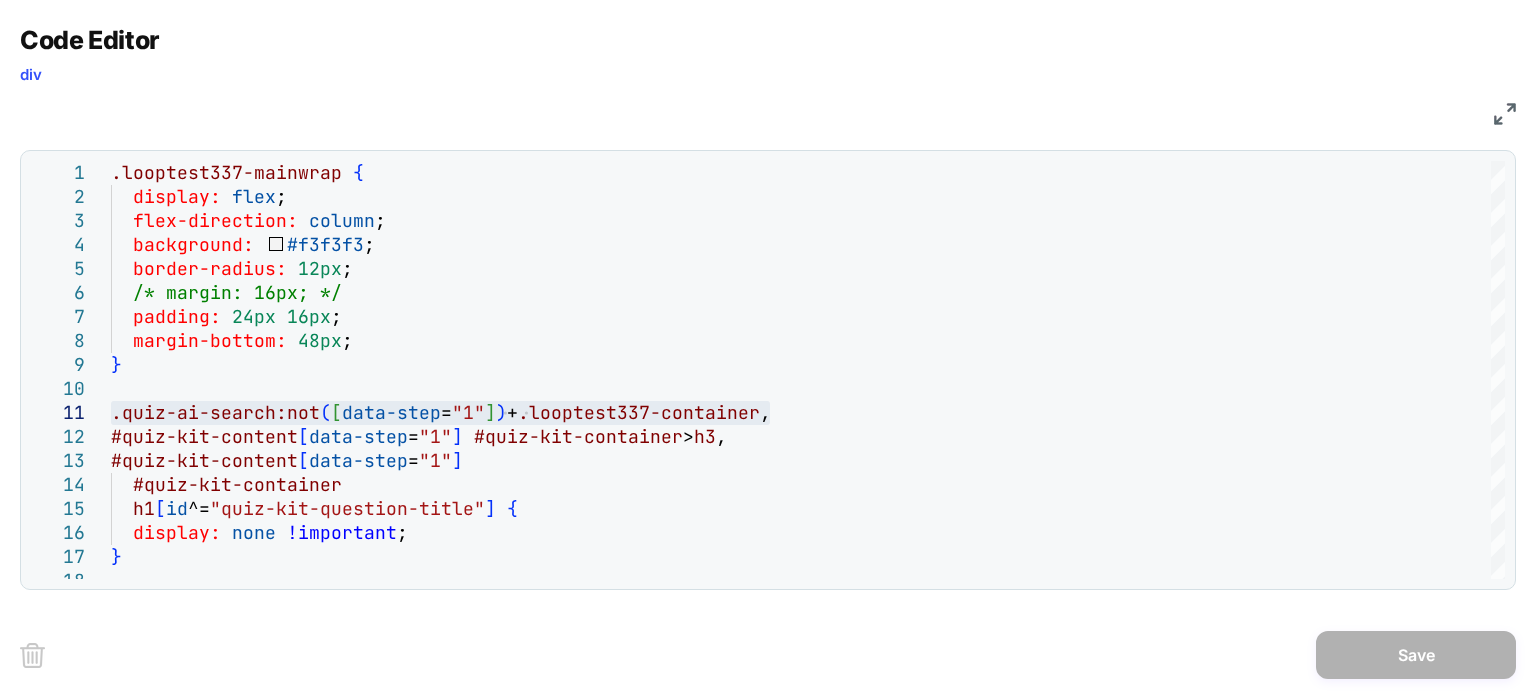 click at bounding box center (1505, 114) 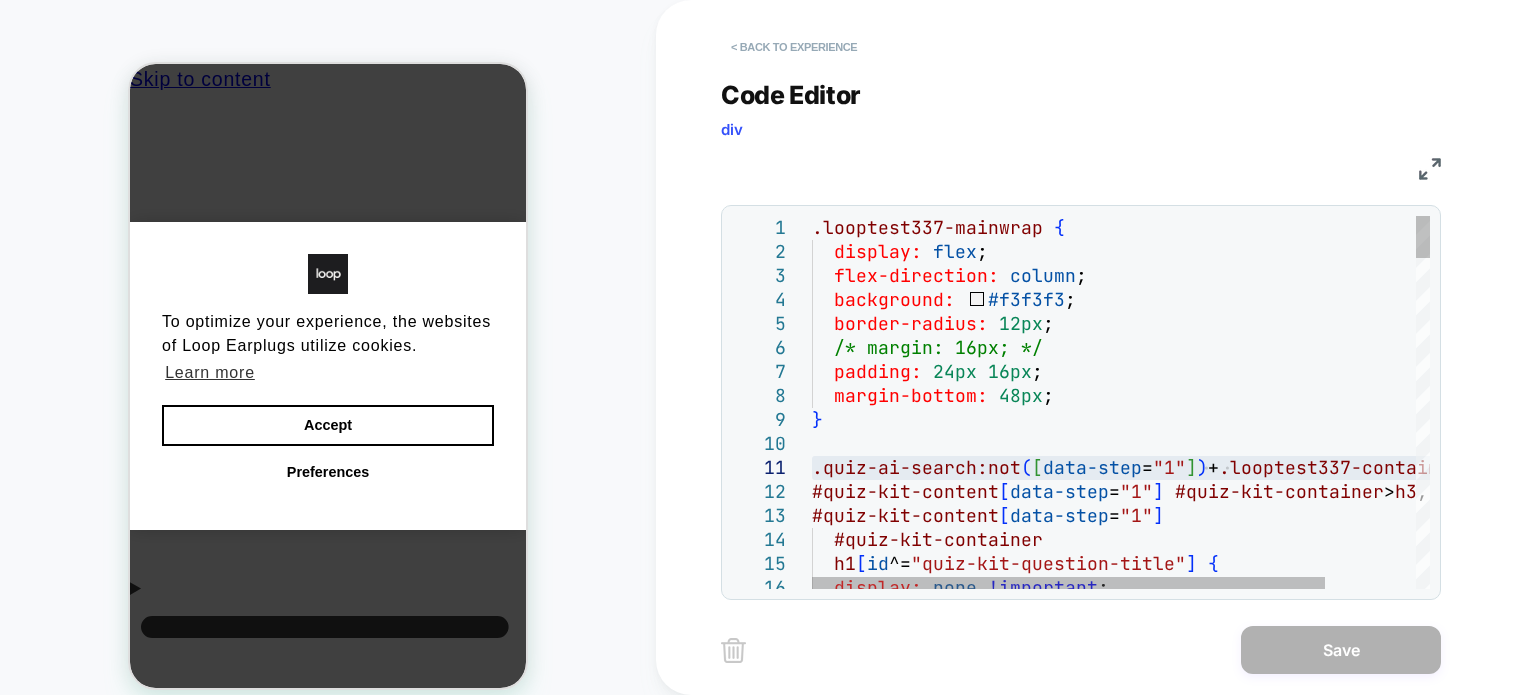 click on "< Back to experience" at bounding box center (794, 47) 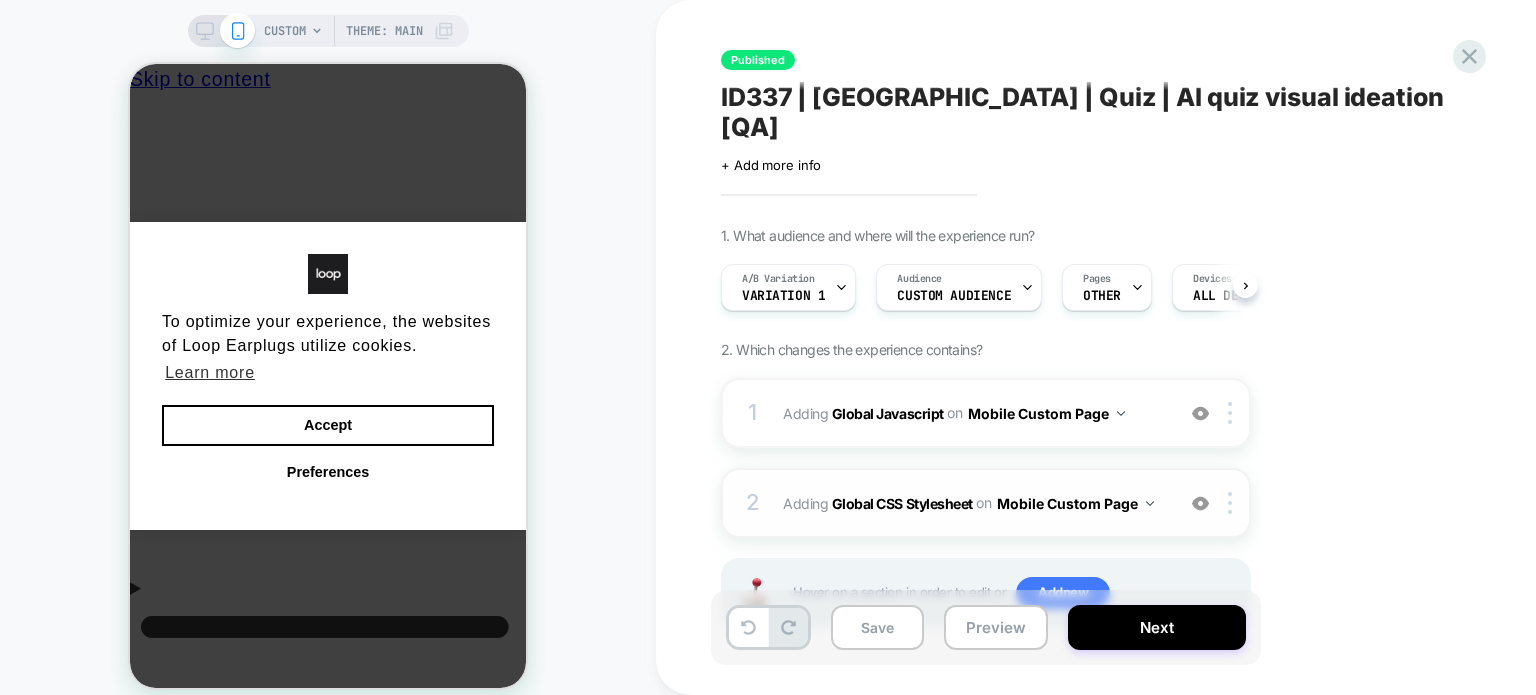 scroll, scrollTop: 0, scrollLeft: 0, axis: both 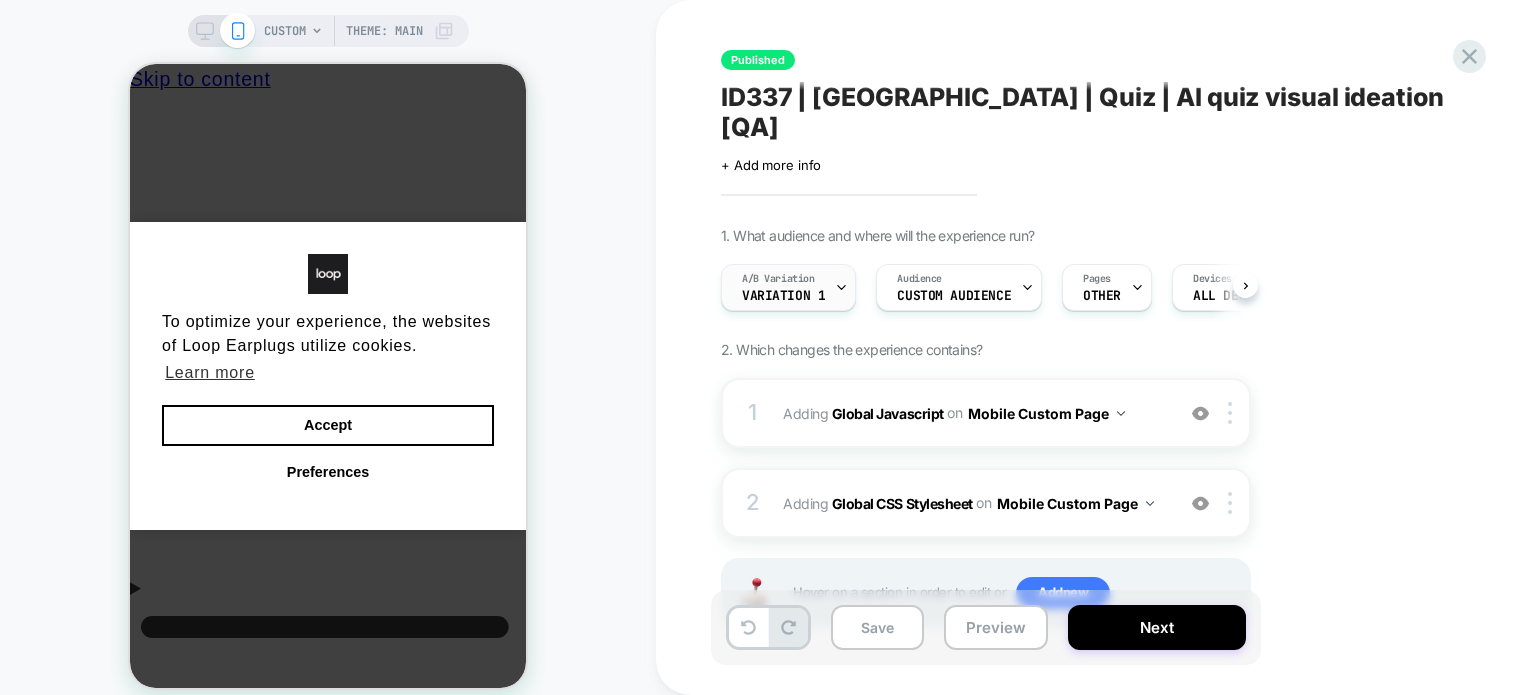 click at bounding box center [841, 287] 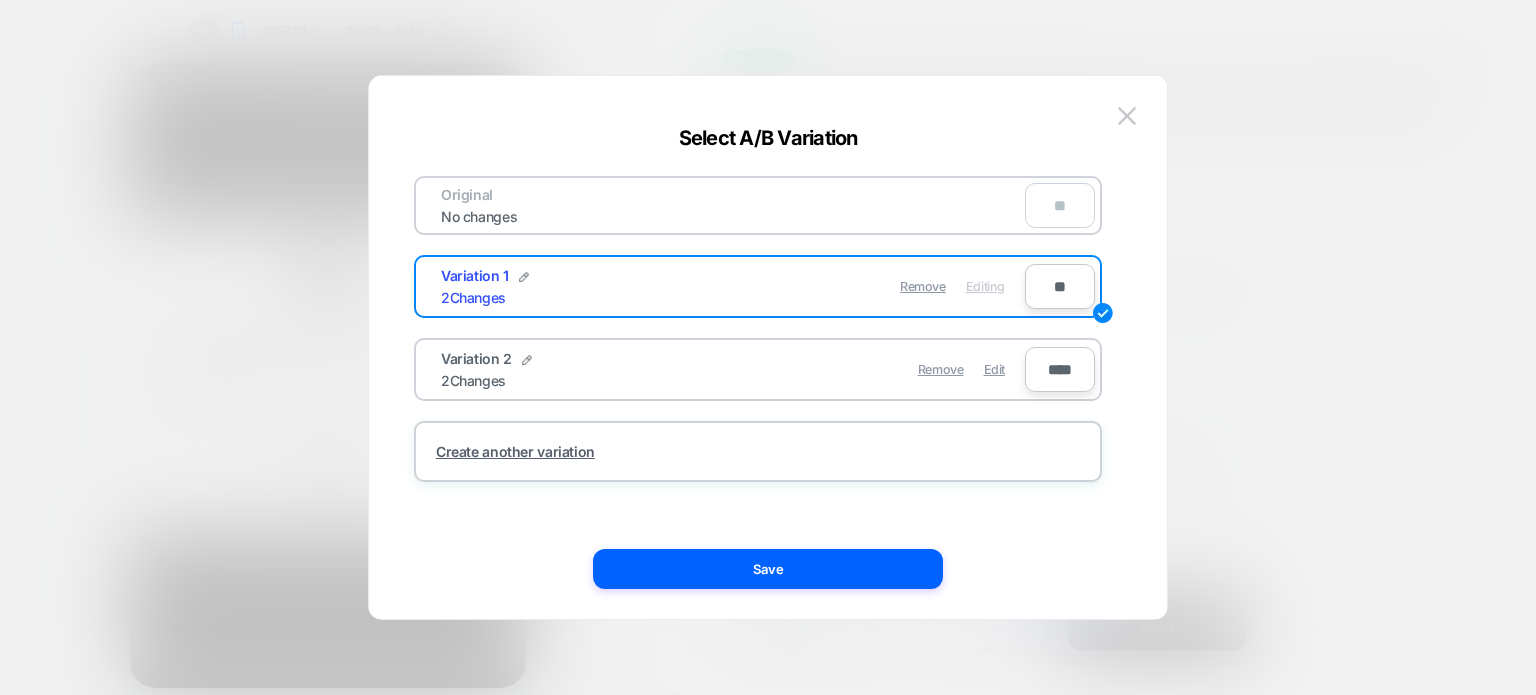 click on "Remove Edit" at bounding box center [874, 369] 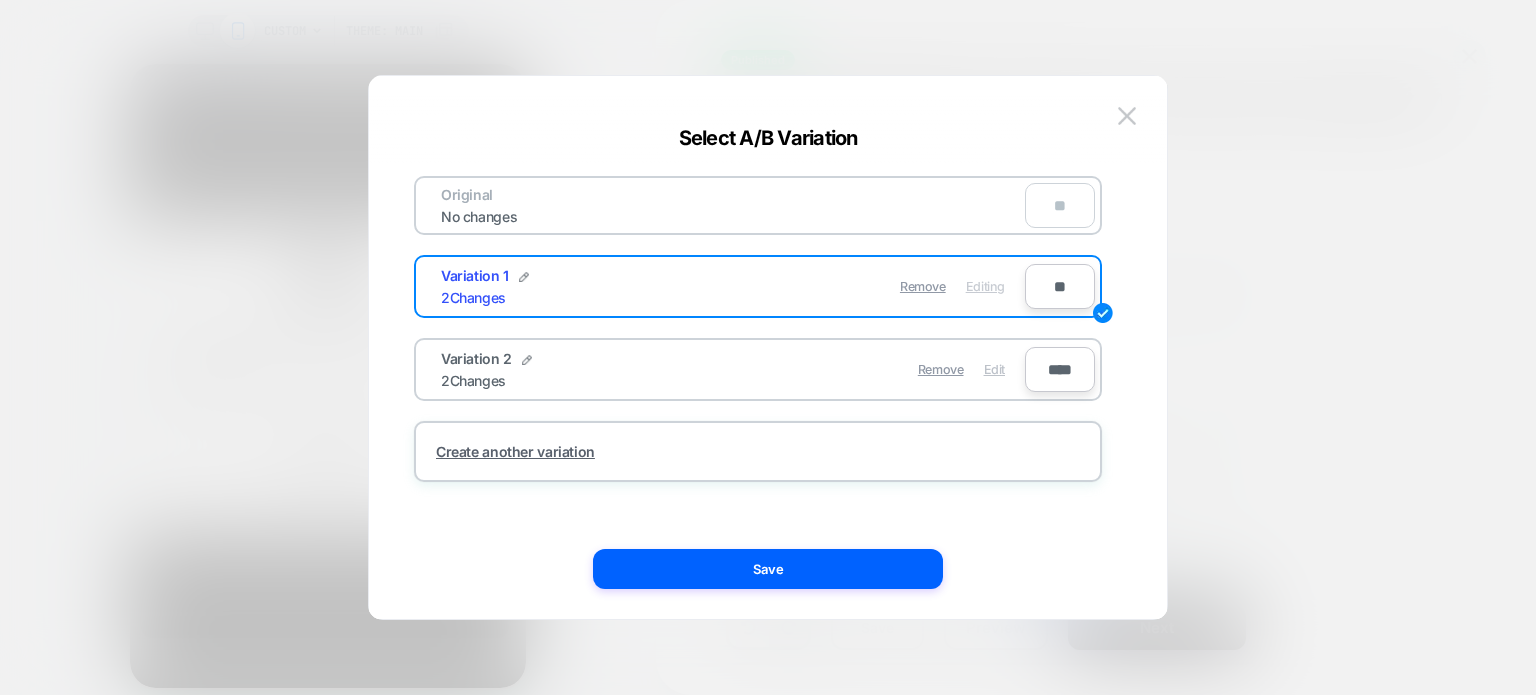 click on "Edit" at bounding box center [994, 369] 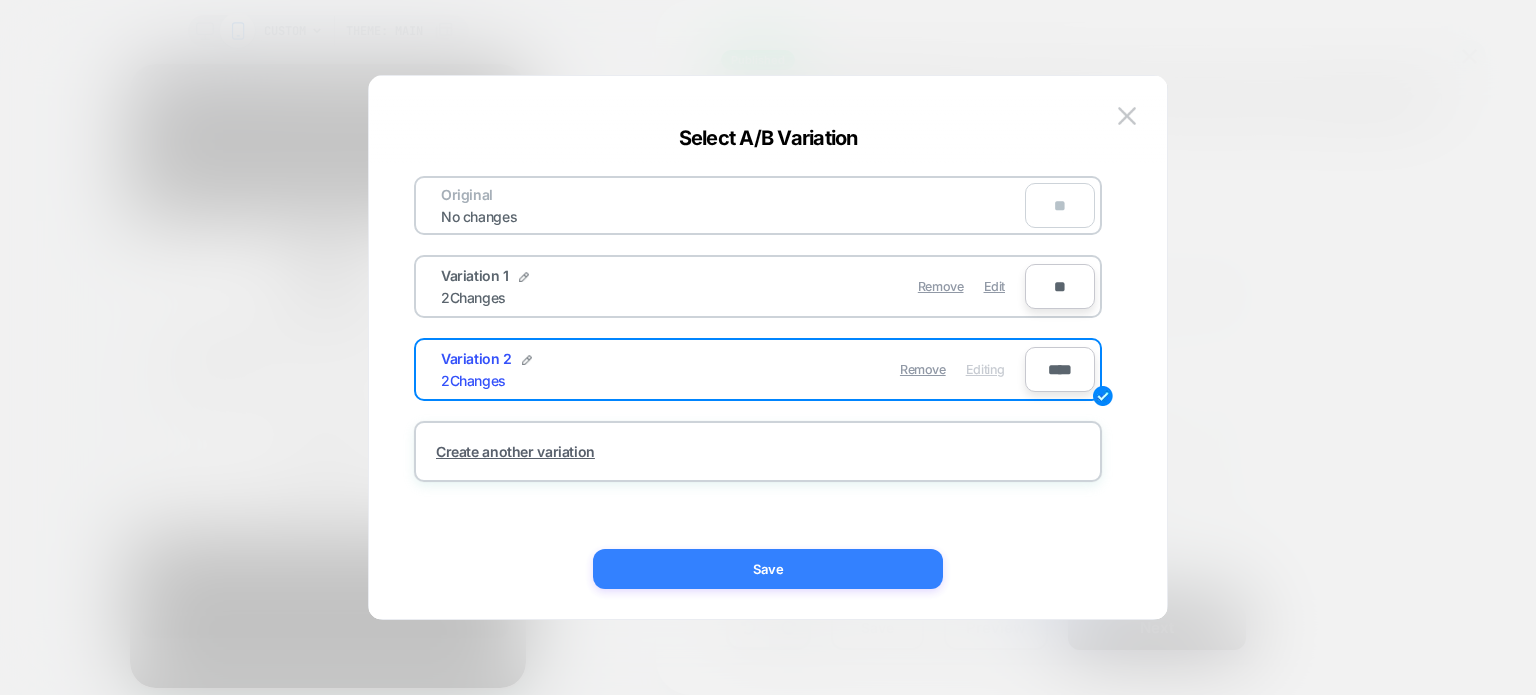 click on "Save" at bounding box center [768, 569] 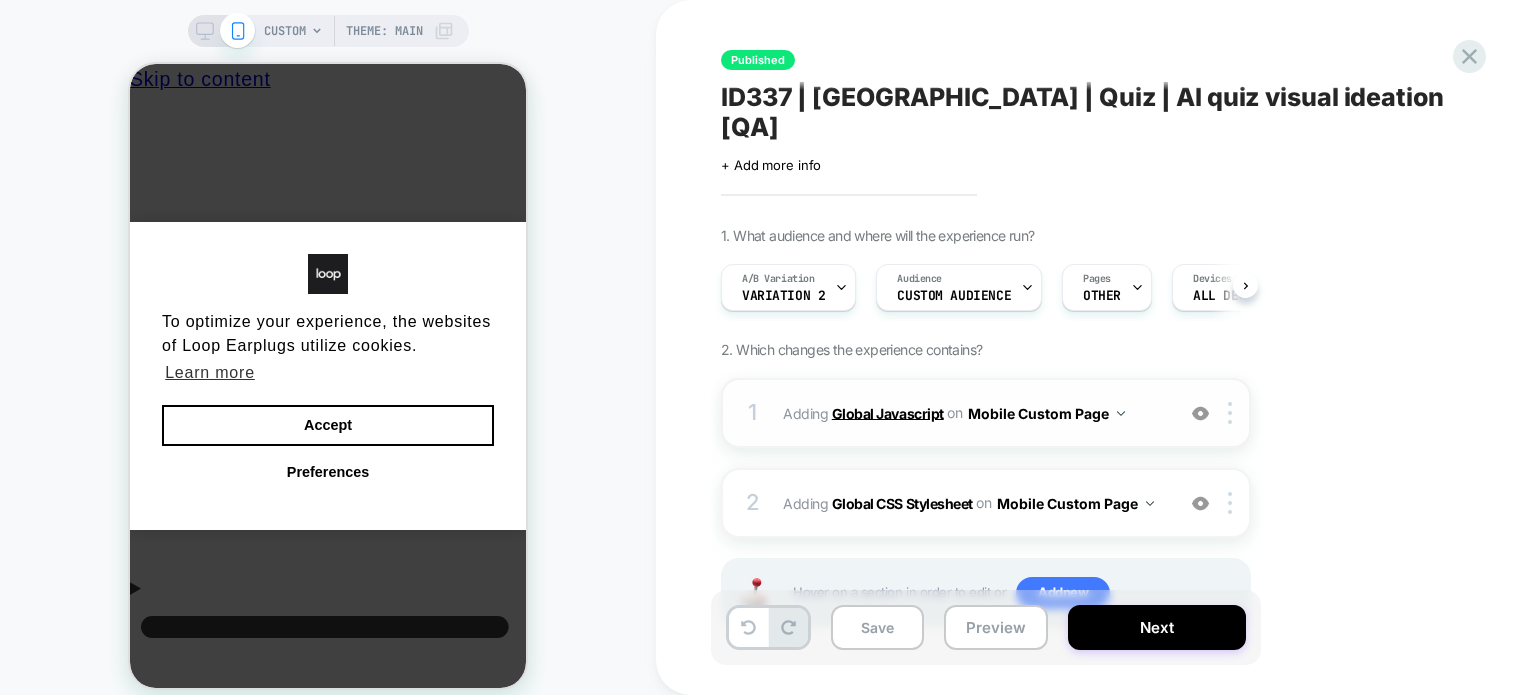 click on "Global Javascript" at bounding box center (888, 412) 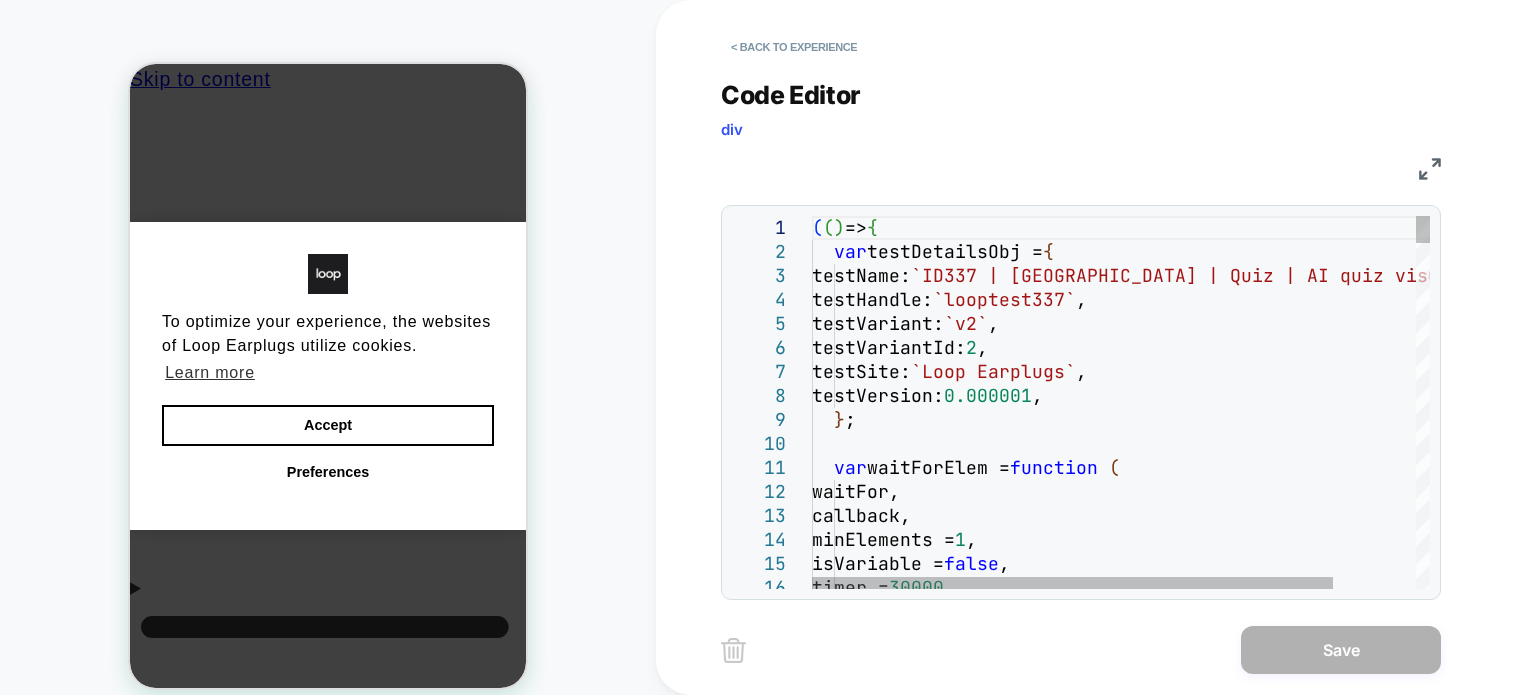 click on "( ( )  =>  {    var  testDetailsObj =  {     testName:  `ID337 | [GEOGRAPHIC_DATA] | Quiz | AI quiz visual ideation` ,     testHandle:  `looptest337` ,     testVariant:  `v2` ,     testVariantId:  2 ,     testSite:  `Loop Earplugs` ,     testVersion:  0.000001 ,    } ;    var  waitForElem =  function   (     waitFor,     callback,     minElements =  1 ,     isVariable =  false ,     timer =  30000 ," at bounding box center [1170, 2730] 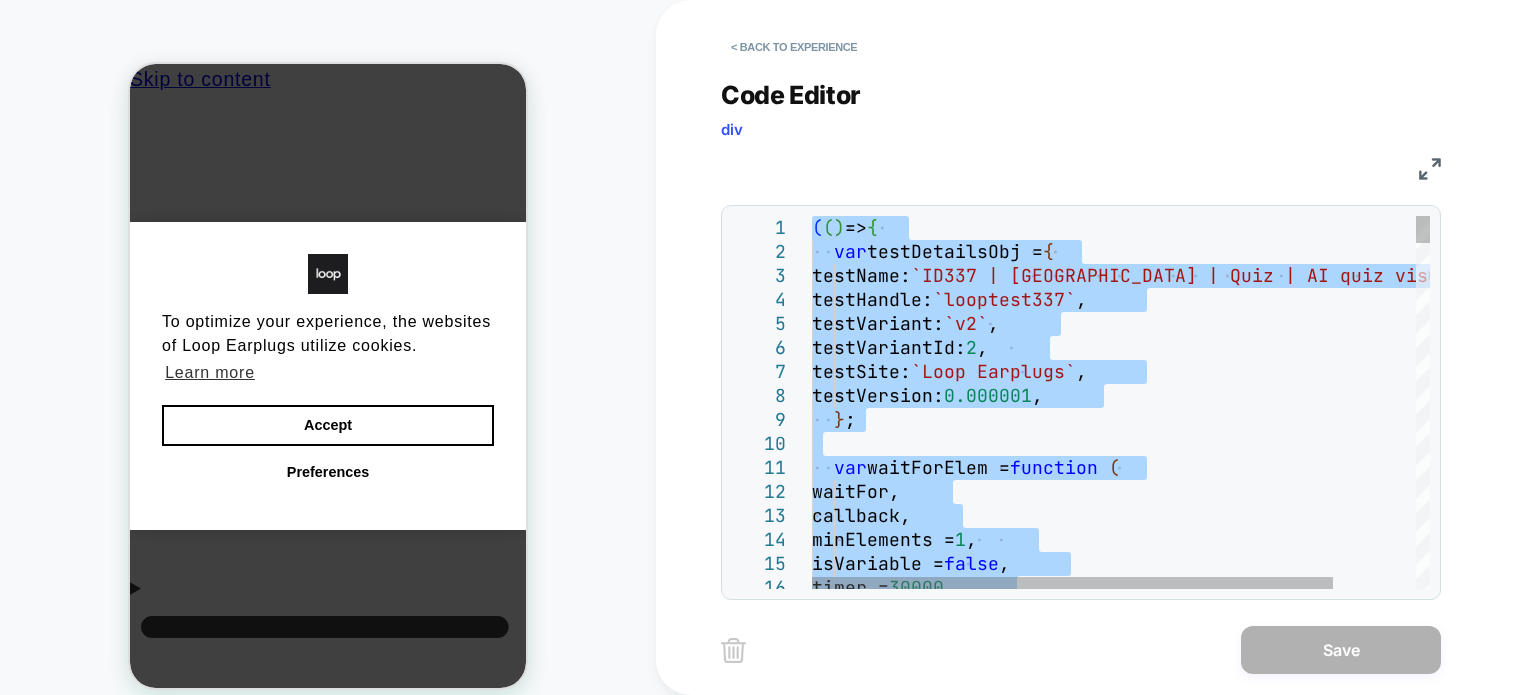 type on "**********" 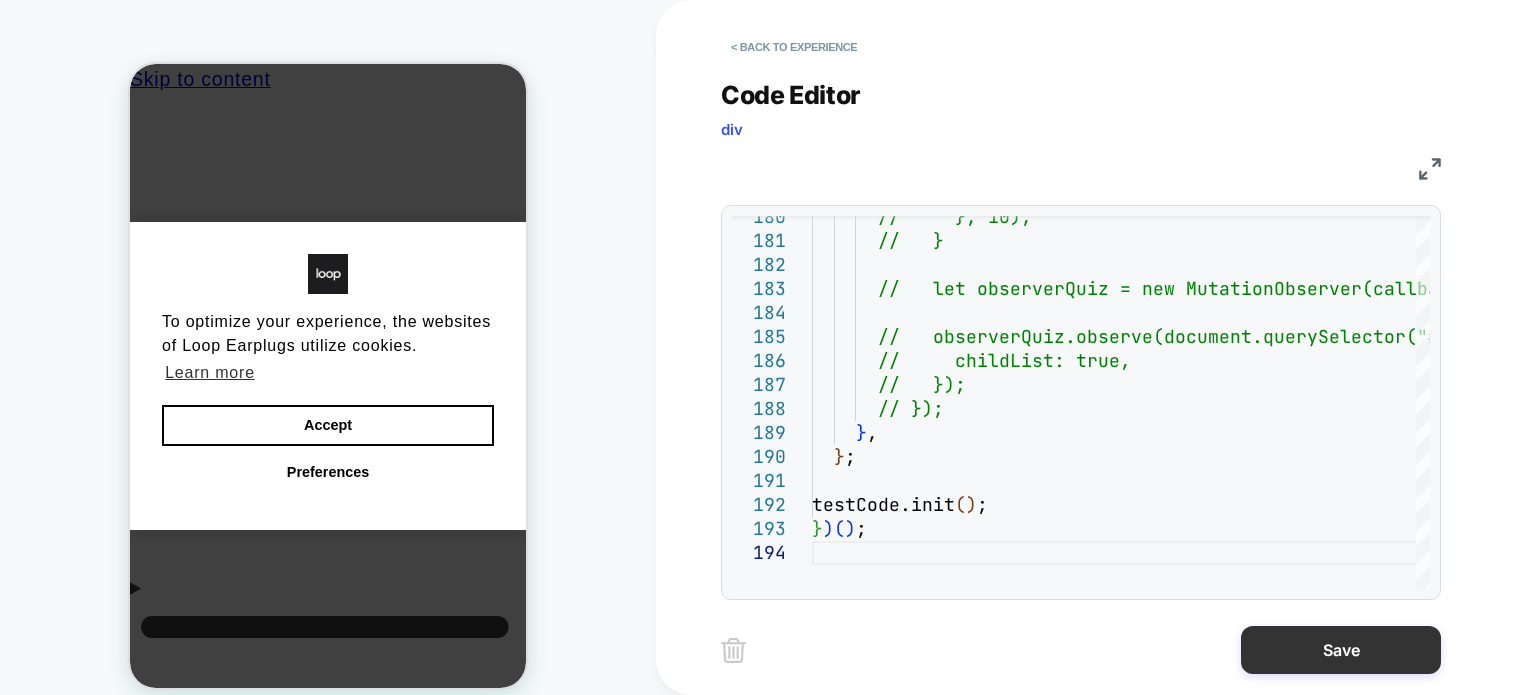 click on "Save" at bounding box center (1341, 650) 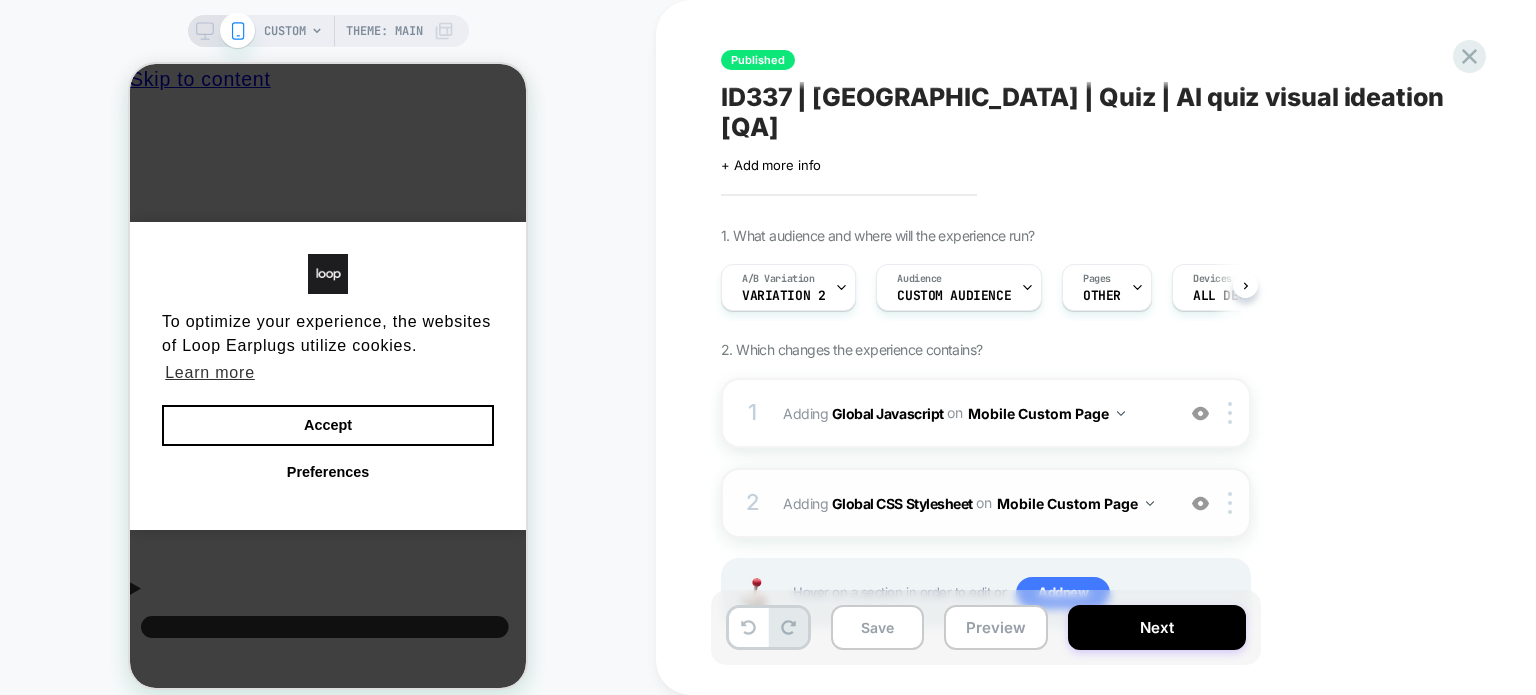 scroll, scrollTop: 0, scrollLeft: 0, axis: both 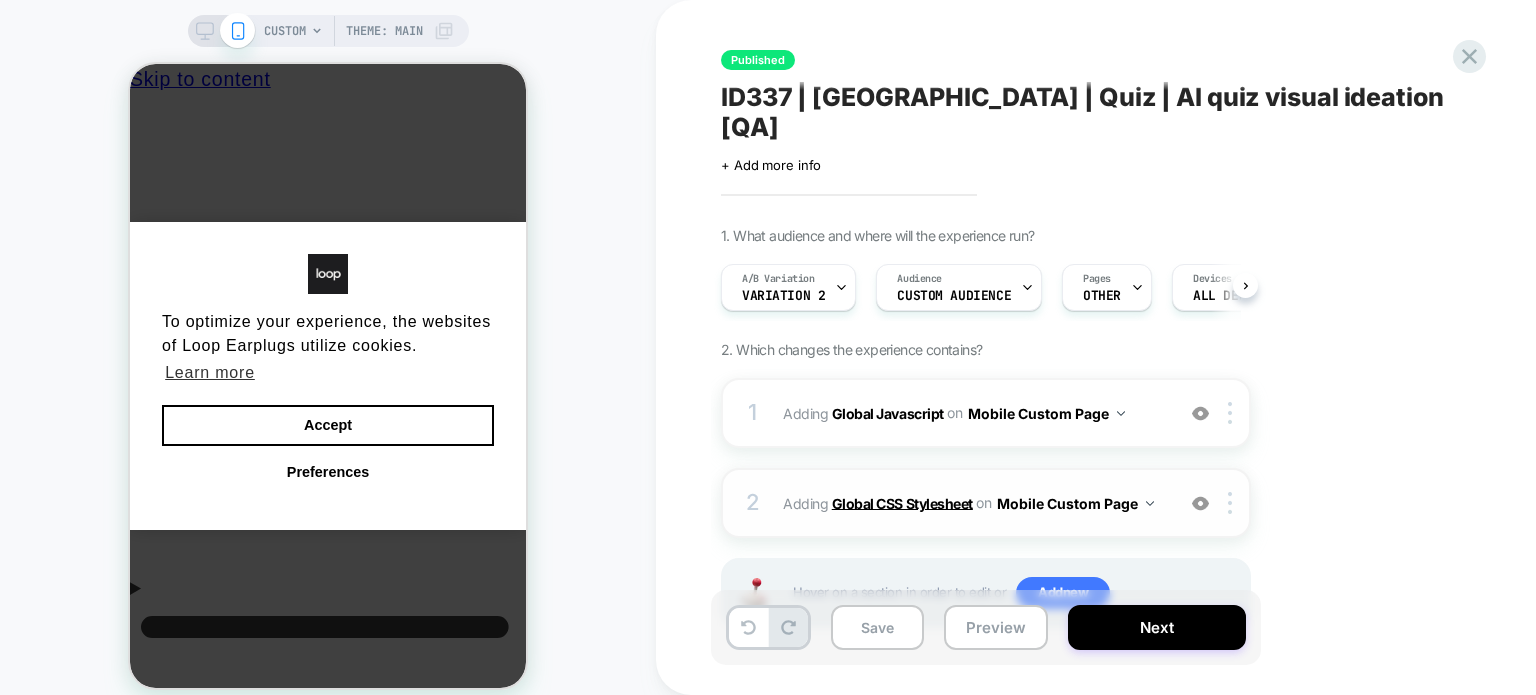 click on "Global CSS Stylesheet" at bounding box center [902, 502] 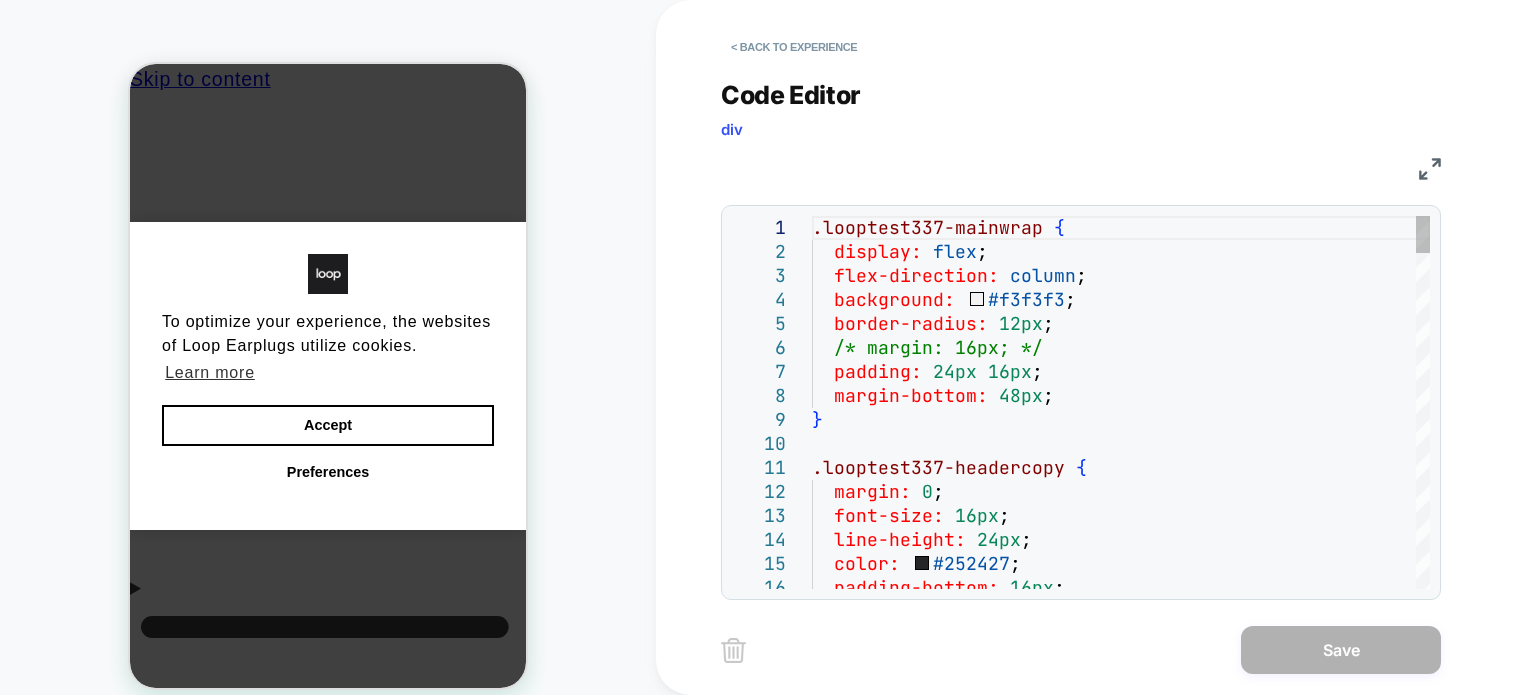 scroll, scrollTop: 0, scrollLeft: 0, axis: both 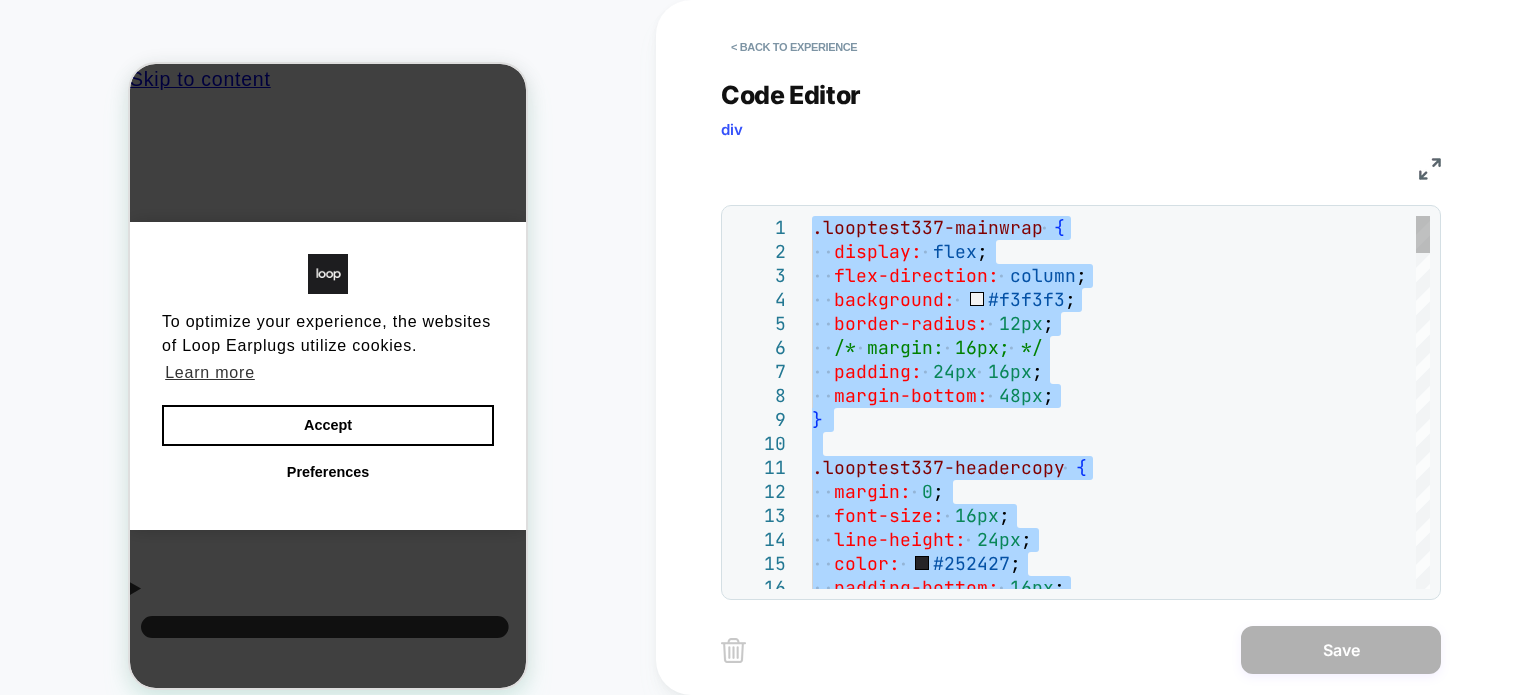 type on "**********" 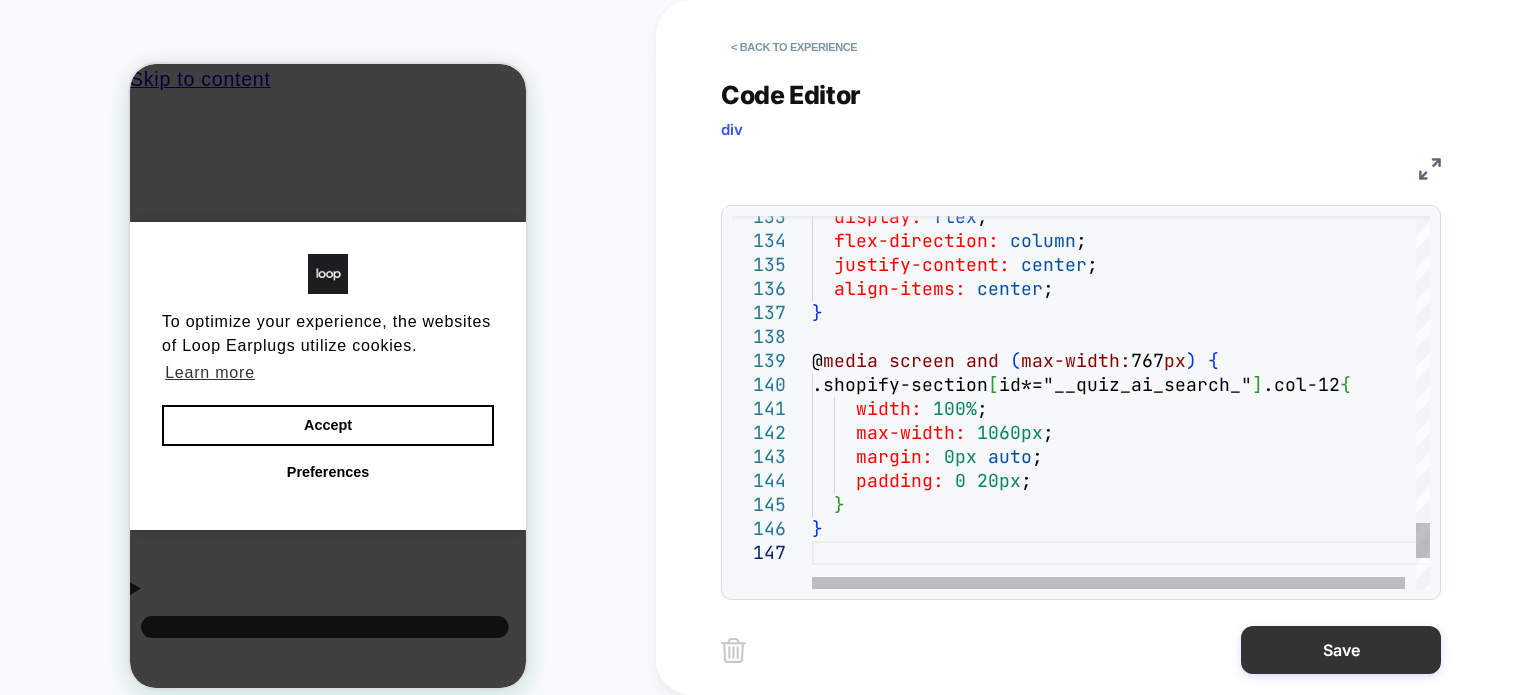click on "Save" at bounding box center (1341, 650) 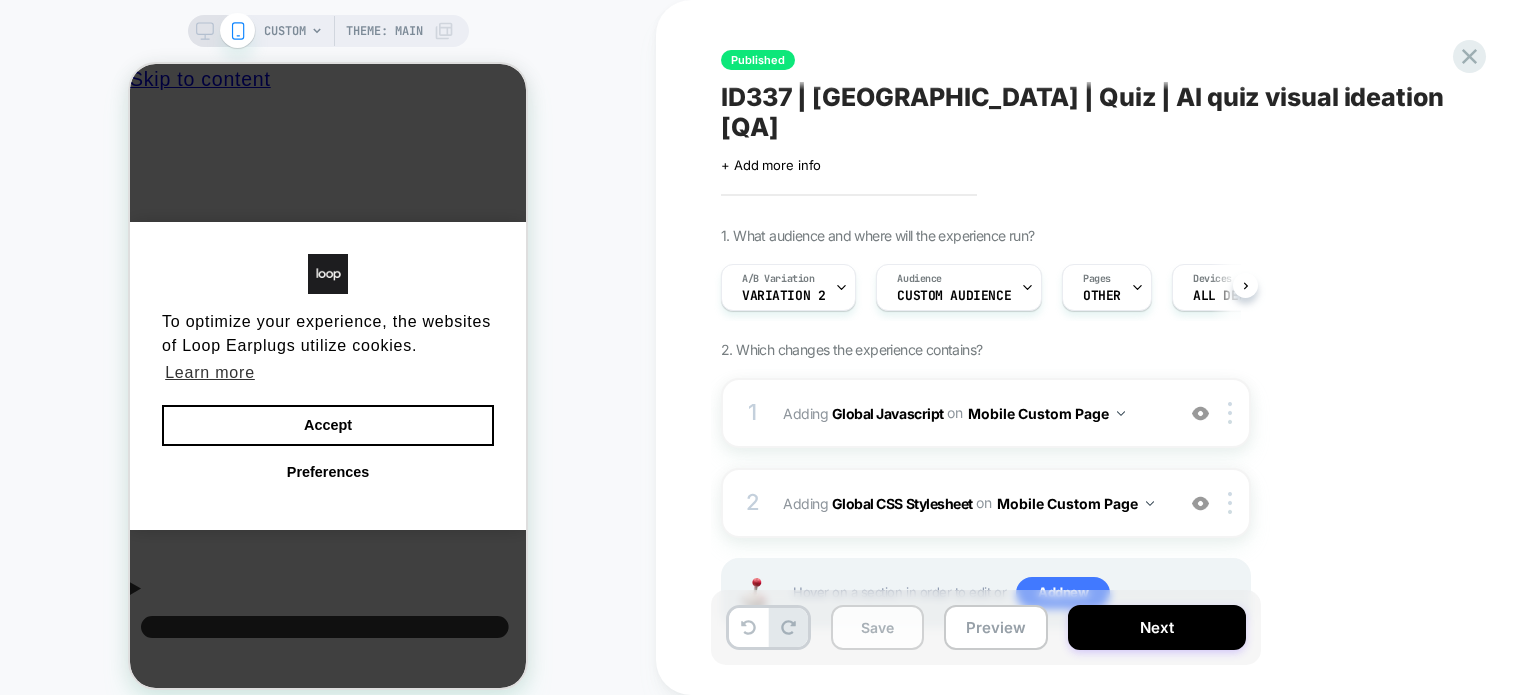 scroll, scrollTop: 0, scrollLeft: 0, axis: both 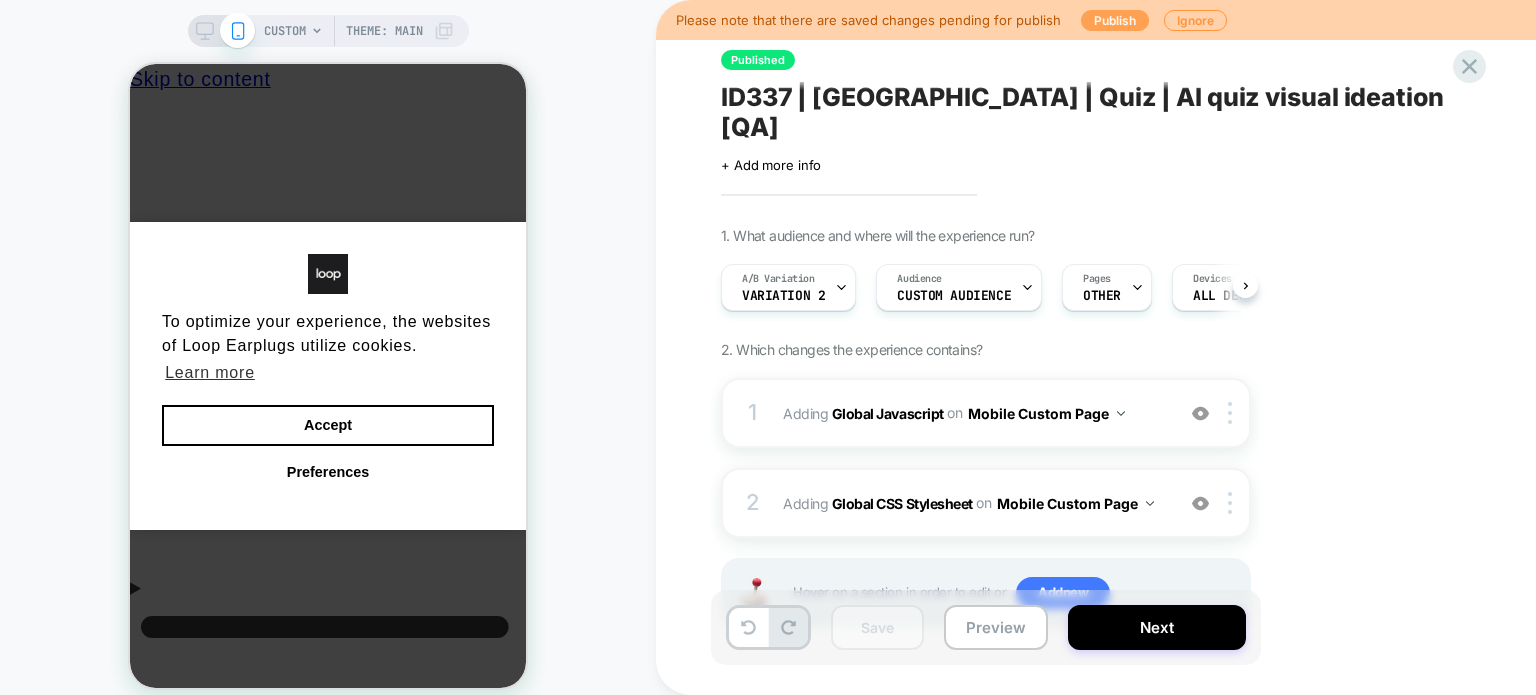 click on "Publish" at bounding box center (1115, 20) 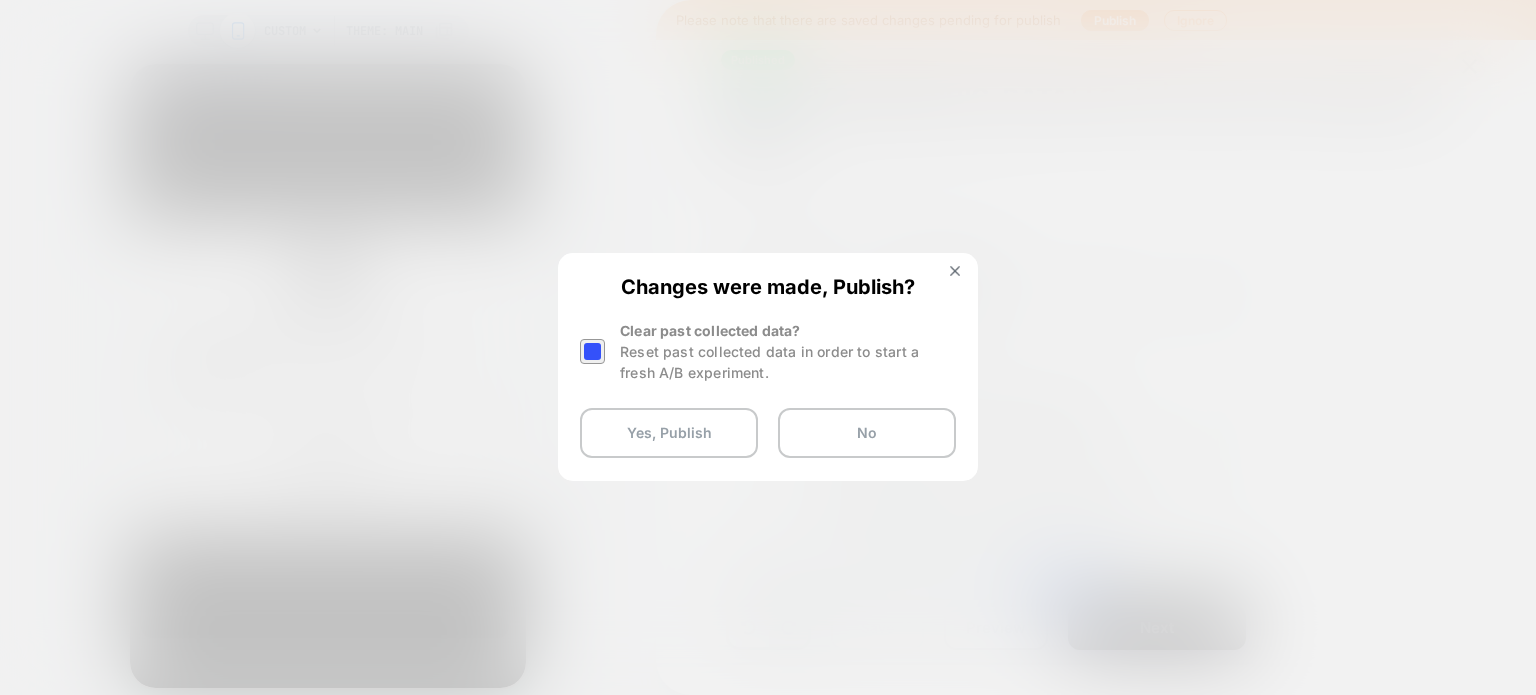 click at bounding box center [592, 351] 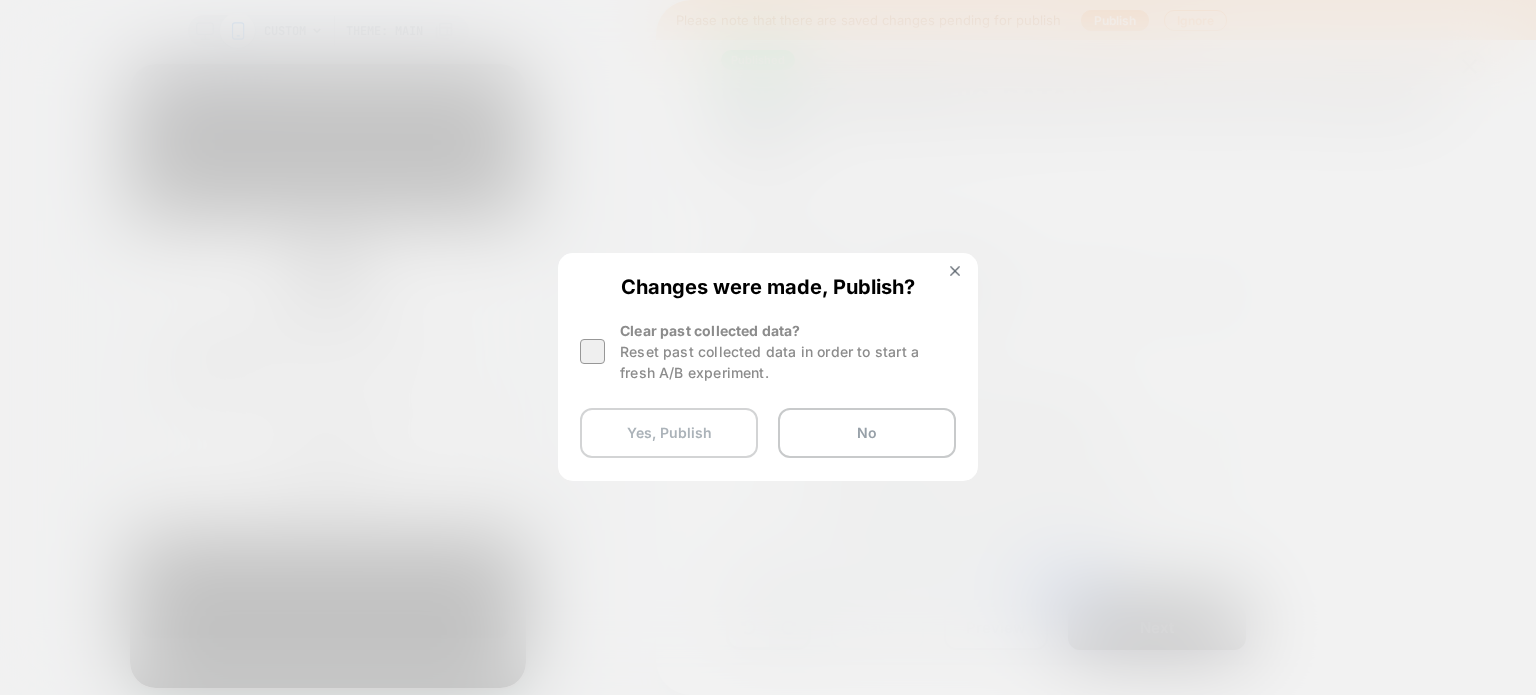 click on "Yes, Publish" at bounding box center (669, 433) 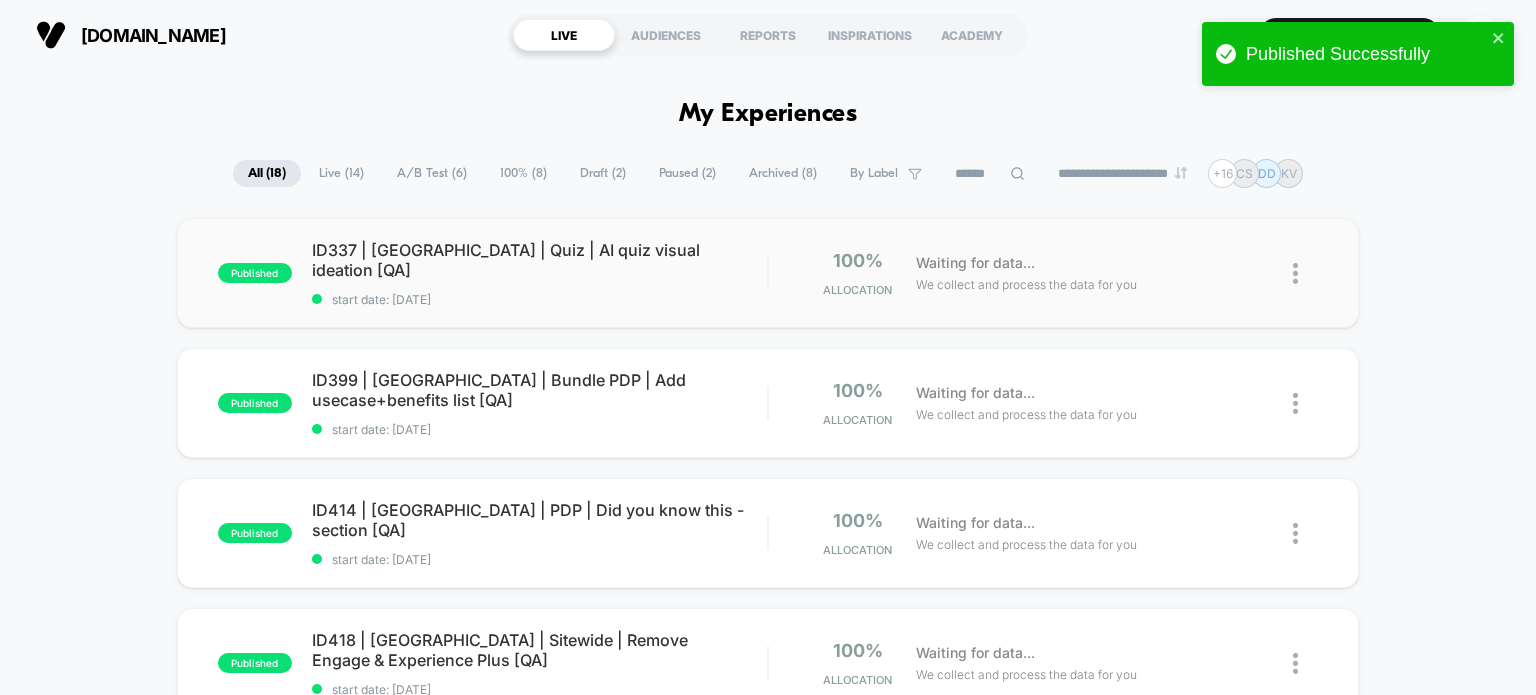 click on "published ID337 | USA | Quiz | AI quiz visual ideation [QA] start date: 7/24/2025 100% Allocation Waiting for data... We collect and process the data for you" at bounding box center [768, 273] 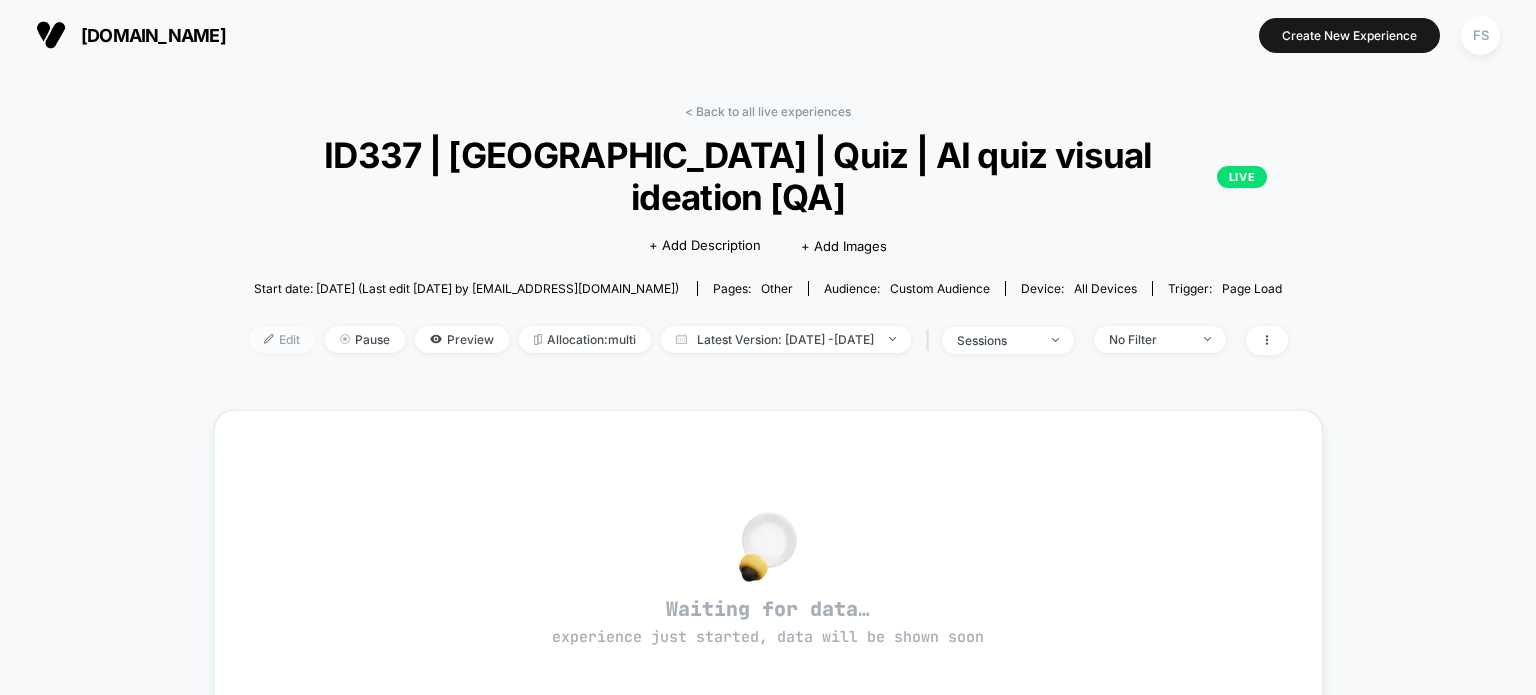 click on "Edit" at bounding box center (282, 339) 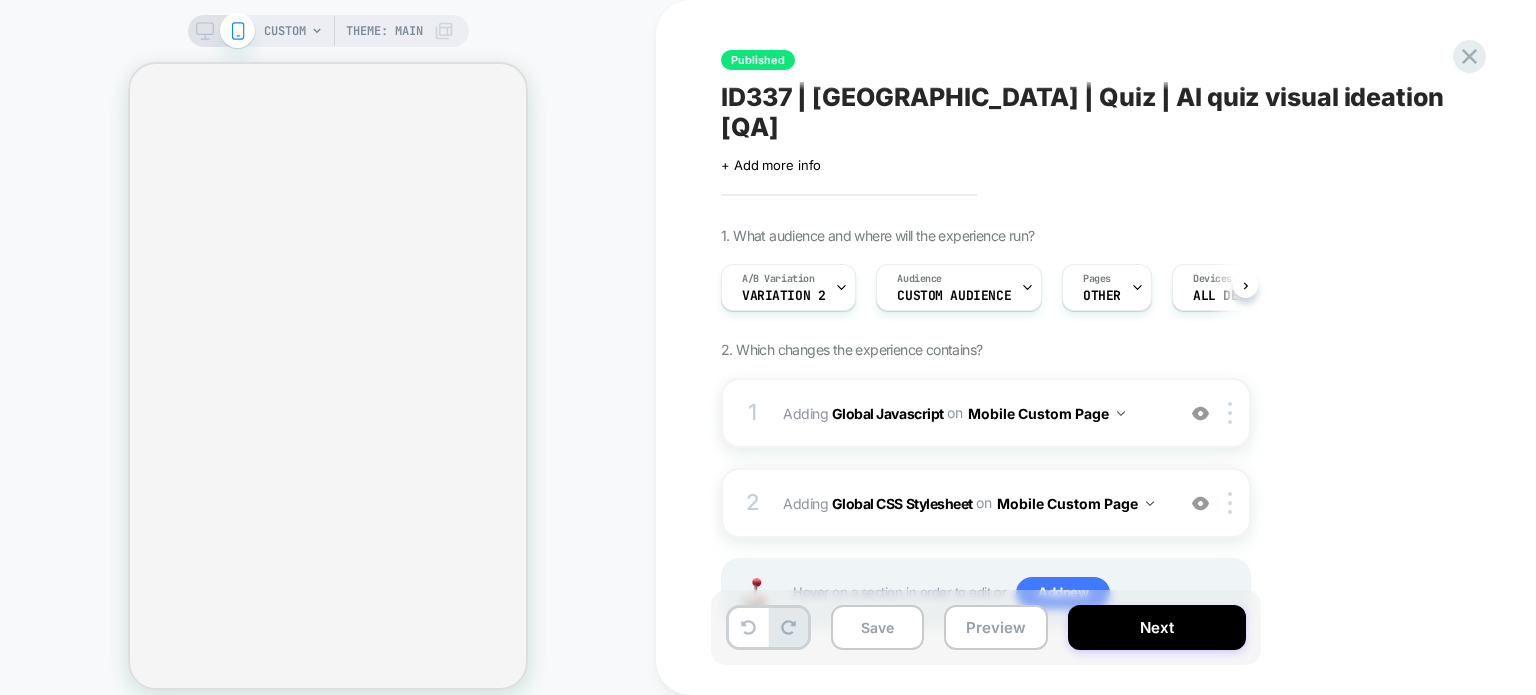scroll, scrollTop: 0, scrollLeft: 0, axis: both 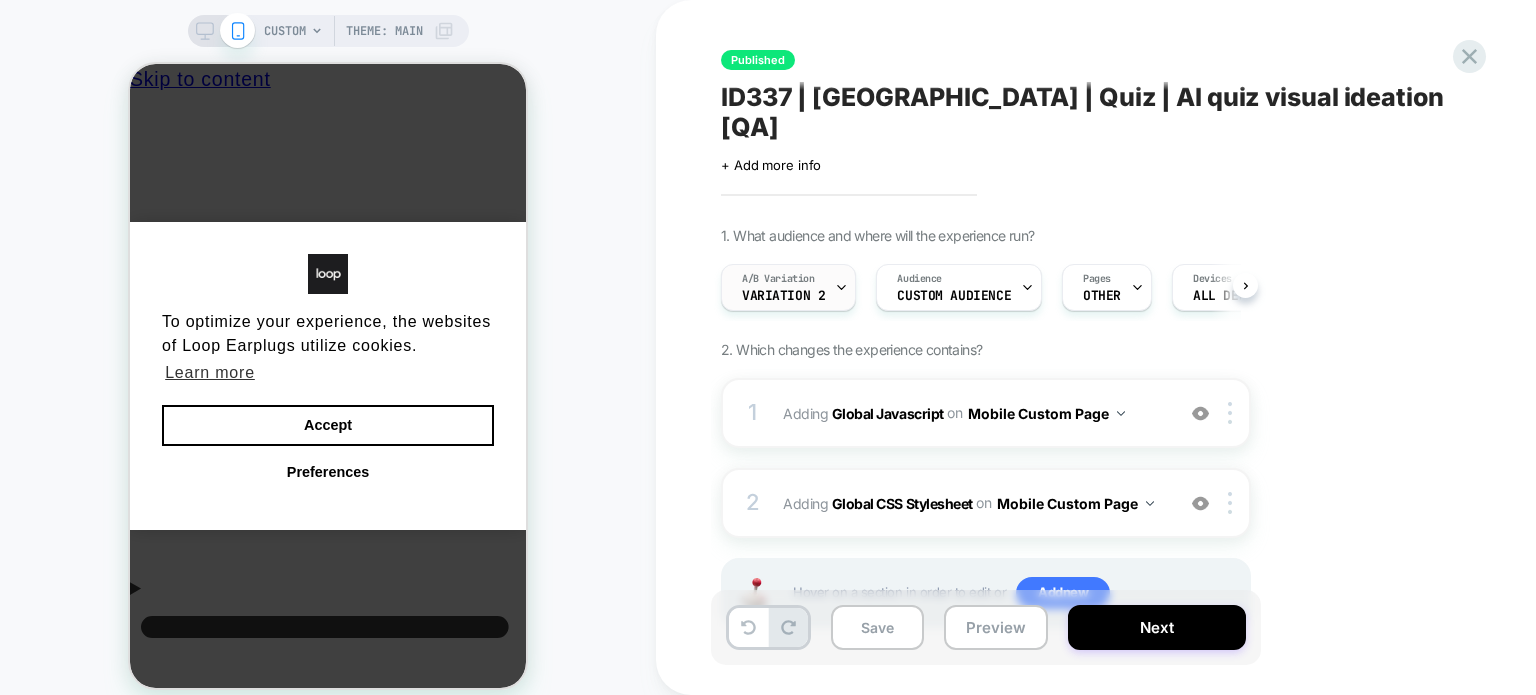 click on "A/B Variation" at bounding box center (778, 279) 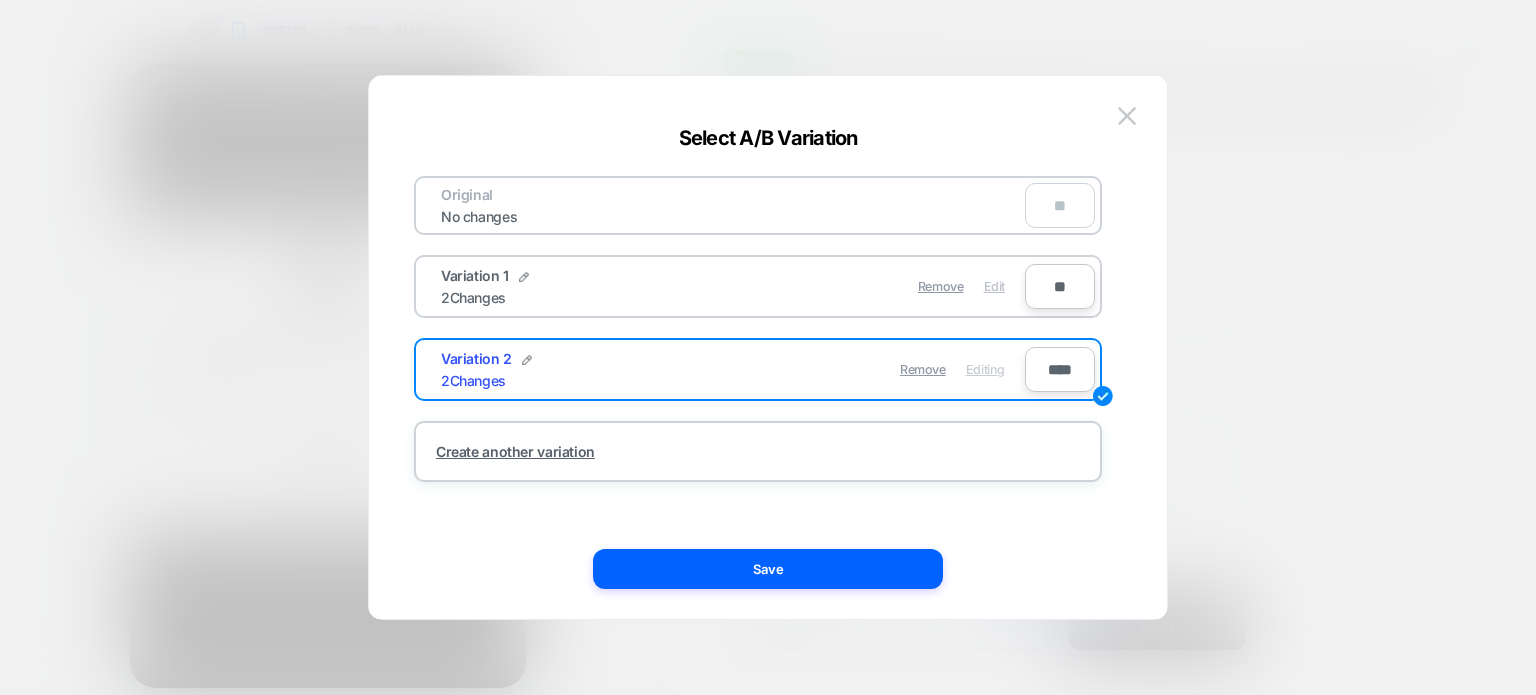click on "Edit" at bounding box center (994, 286) 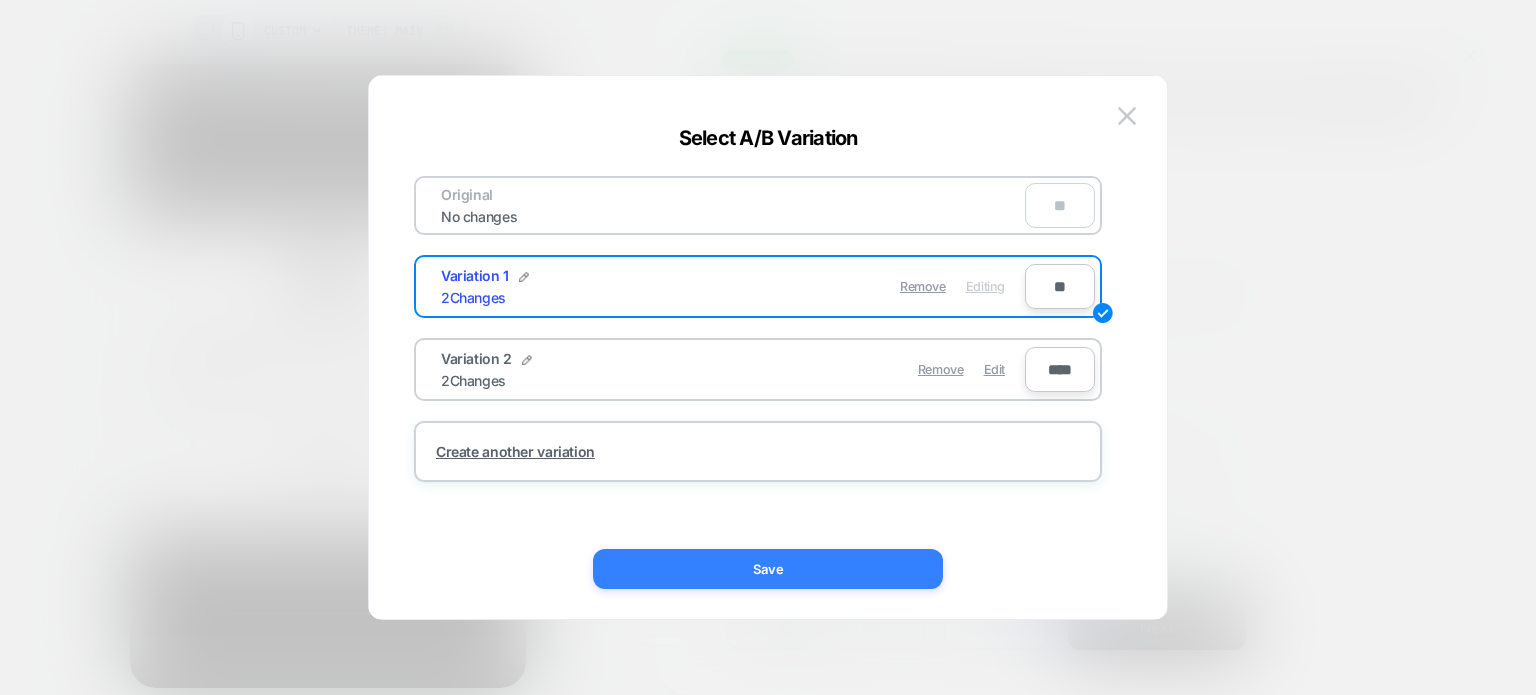 click on "Save" at bounding box center [768, 569] 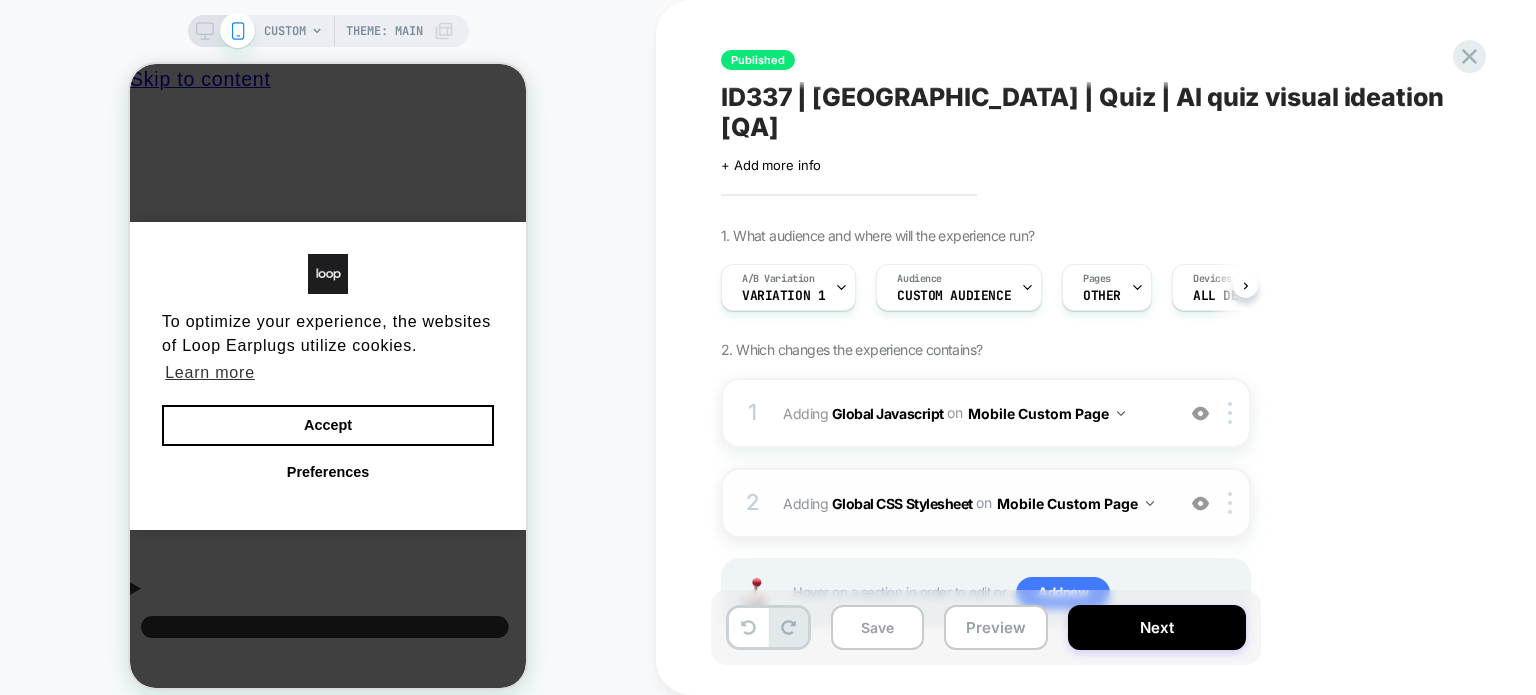 click on "Adding   Global CSS Stylesheet   on Mobile Custom Page" at bounding box center (973, 503) 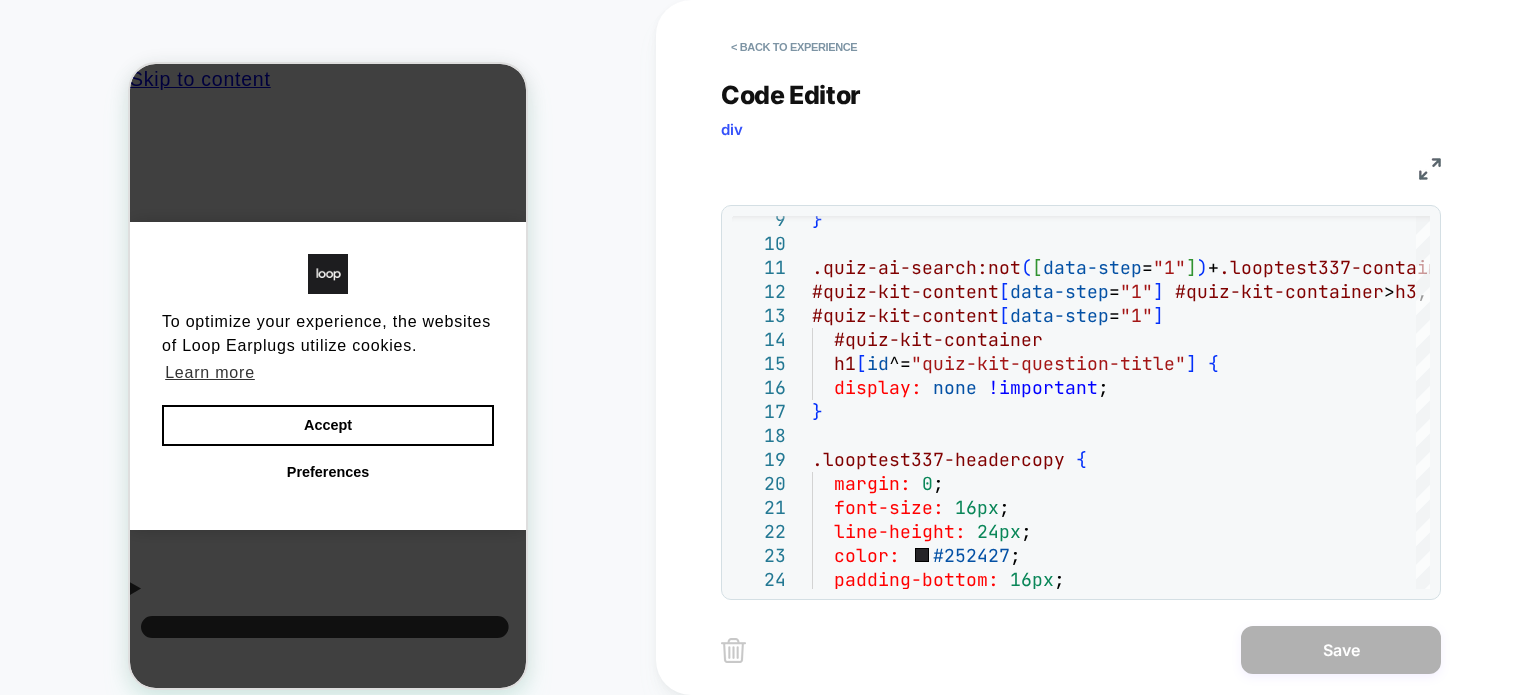click at bounding box center (1430, 169) 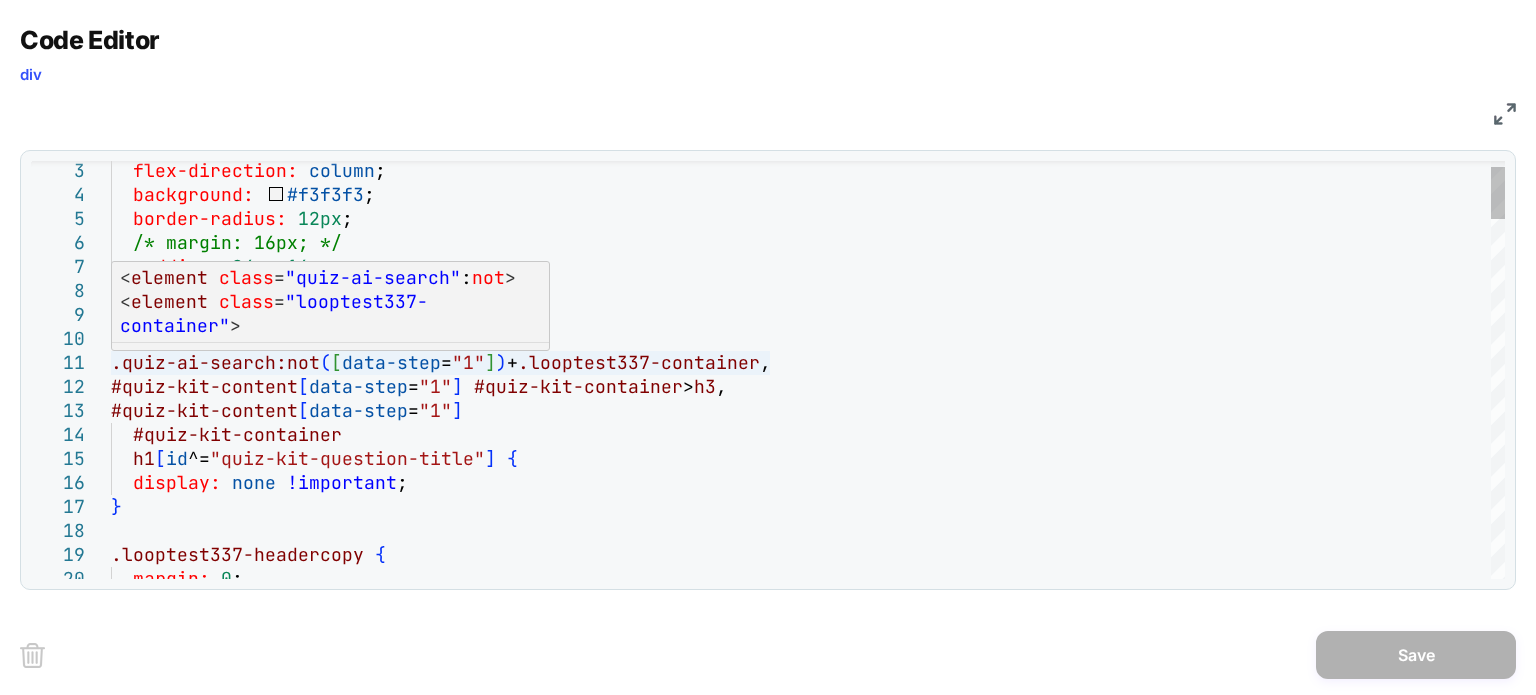type on "**********" 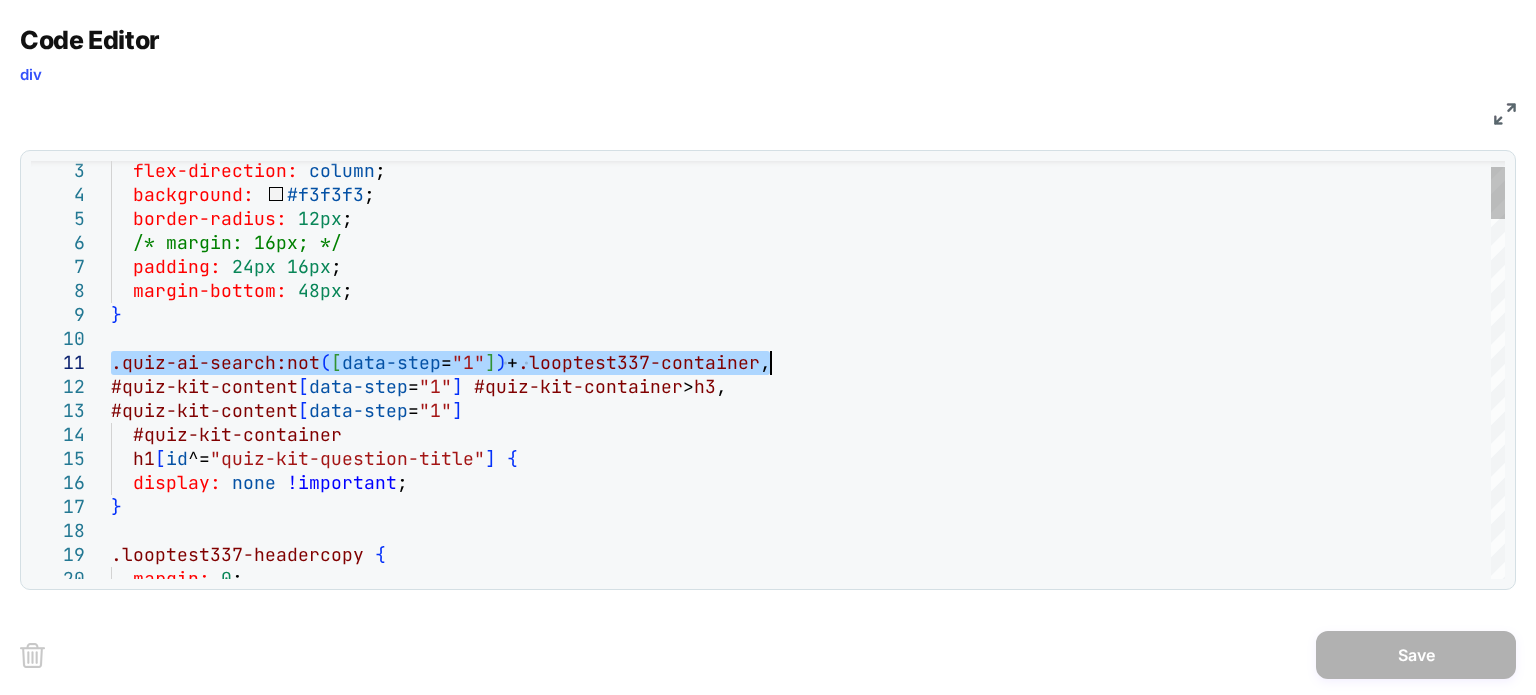 drag, startPoint x: 112, startPoint y: 363, endPoint x: 768, endPoint y: 363, distance: 656 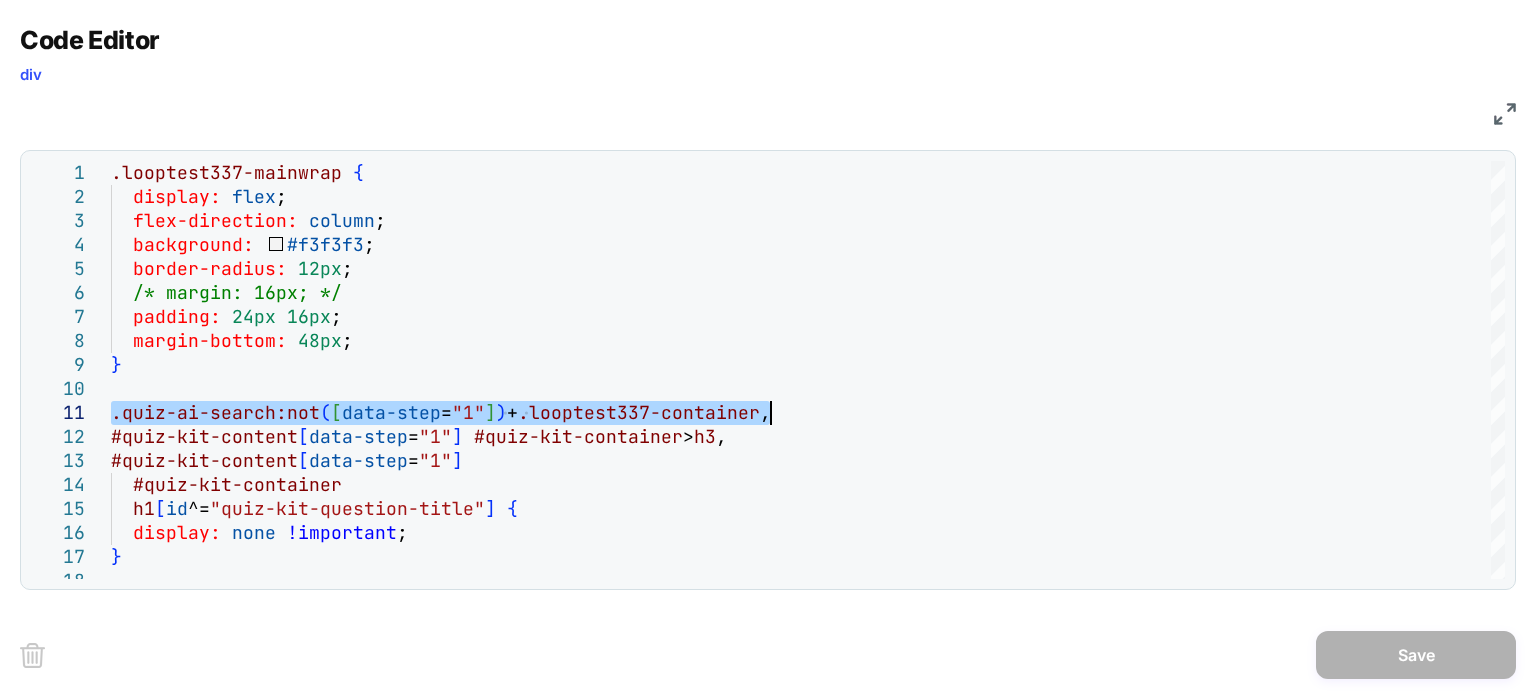 click on "CSS" at bounding box center [768, 111] 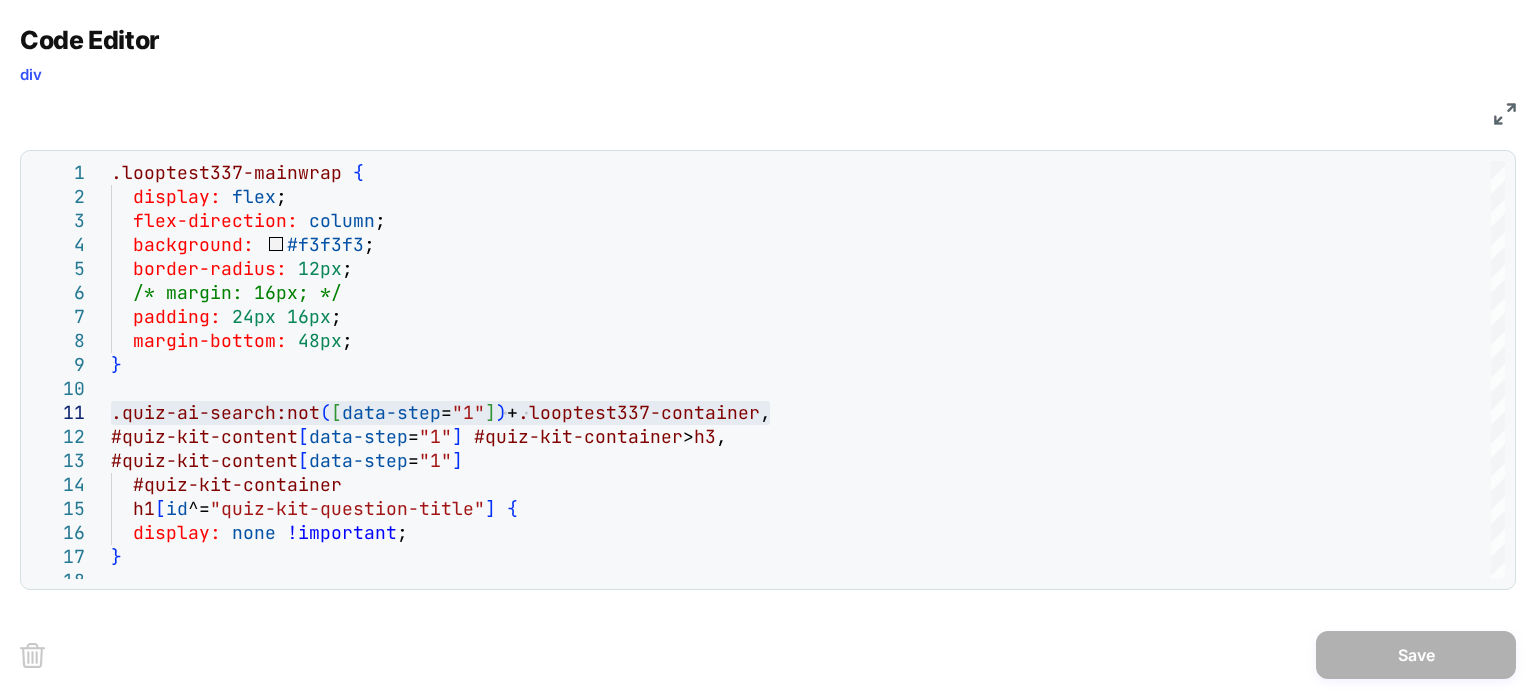 click at bounding box center (1505, 114) 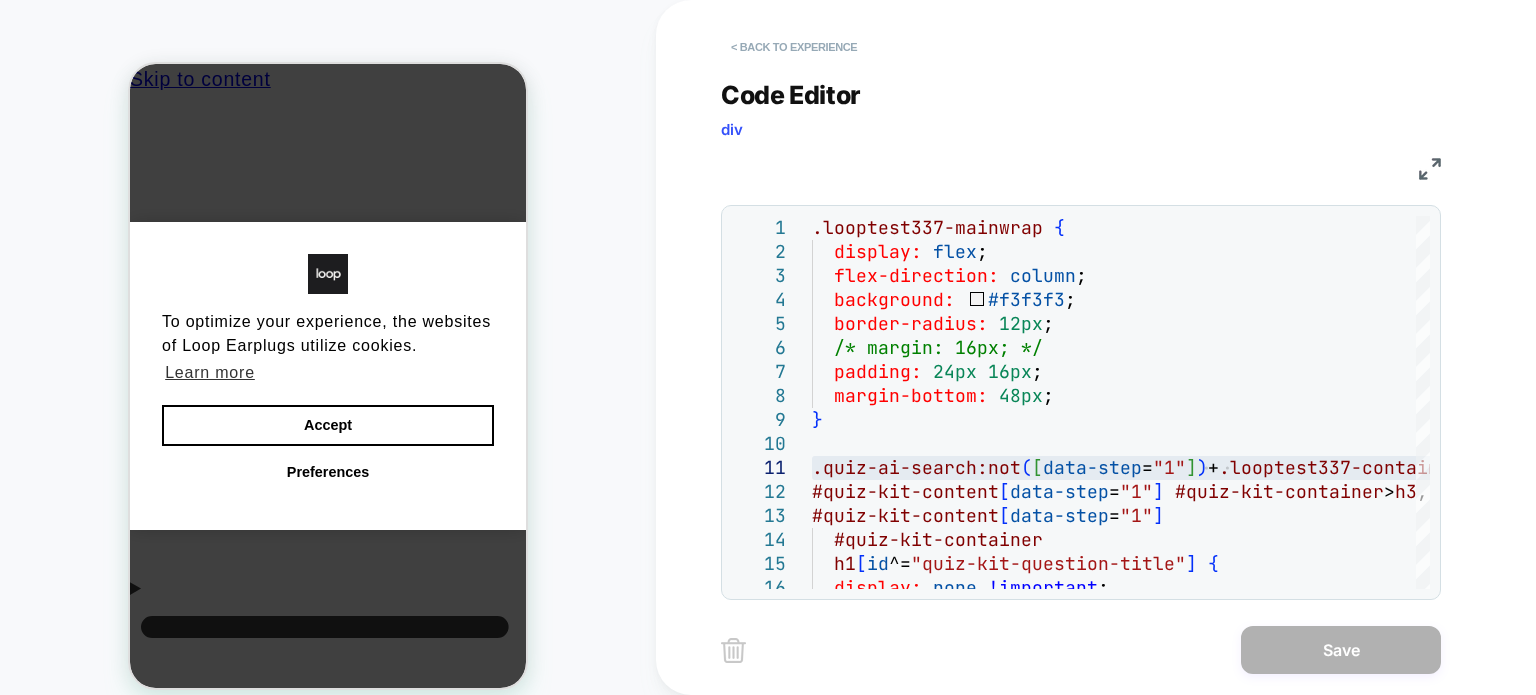 click on "< Back to experience" at bounding box center [794, 47] 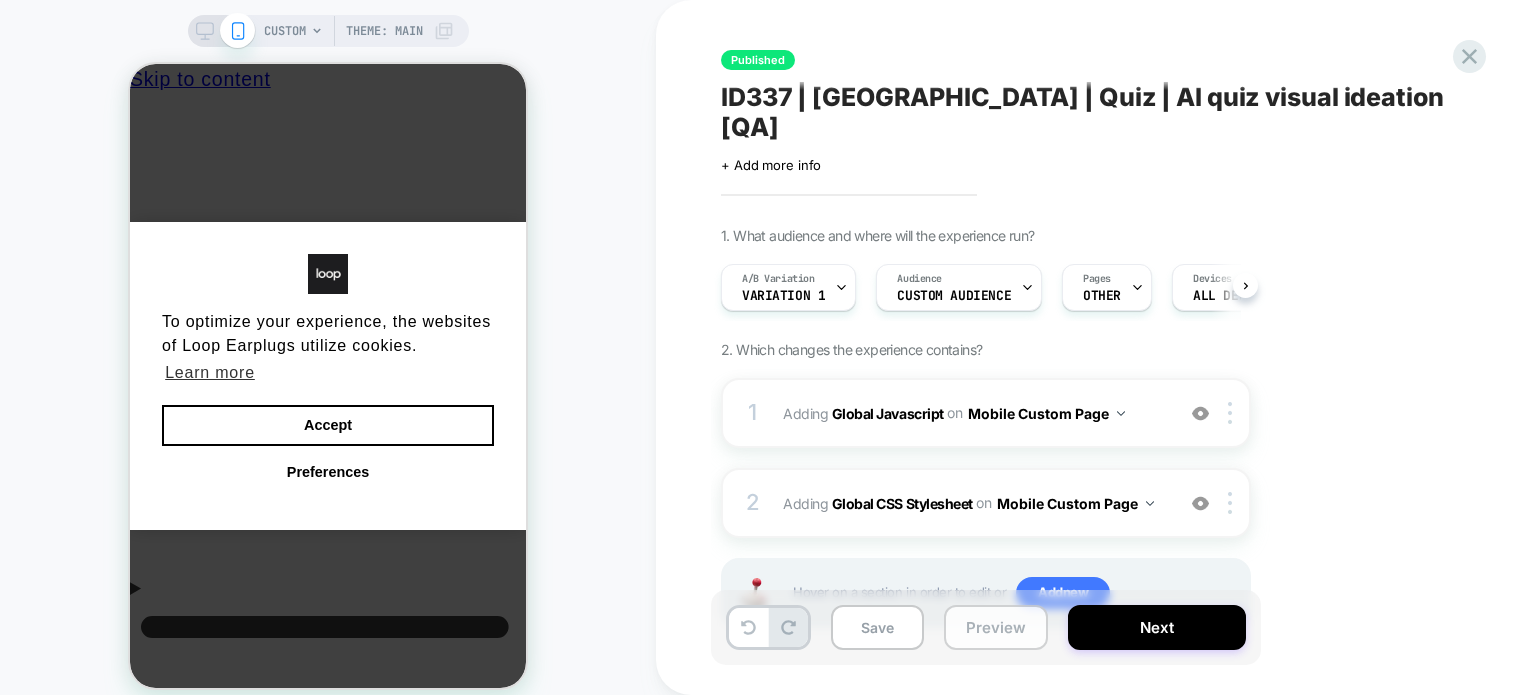 scroll, scrollTop: 0, scrollLeft: 0, axis: both 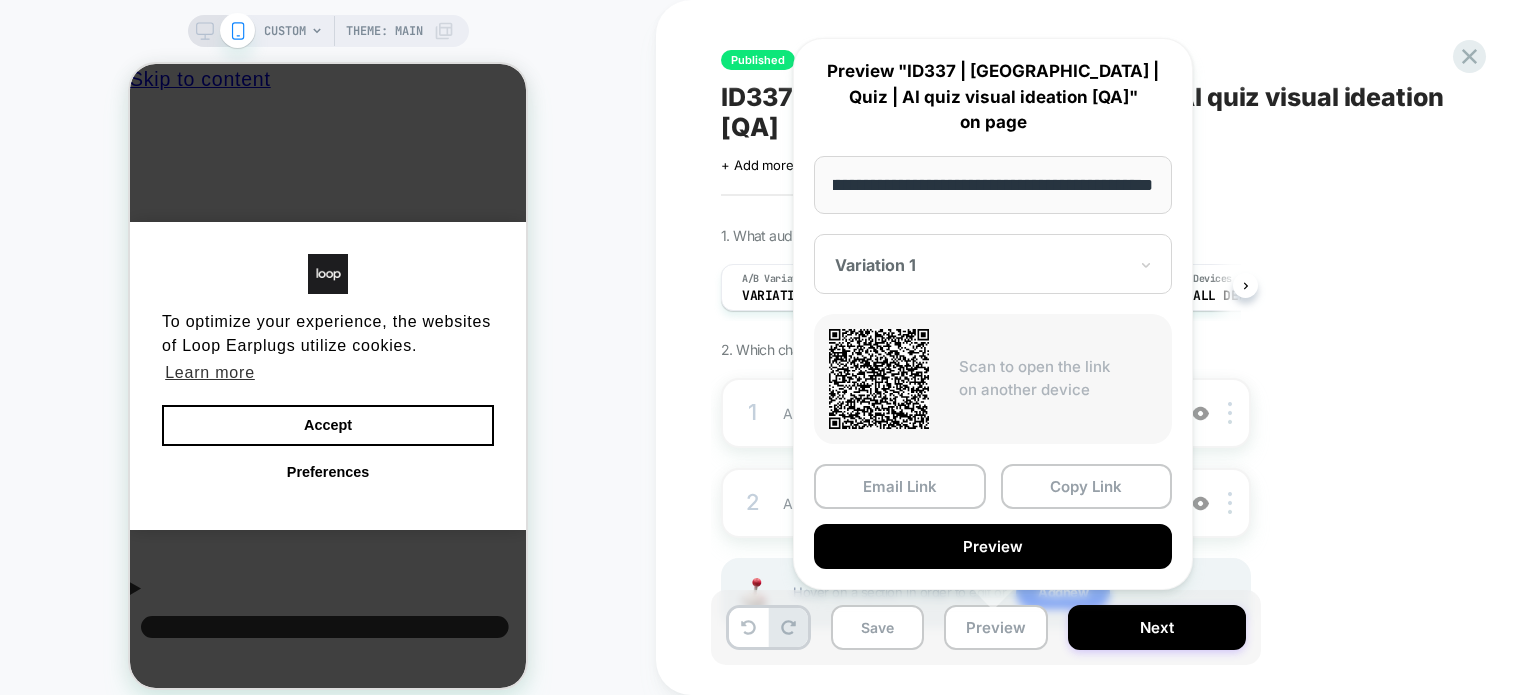 click on "**********" at bounding box center [993, 185] 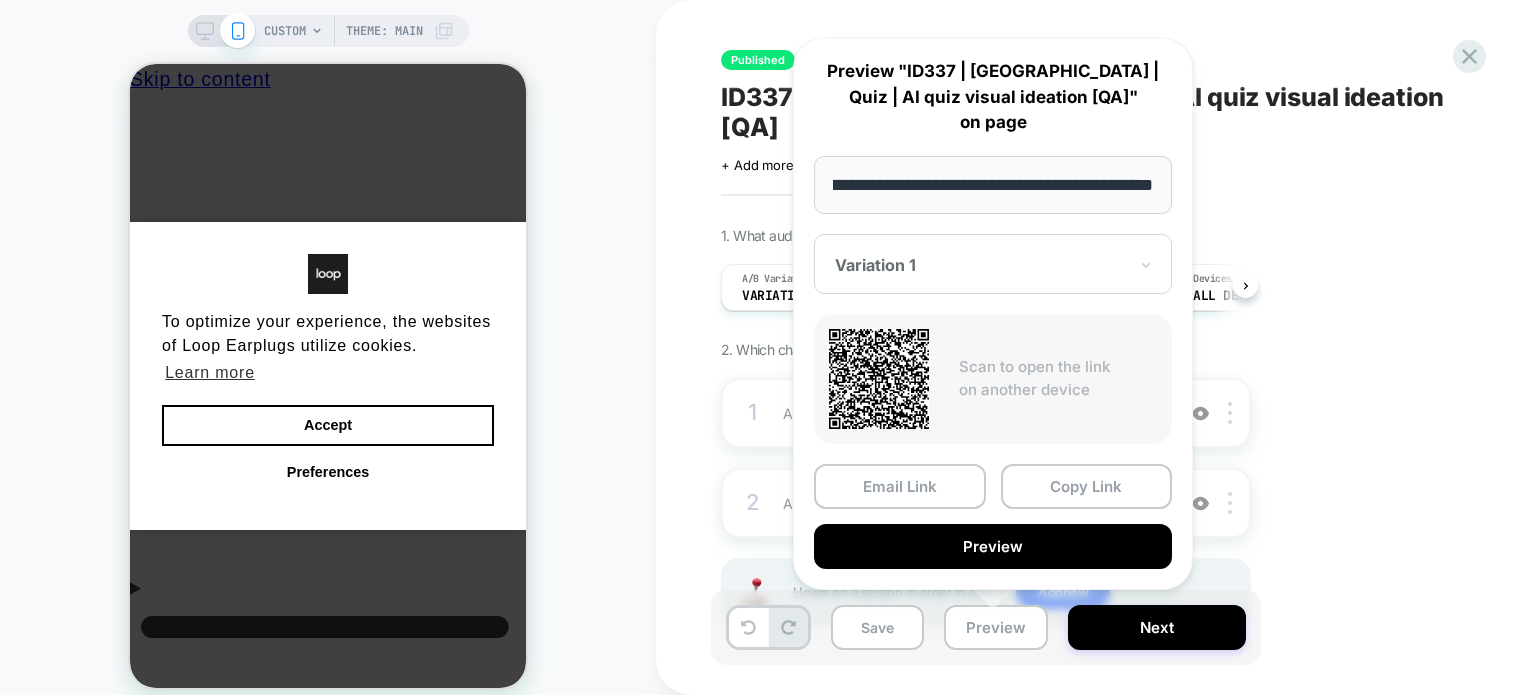 scroll, scrollTop: 0, scrollLeft: 0, axis: both 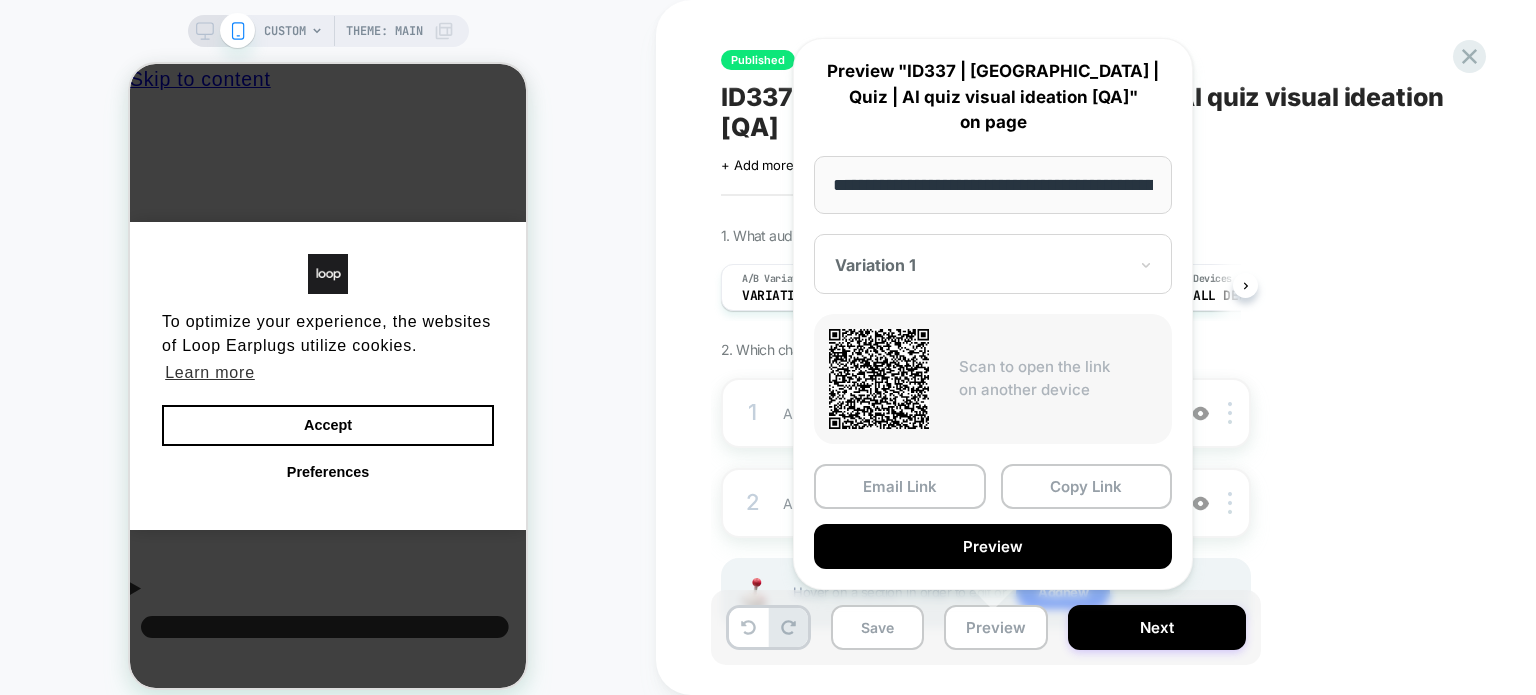 click on "Published ID337 | USA | Quiz | AI quiz visual ideation [QA] Click to edit experience details + Add more info 1. What audience and where will the experience run? A/B Variation Variation 1 Audience Custom Audience Pages OTHER Devices ALL DEVICES Trigger Page Load 2. Which changes the experience contains? 1 Adding   Global Javascript   on Mobile Custom Page Add Before Add After Copy to   Desktop Target   All Devices Delete 2 Adding   Global CSS Stylesheet   on Mobile Custom Page Add Before Add After Copy to   Desktop Target   All Devices Delete Hover on a section in order to edit or  Add  new" at bounding box center [1086, 347] 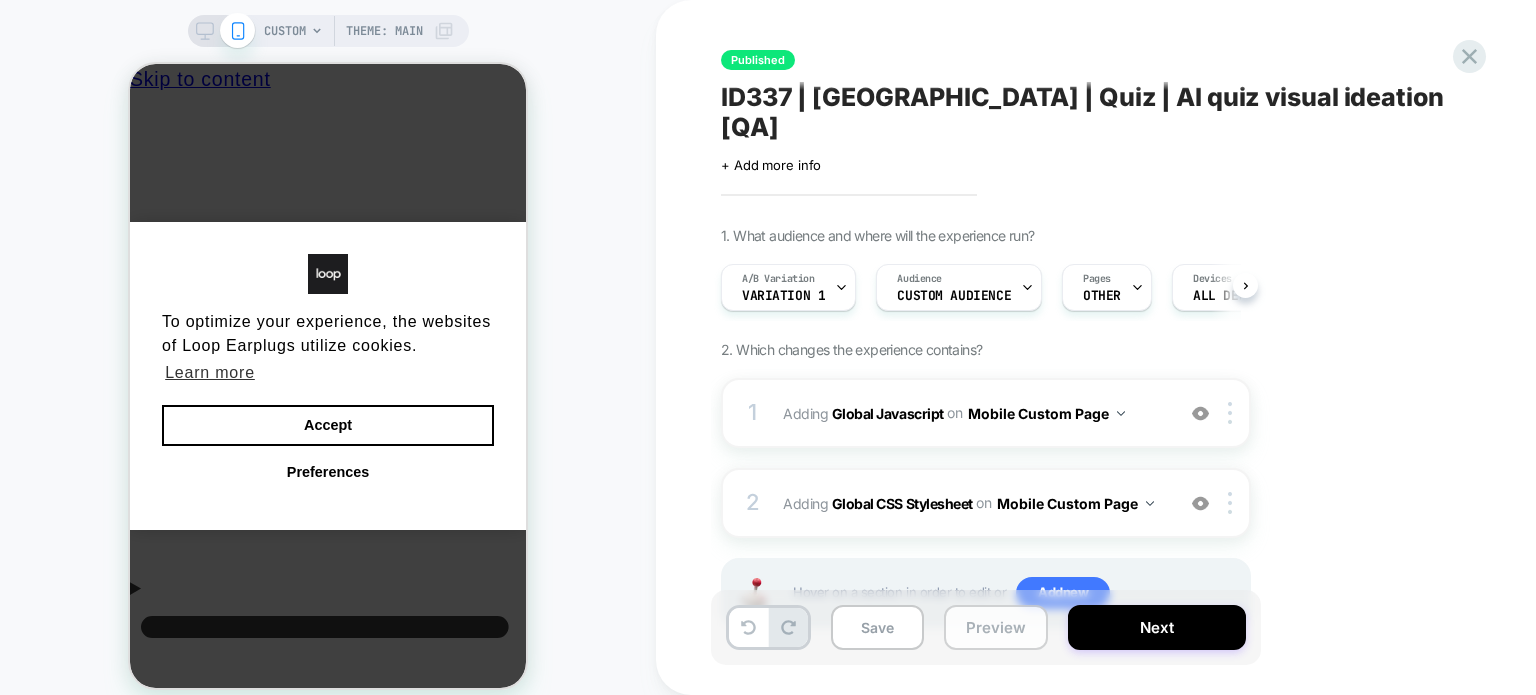 click on "Preview" at bounding box center (996, 627) 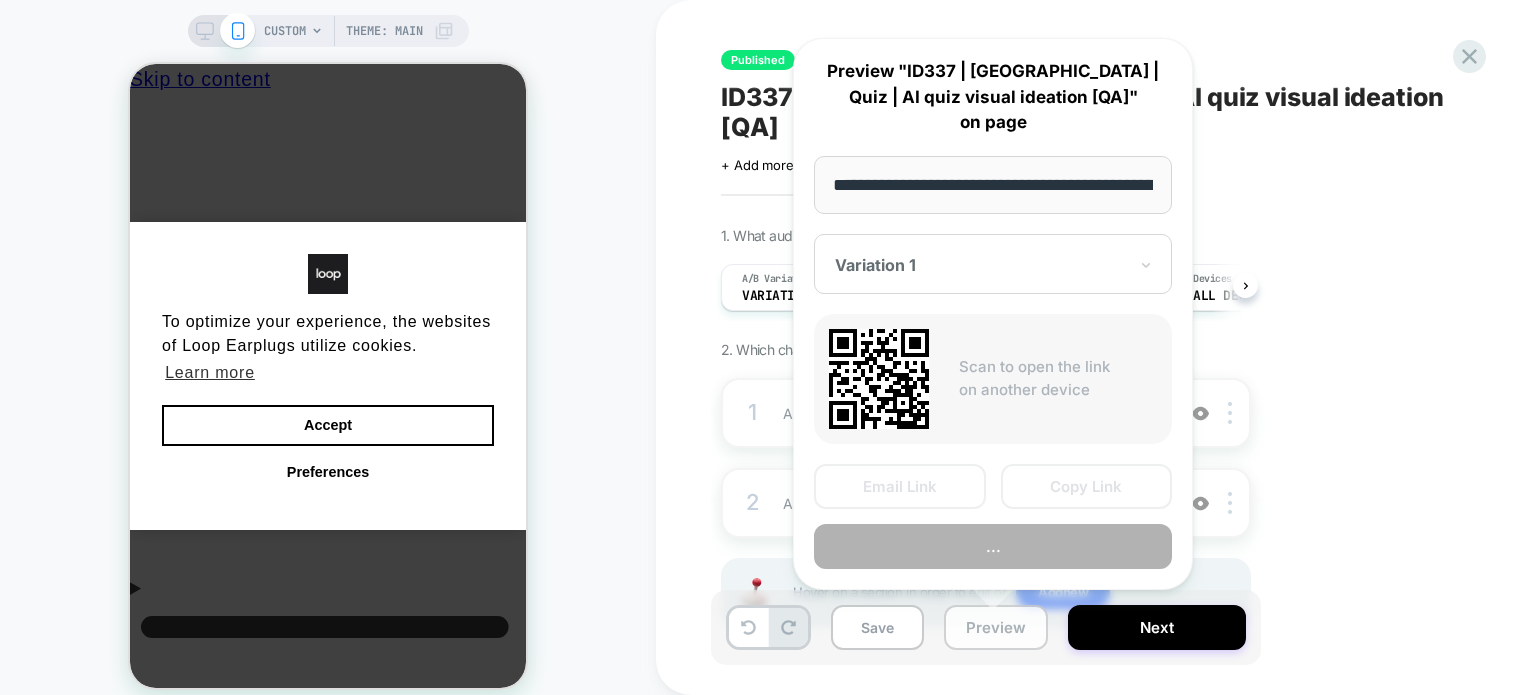 scroll, scrollTop: 0, scrollLeft: 158, axis: horizontal 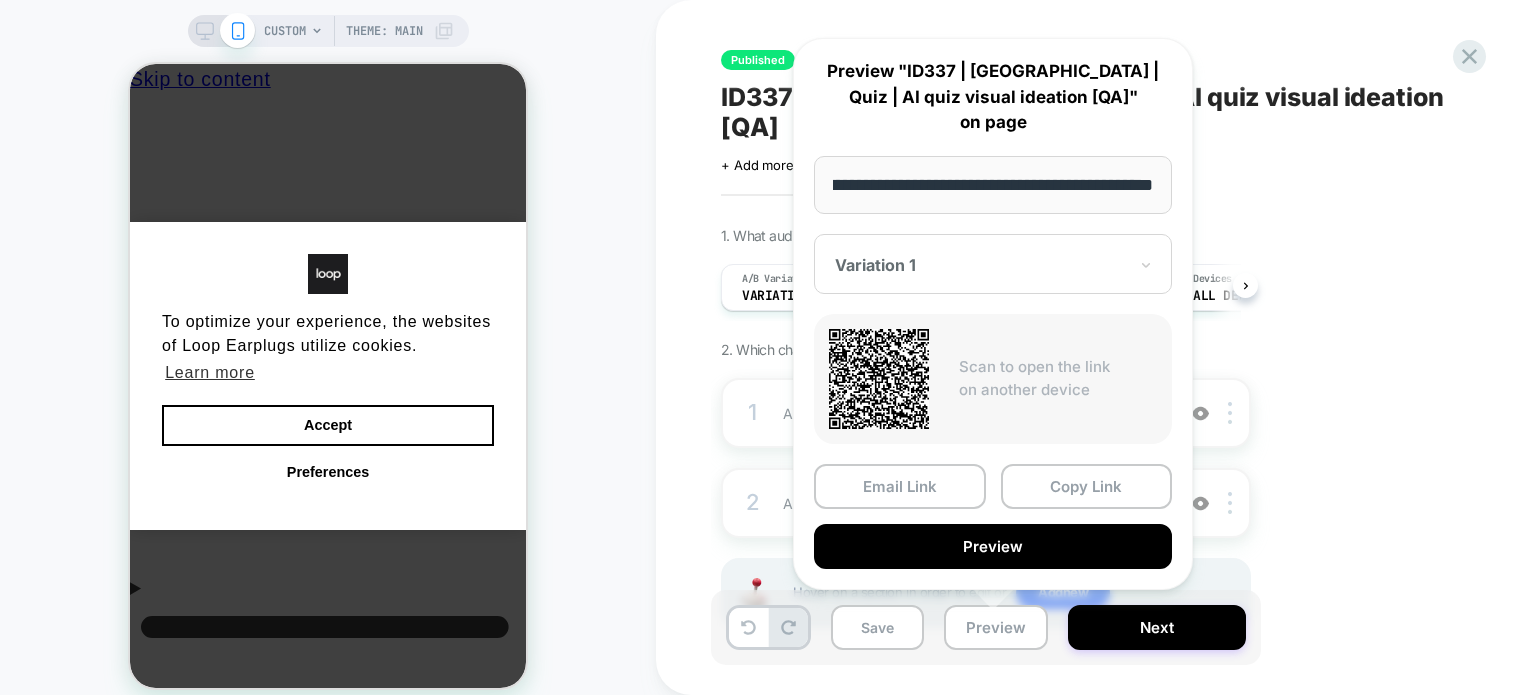 click on "**********" at bounding box center [993, 185] 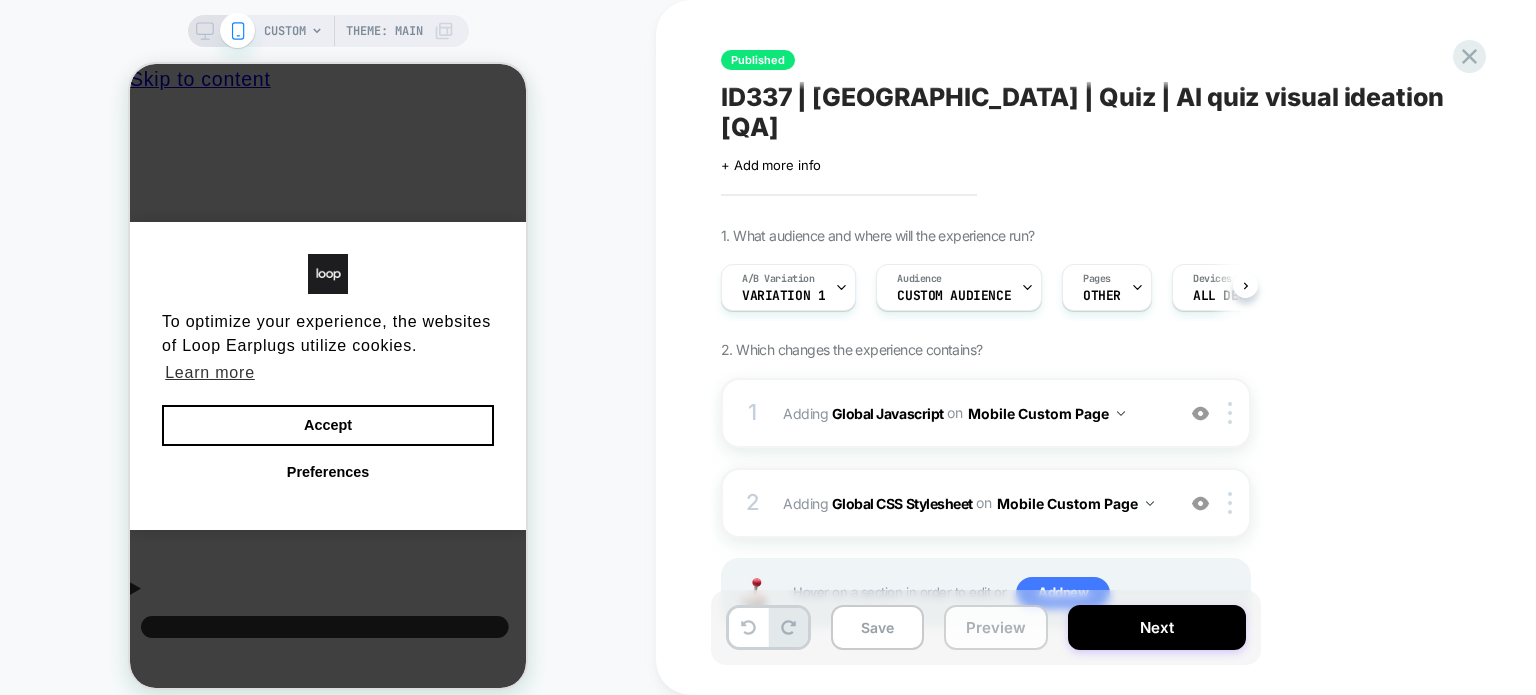 click on "Preview" at bounding box center [996, 627] 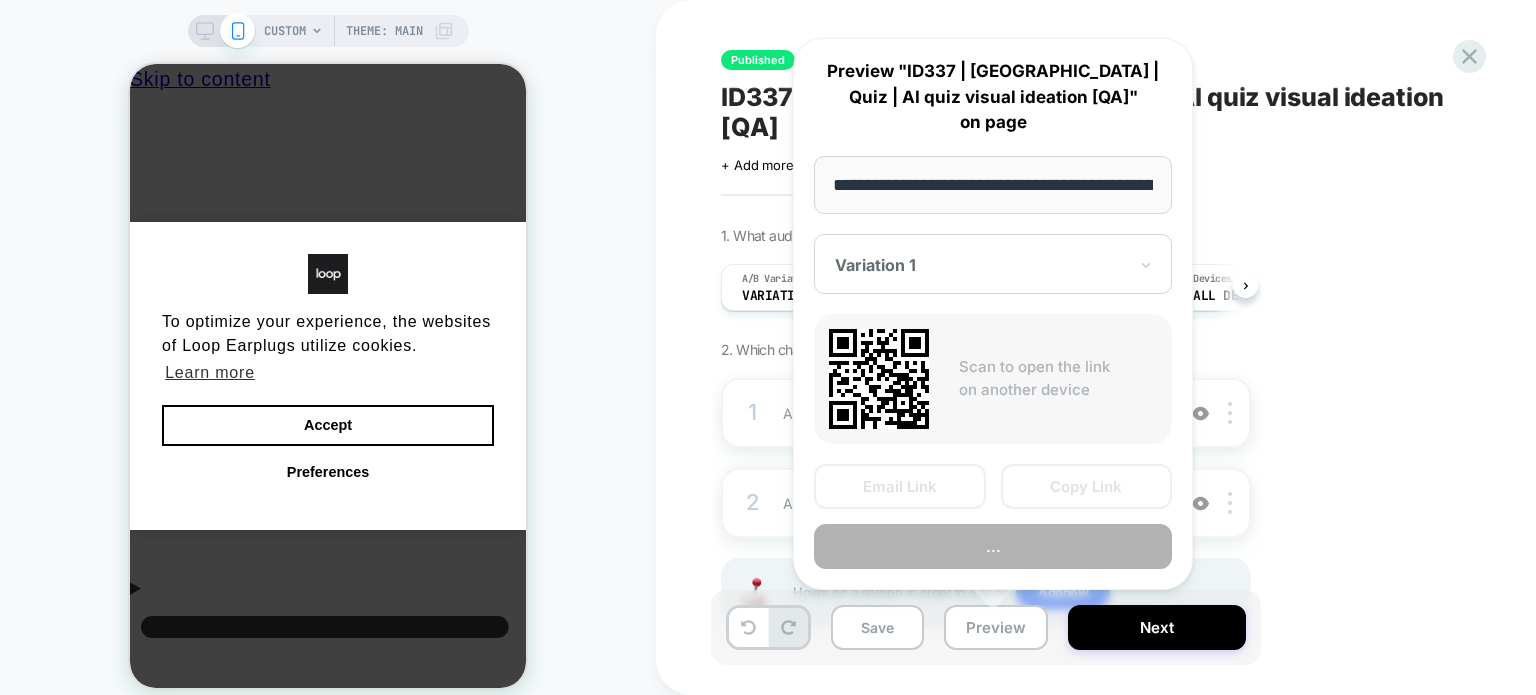 scroll, scrollTop: 0, scrollLeft: 158, axis: horizontal 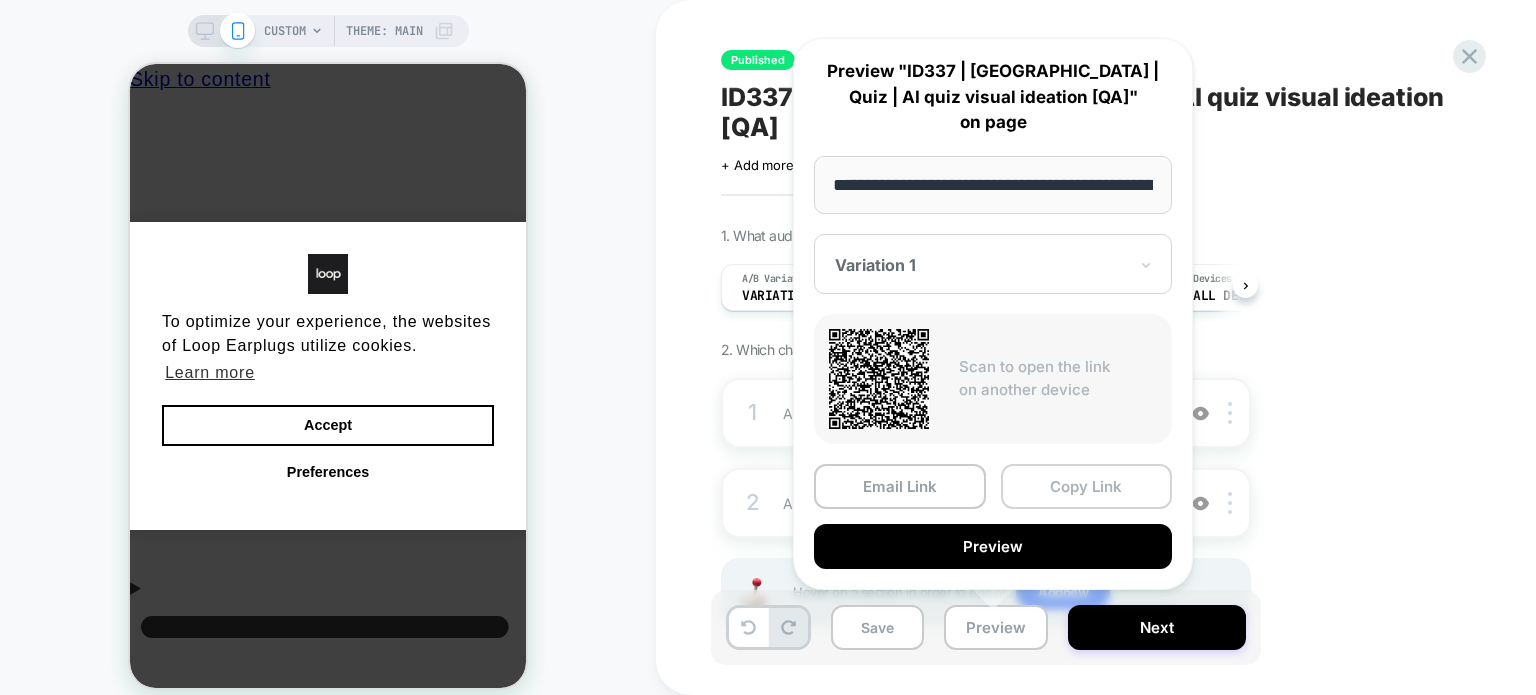 click on "Copy Link" at bounding box center [1087, 486] 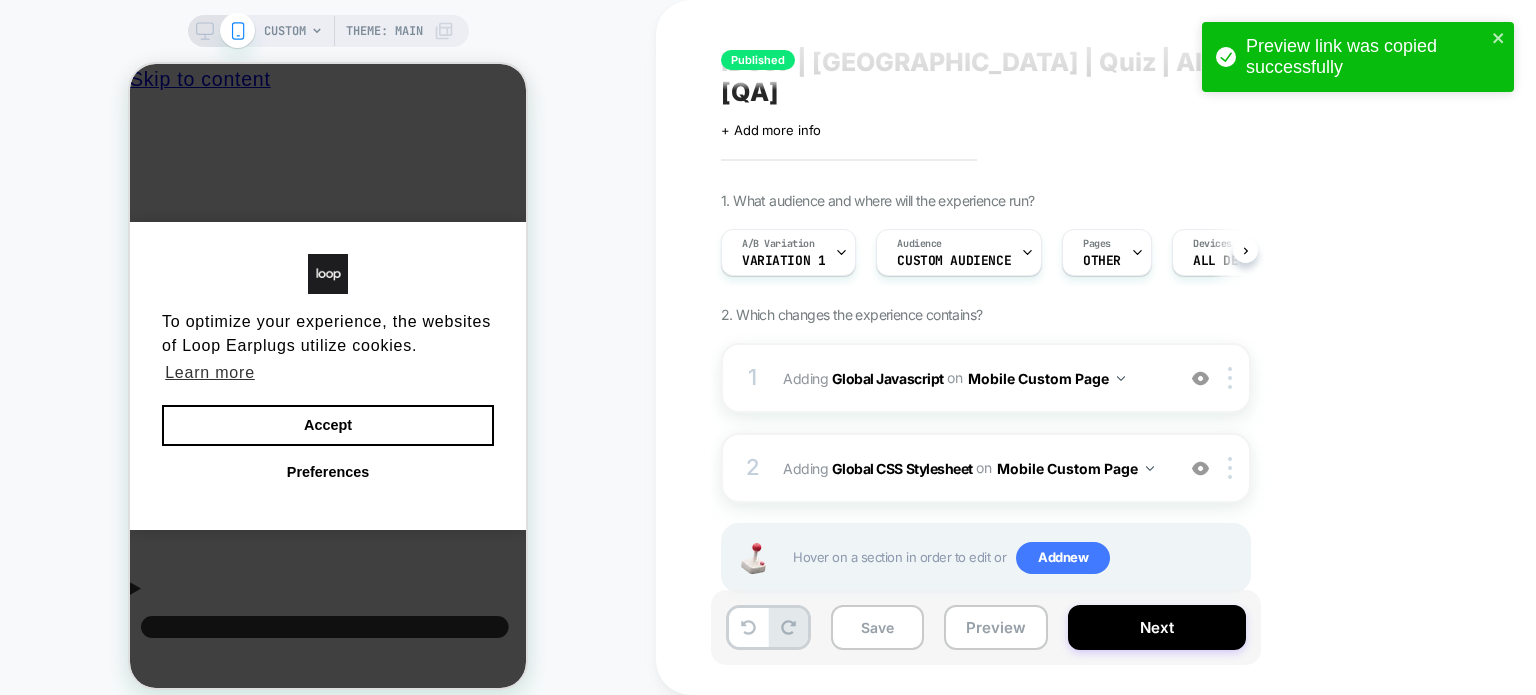 scroll, scrollTop: 52, scrollLeft: 0, axis: vertical 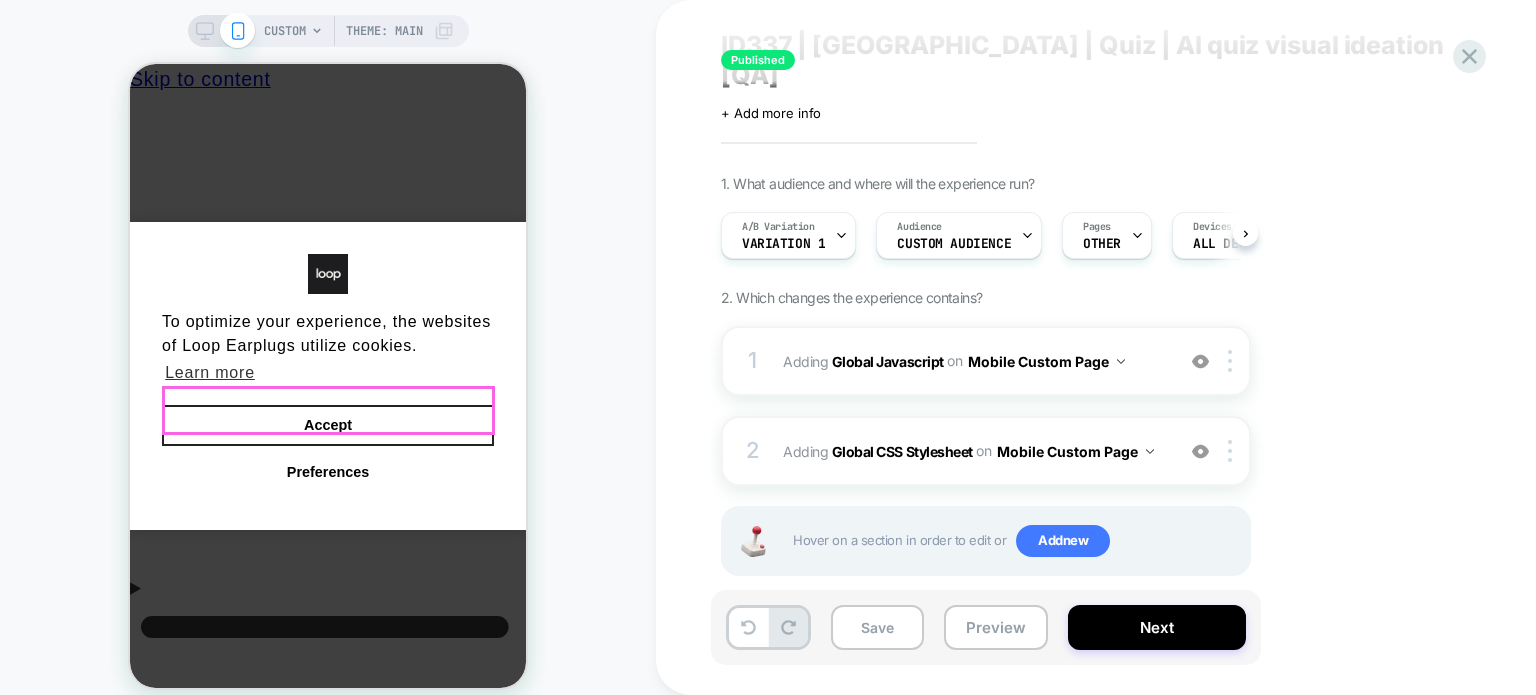 click on "Accept" at bounding box center (328, 426) 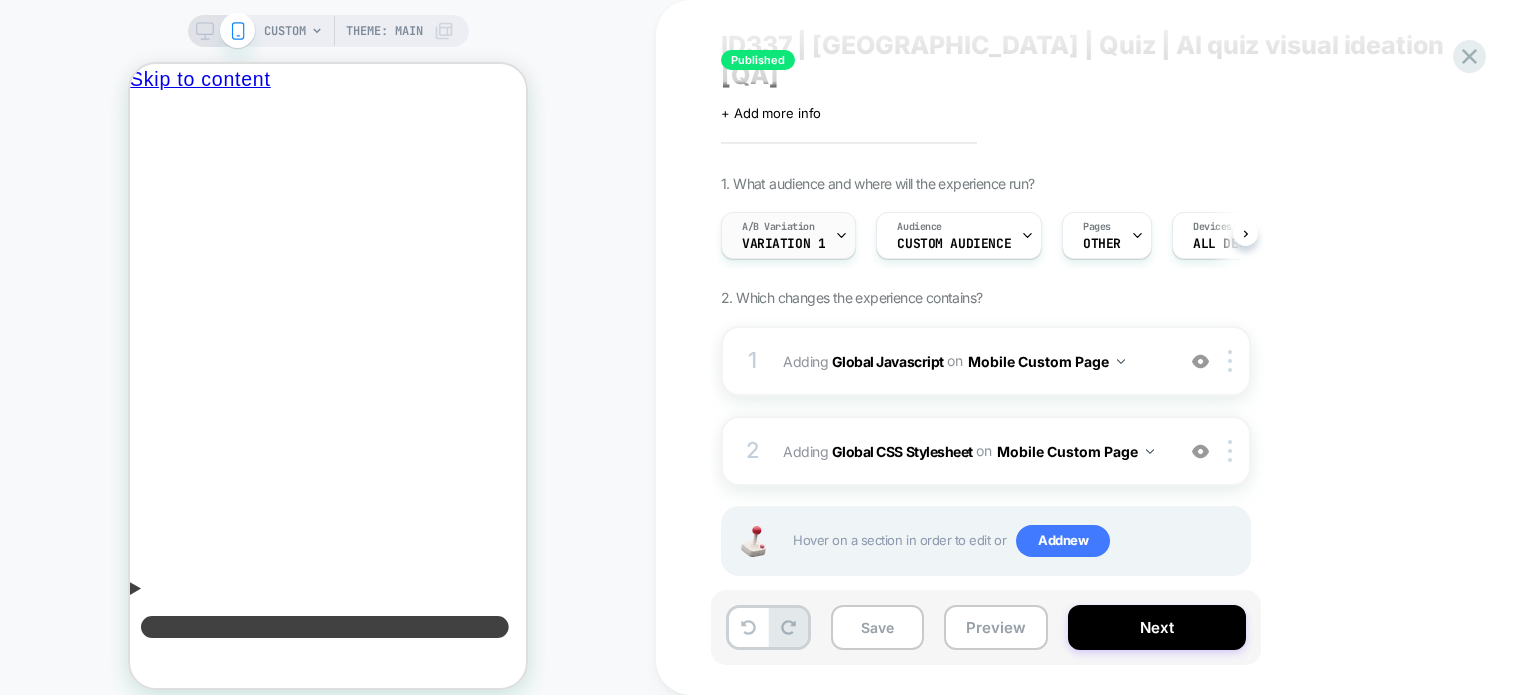click on "A/B Variation Variation 1" at bounding box center (783, 235) 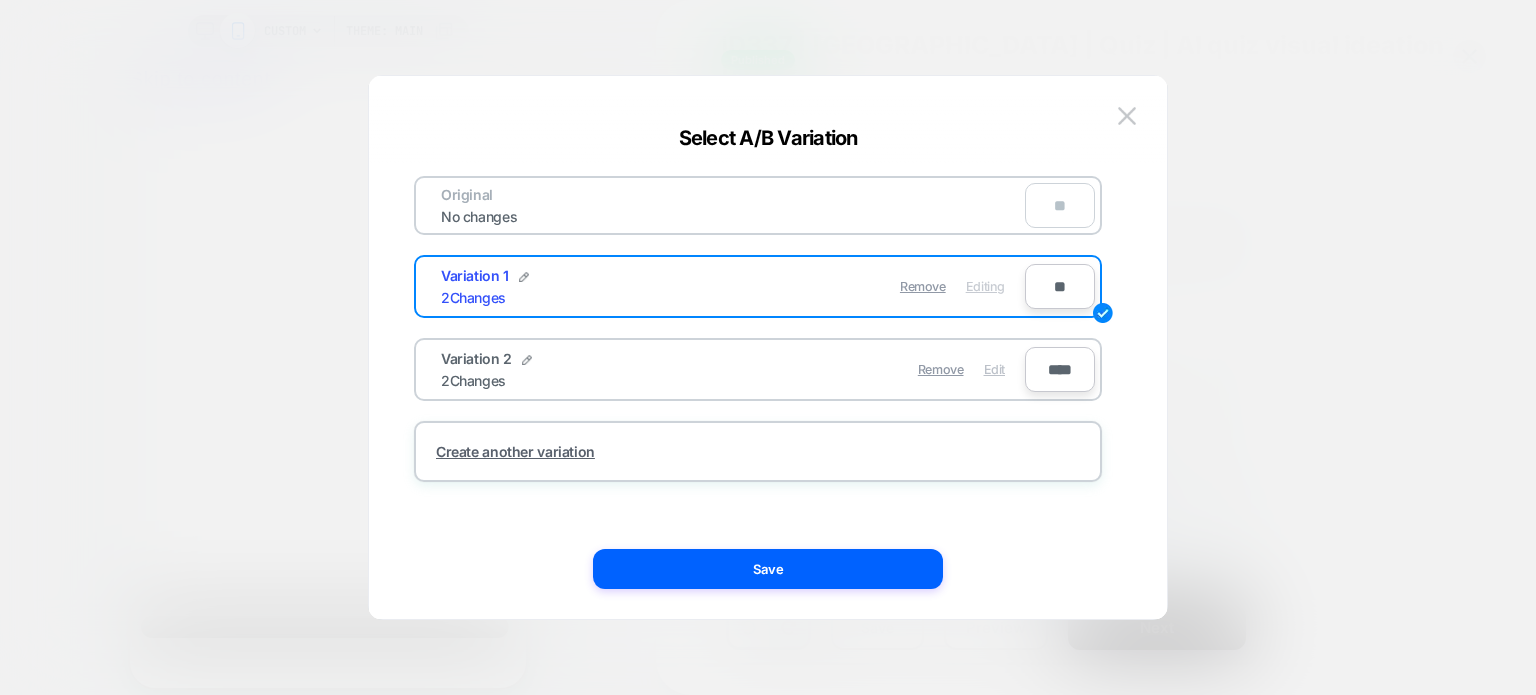click on "Edit" at bounding box center [994, 369] 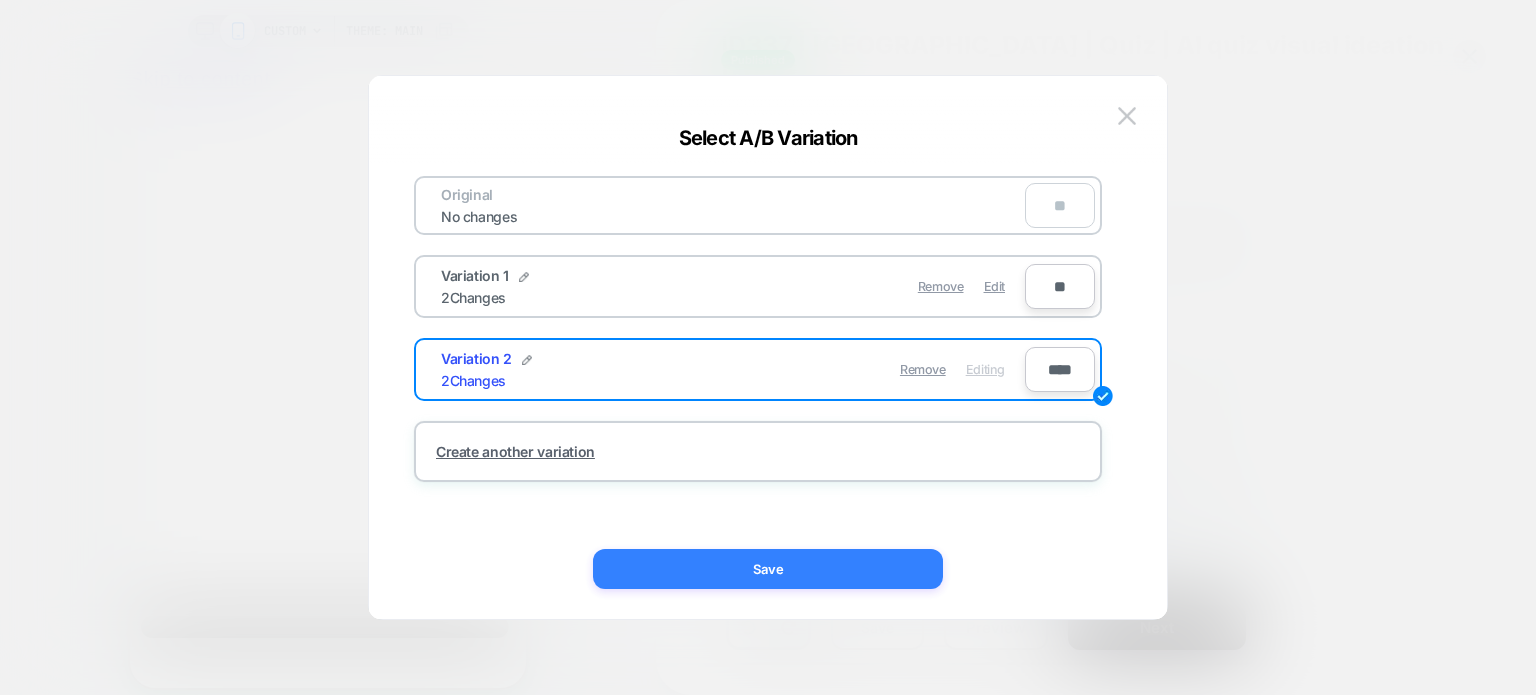click on "Save" at bounding box center (768, 569) 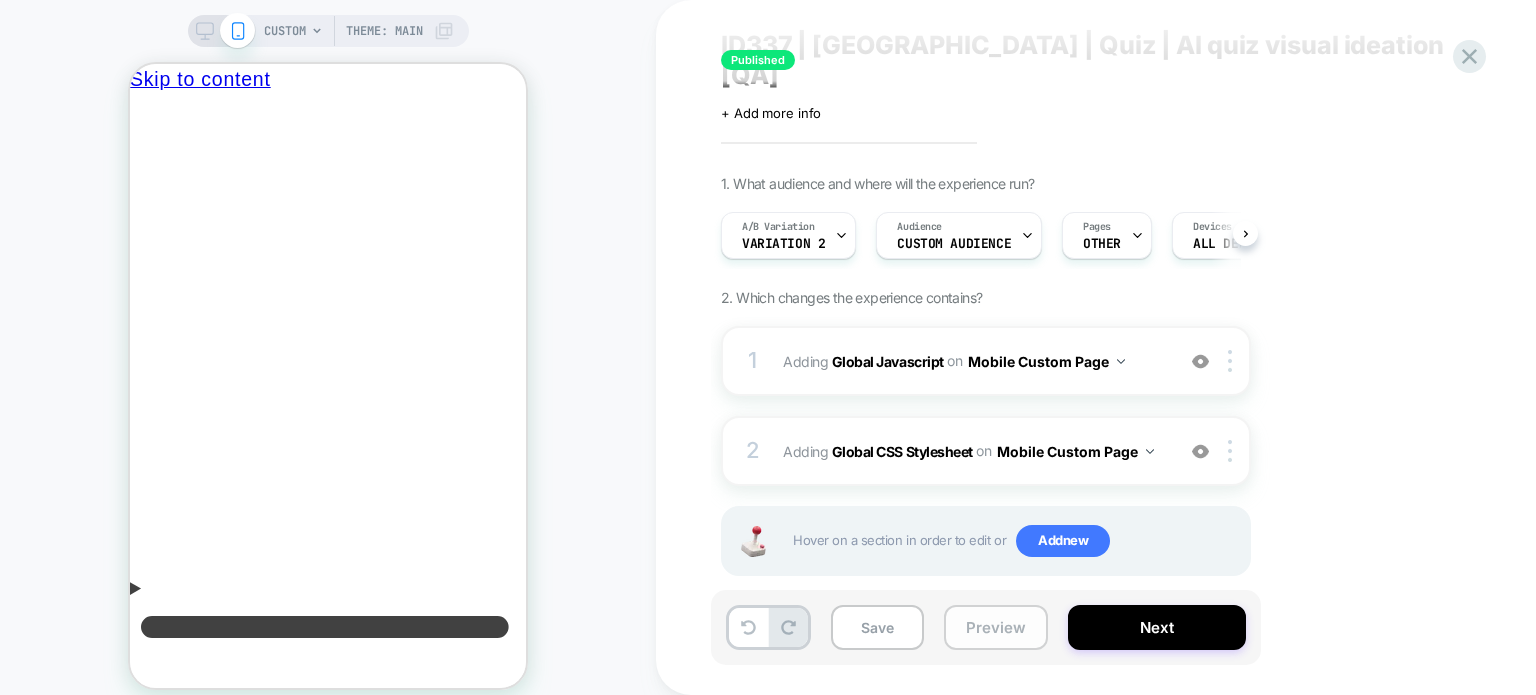 click on "Preview" at bounding box center [996, 627] 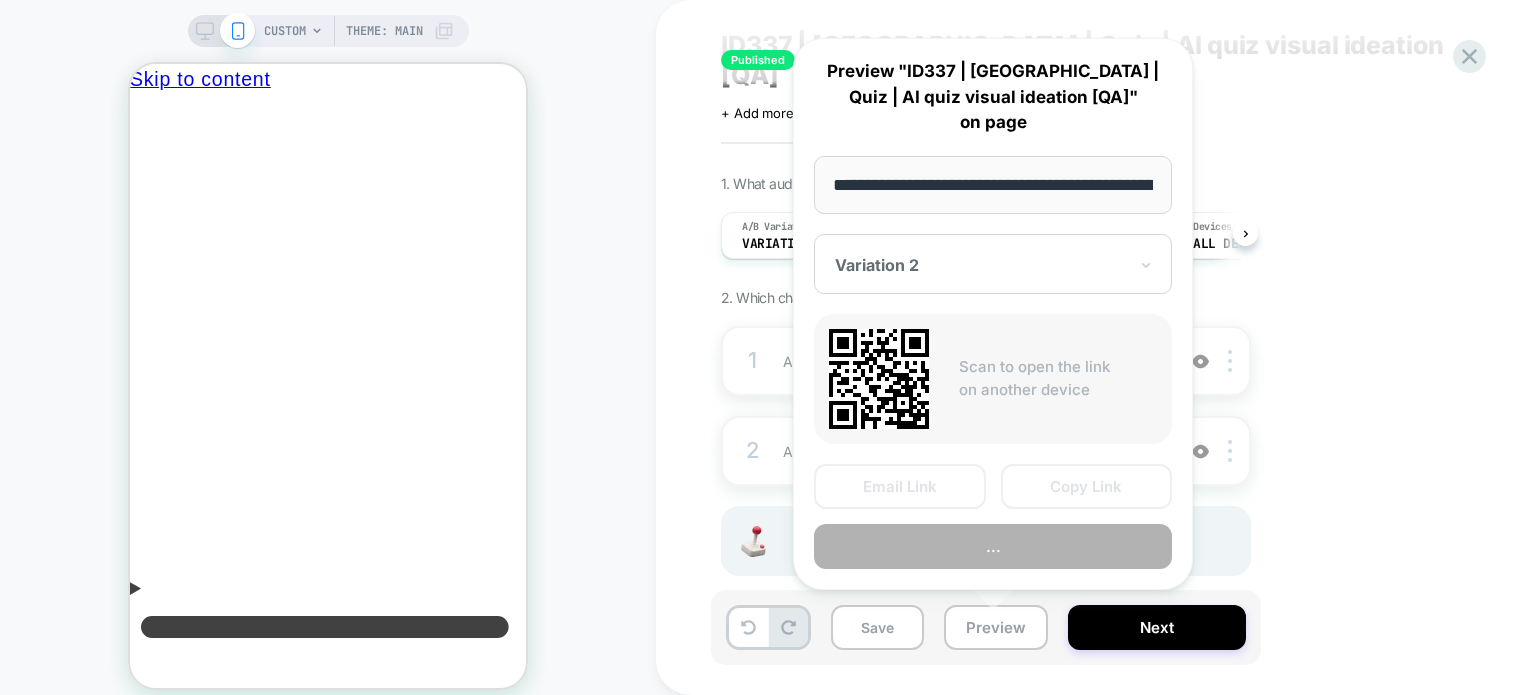 scroll, scrollTop: 0, scrollLeft: 158, axis: horizontal 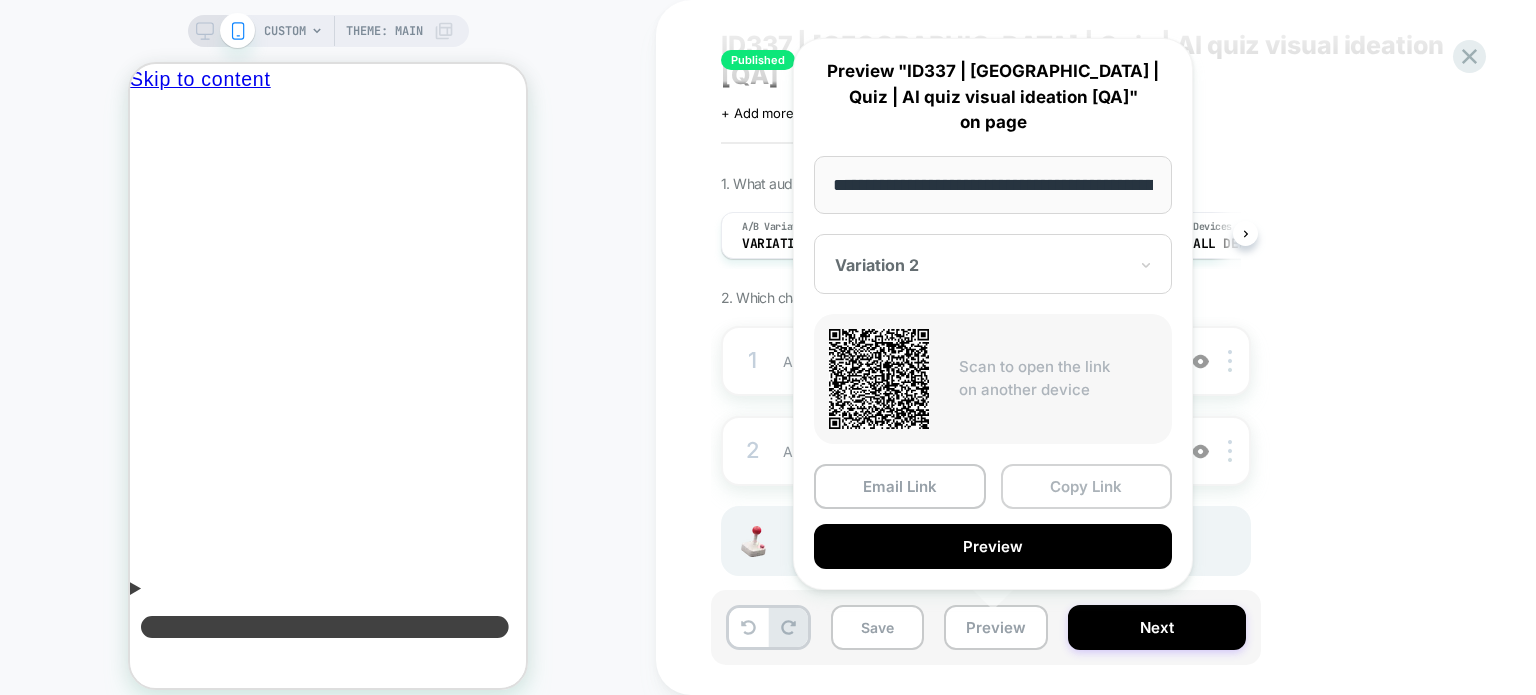 click on "Copy Link" at bounding box center (1087, 486) 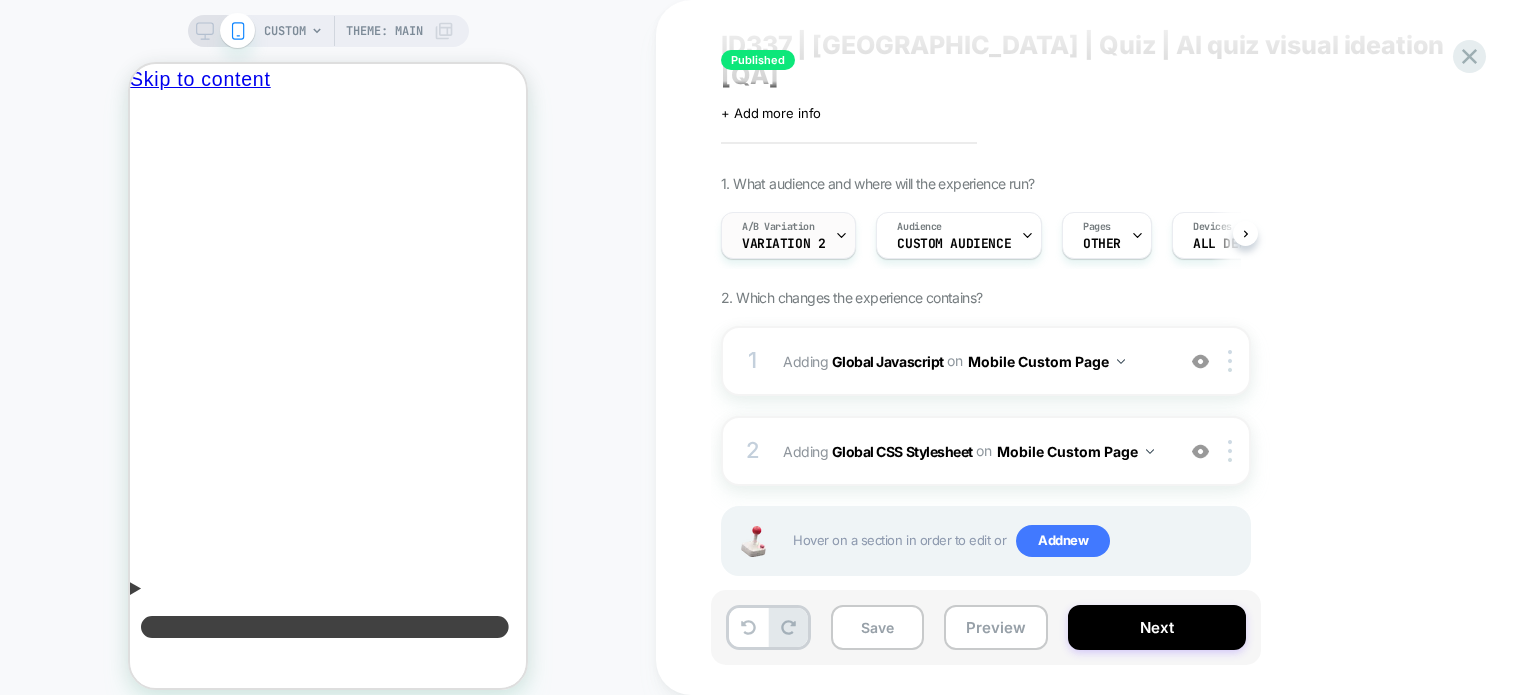 click on "Variation 2" at bounding box center [783, 244] 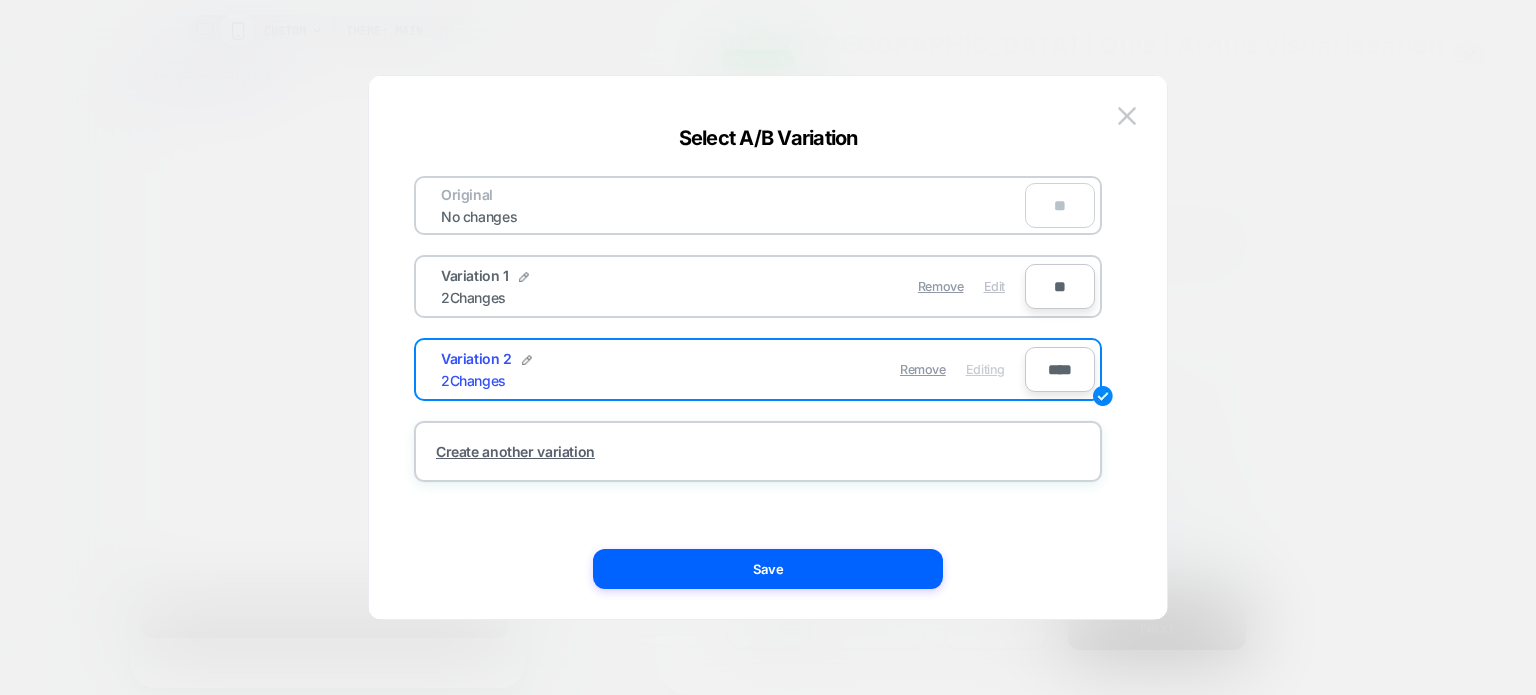 click on "Edit" at bounding box center (994, 286) 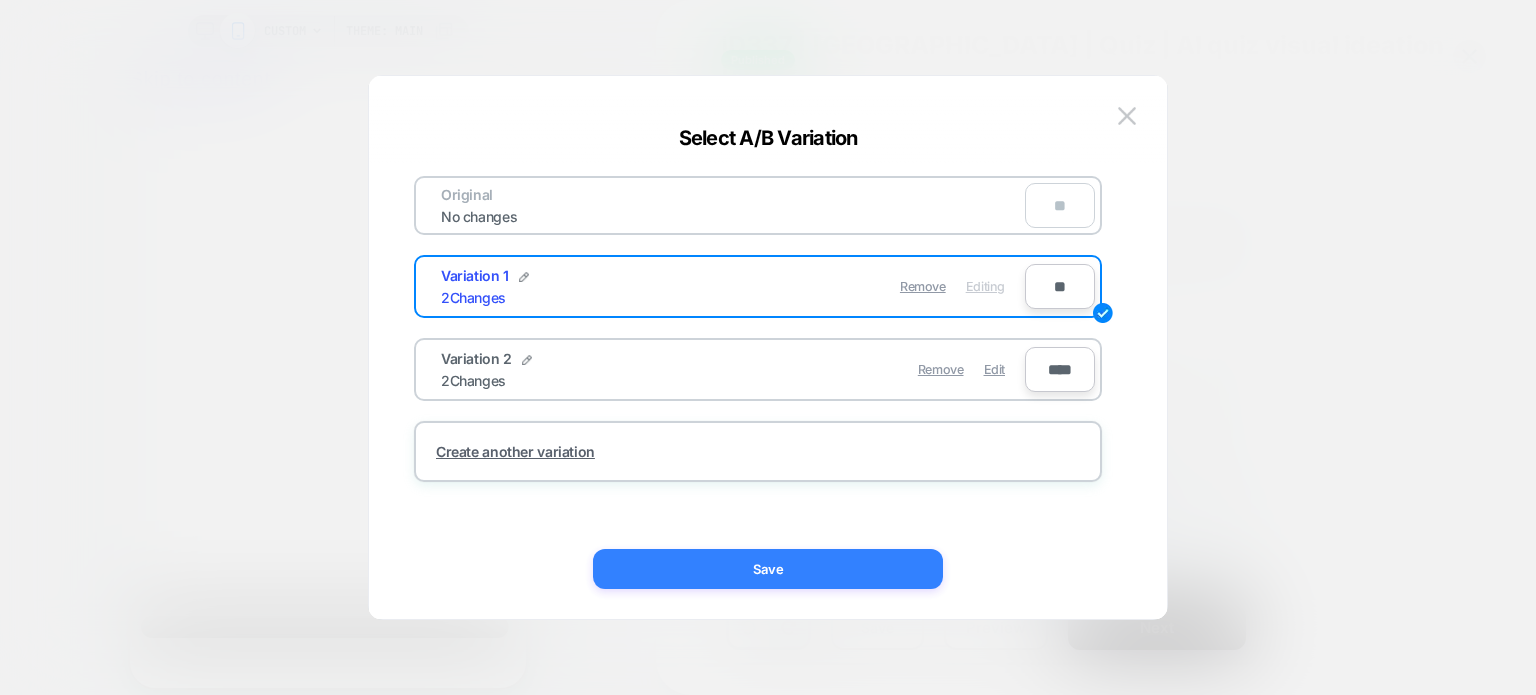 click on "Save" at bounding box center (768, 569) 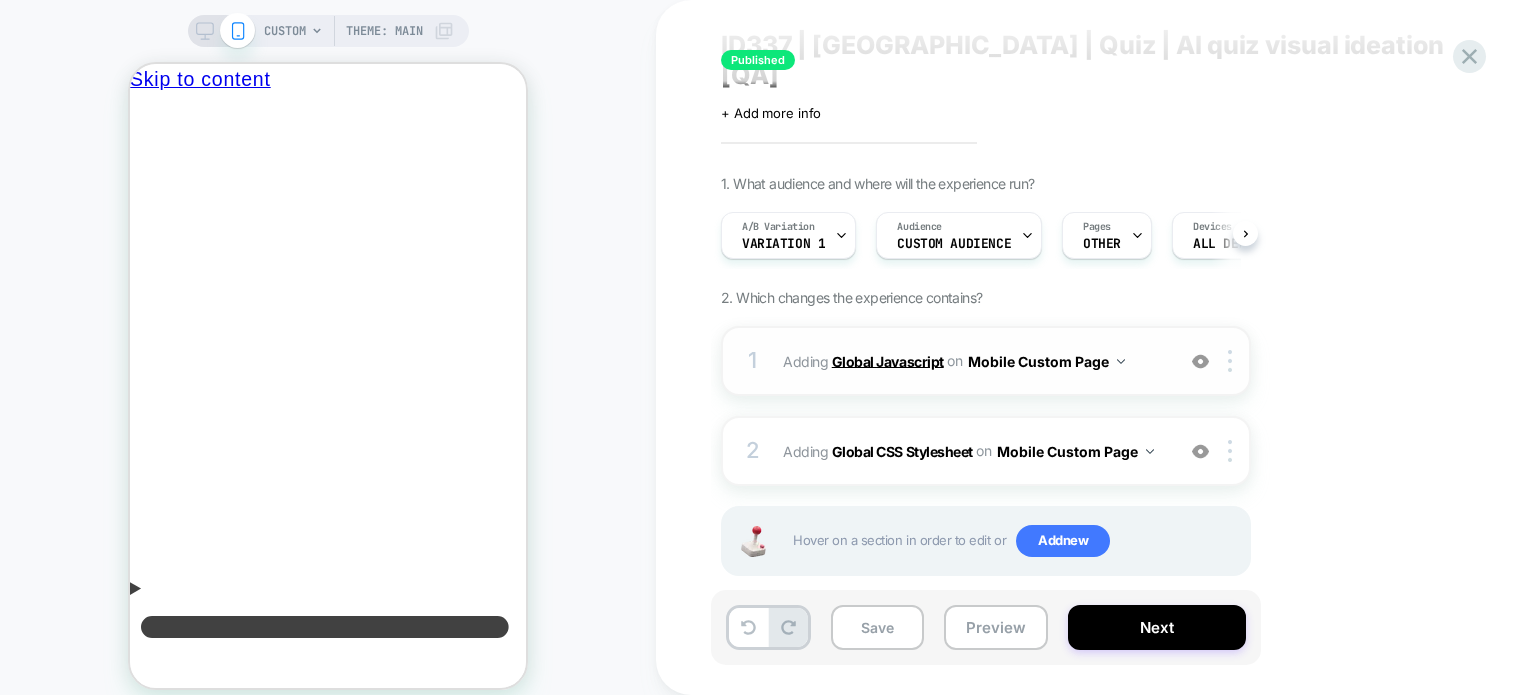 click on "Global Javascript" at bounding box center (888, 360) 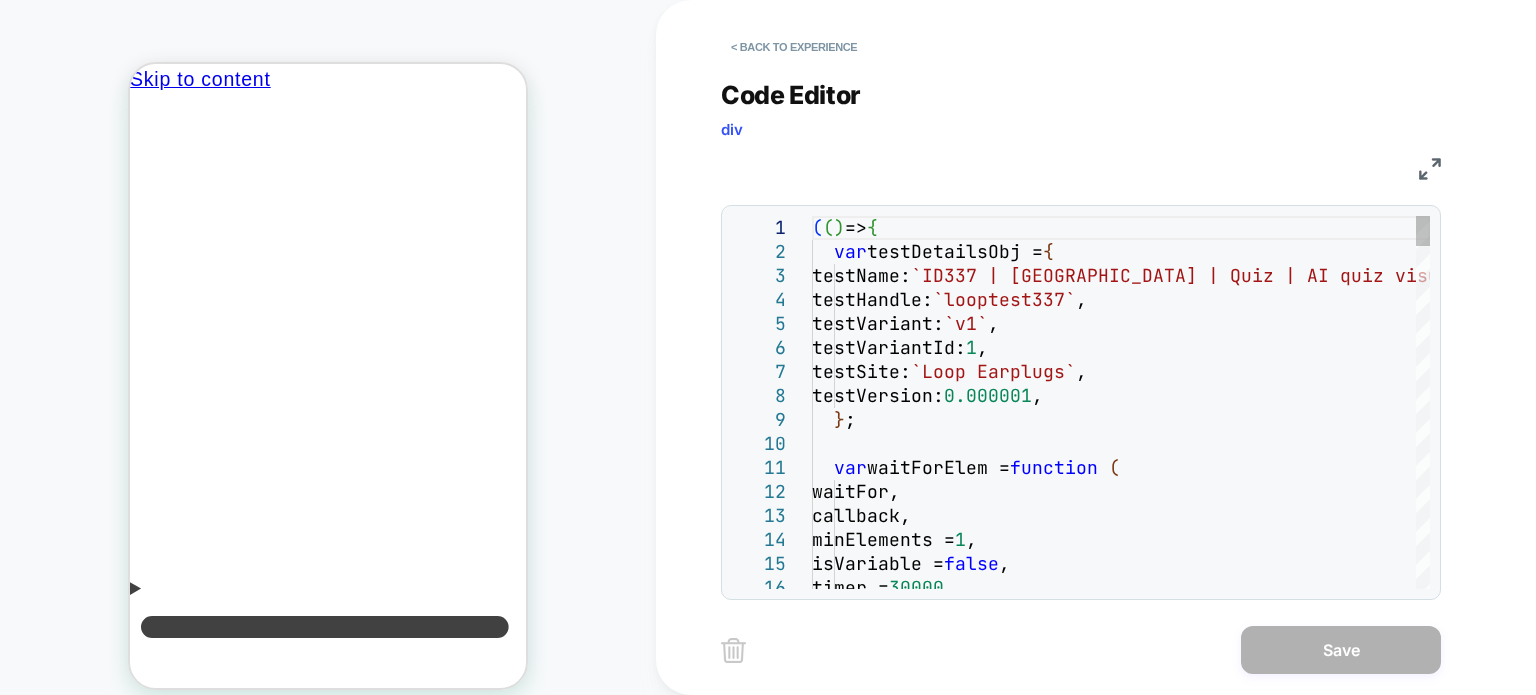 scroll, scrollTop: 0, scrollLeft: 0, axis: both 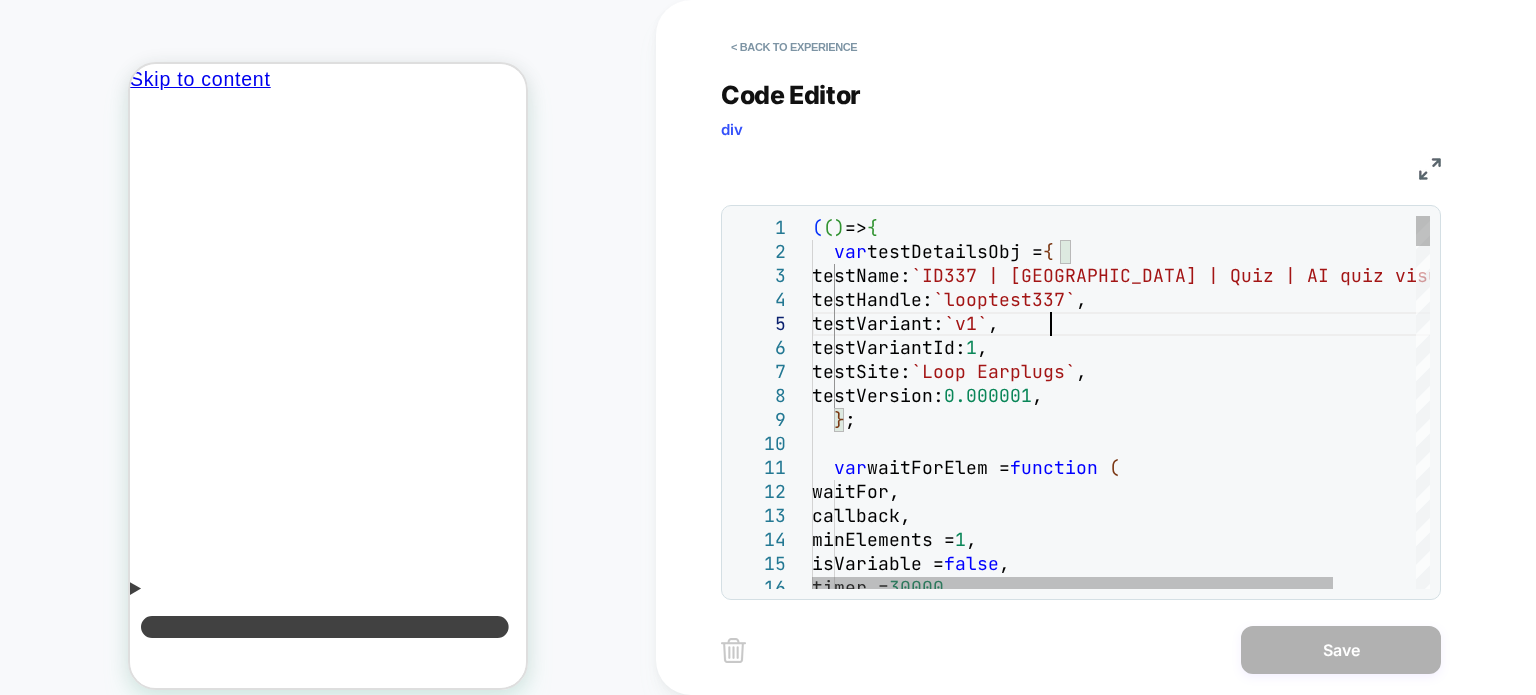 click on "( ( )  =>  {    var  testDetailsObj =  {     testName:  `ID337 | USA | Quiz | AI quiz visual ideation` ,     testHandle:  `looptest337` ,     testVariant:  `v1` ,     testVariantId:  1 ,     testSite:  `Loop Earplugs` ,     testVersion:  0.000001 ,    } ;    var  waitForElem =  function   (     waitFor,     callback,     minElements =  1 ,     isVariable =  false ,     timer =  30000 ," at bounding box center [1170, 2514] 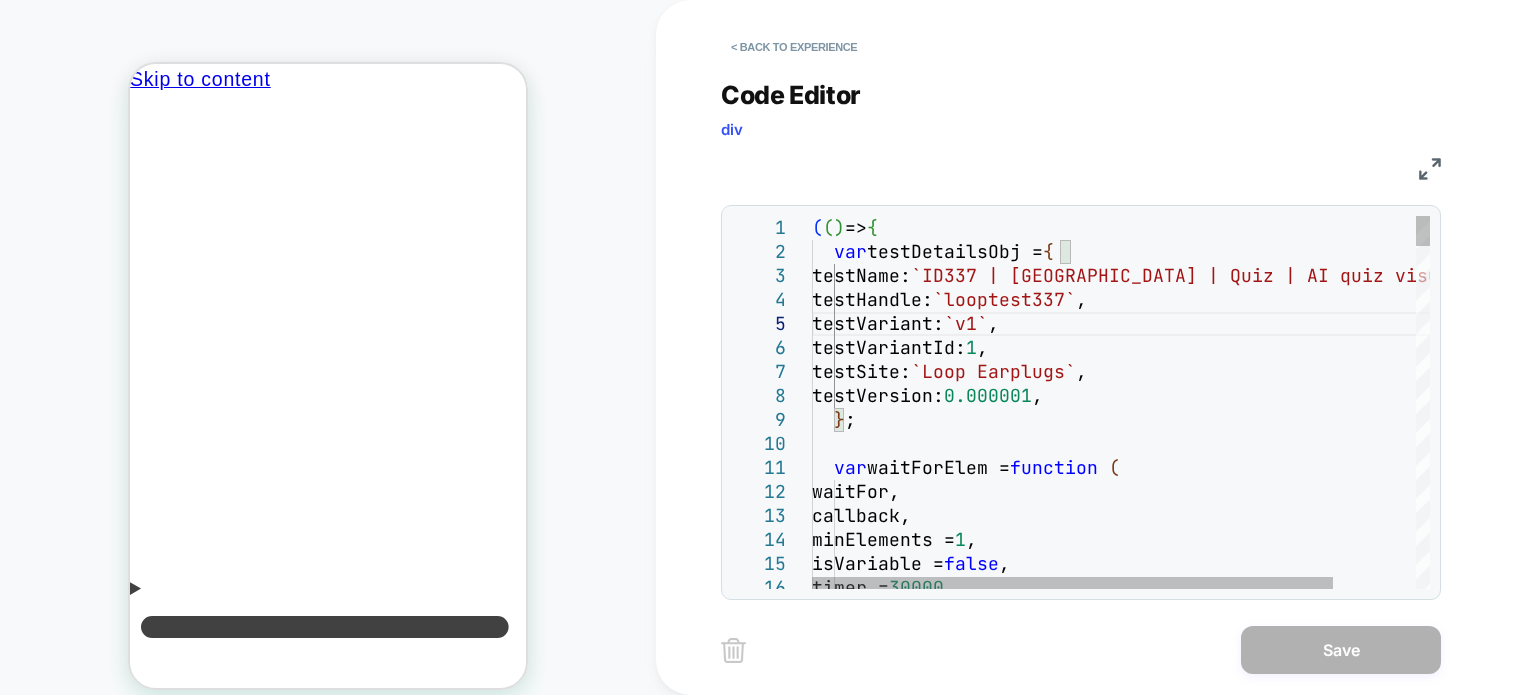 type on "**********" 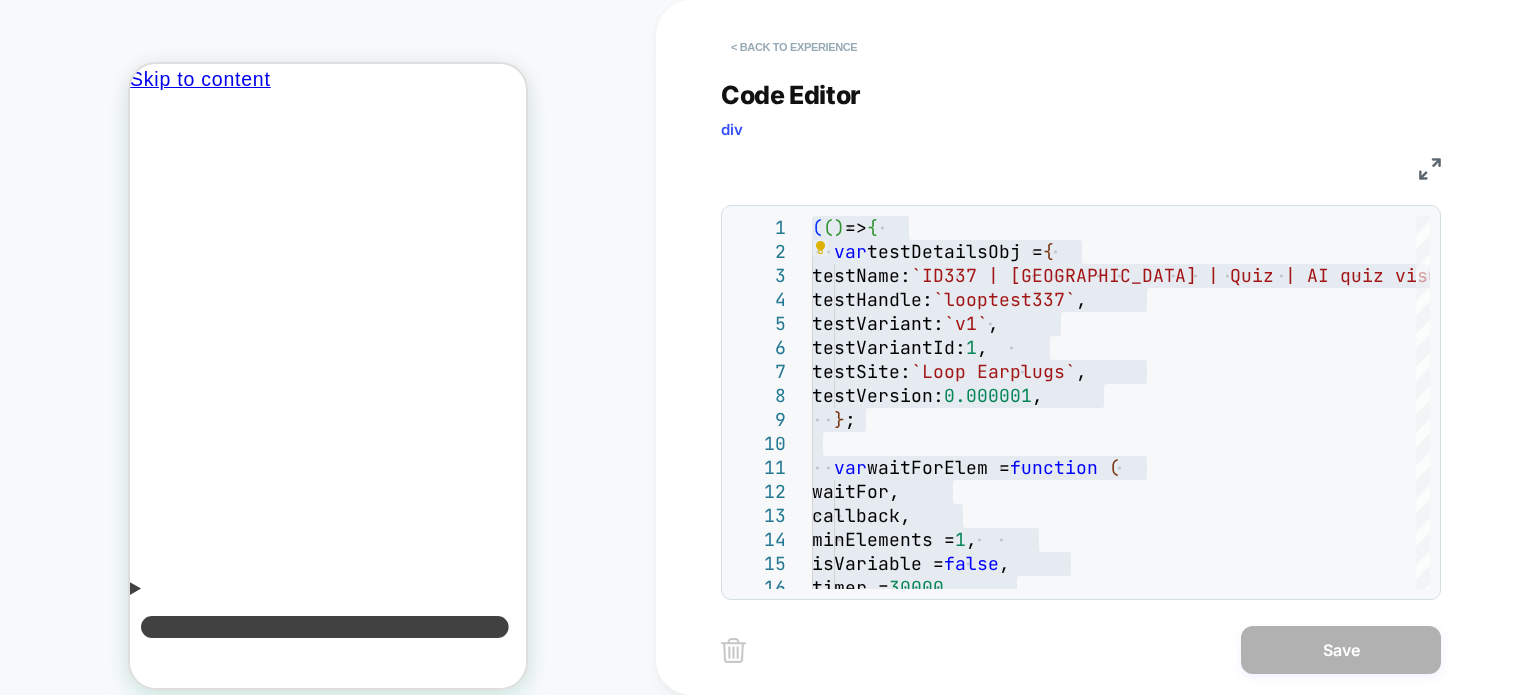 click on "< Back to experience" at bounding box center (794, 47) 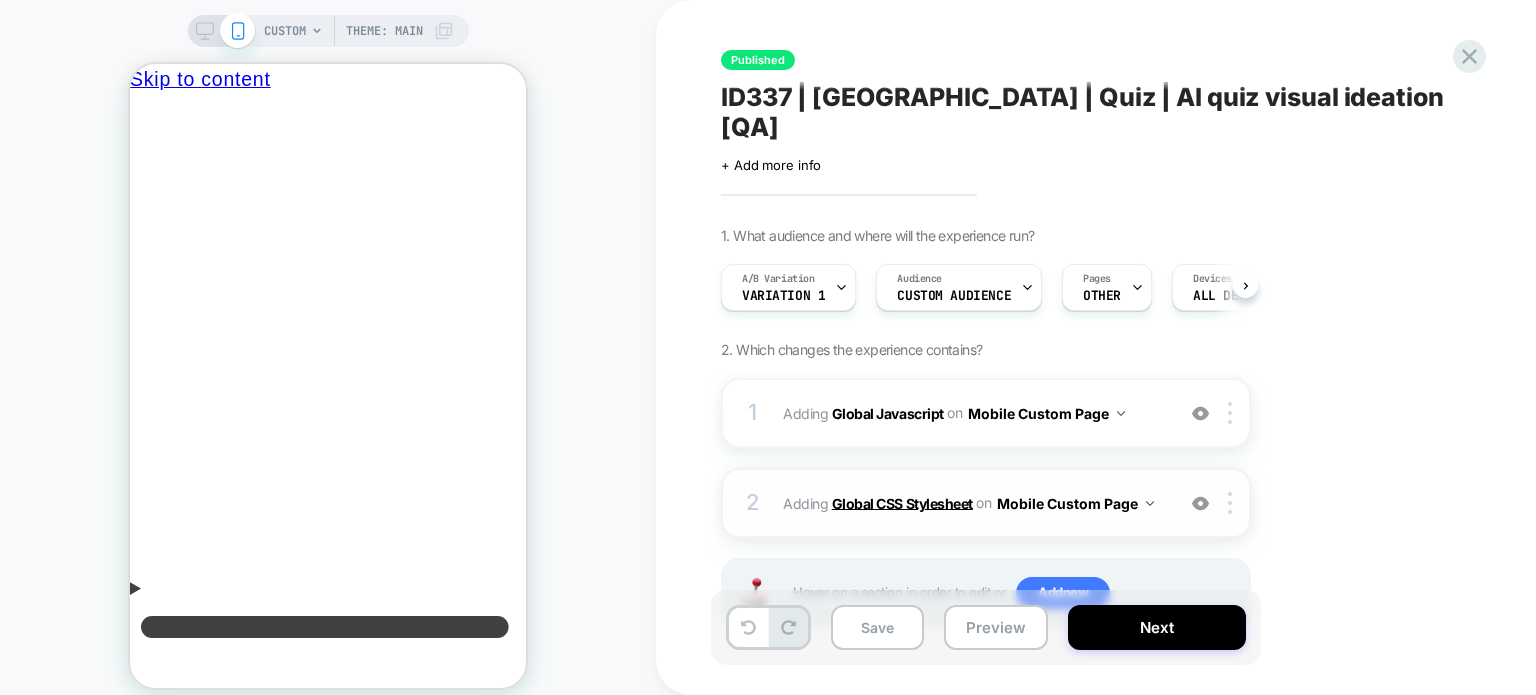 scroll, scrollTop: 0, scrollLeft: 0, axis: both 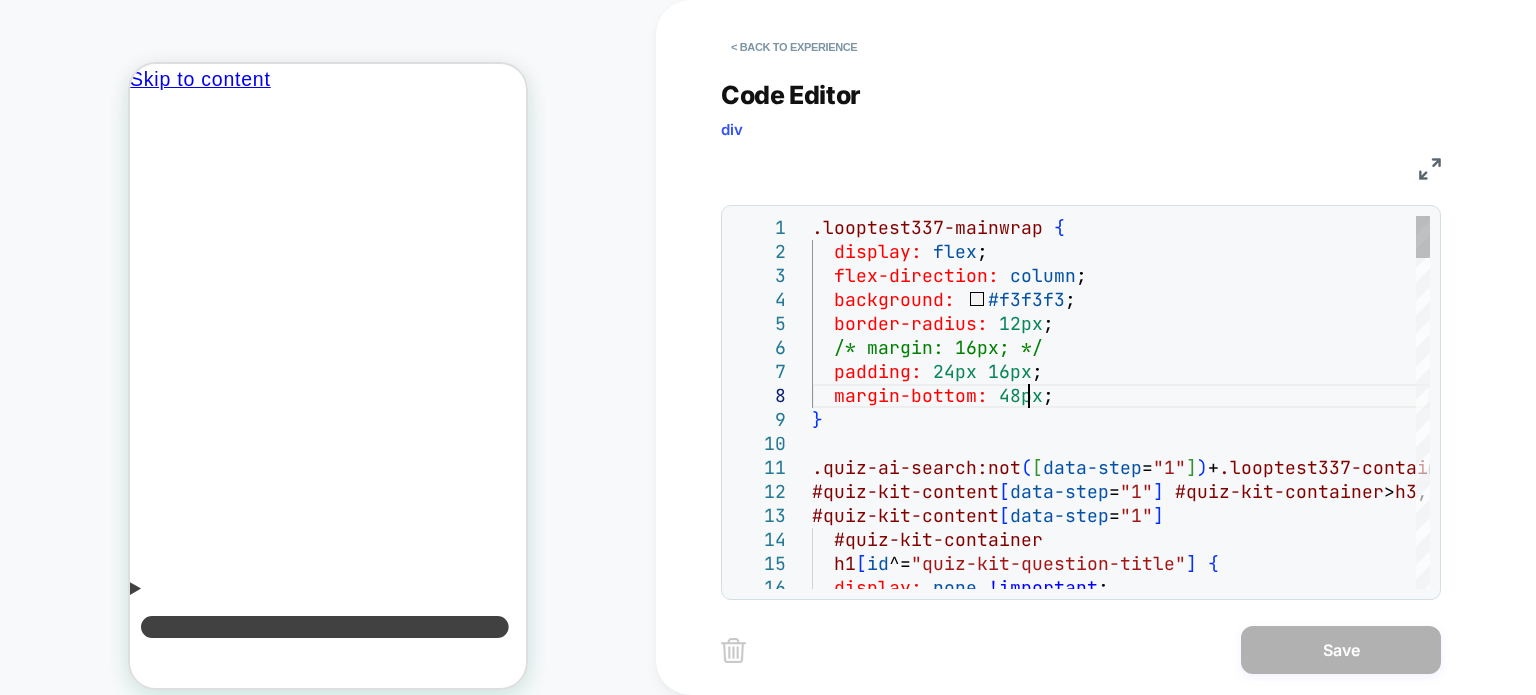 click on ".looptest337-mainwrap   {    display:   flex ;    flex-direction:   column ;    background:     #f3f3f3 ;    border-radius:   12px ;    /* margin: 16px; */    padding:   24px   16px ;    margin-bottom:   48px ; } .quiz-ai-search:not ( [ data-step = "1" ] )  +  .looptest337-container , #quiz-kit-content [ data-step = "1" ]   #quiz-kit-container  >  h3 , #quiz-kit-content [ data-step = "1" ]    #quiz-kit-container    h1 [ id ^= "quiz-kit-question-title" ]   {    display:   none   !important ;" at bounding box center [1121, 1866] 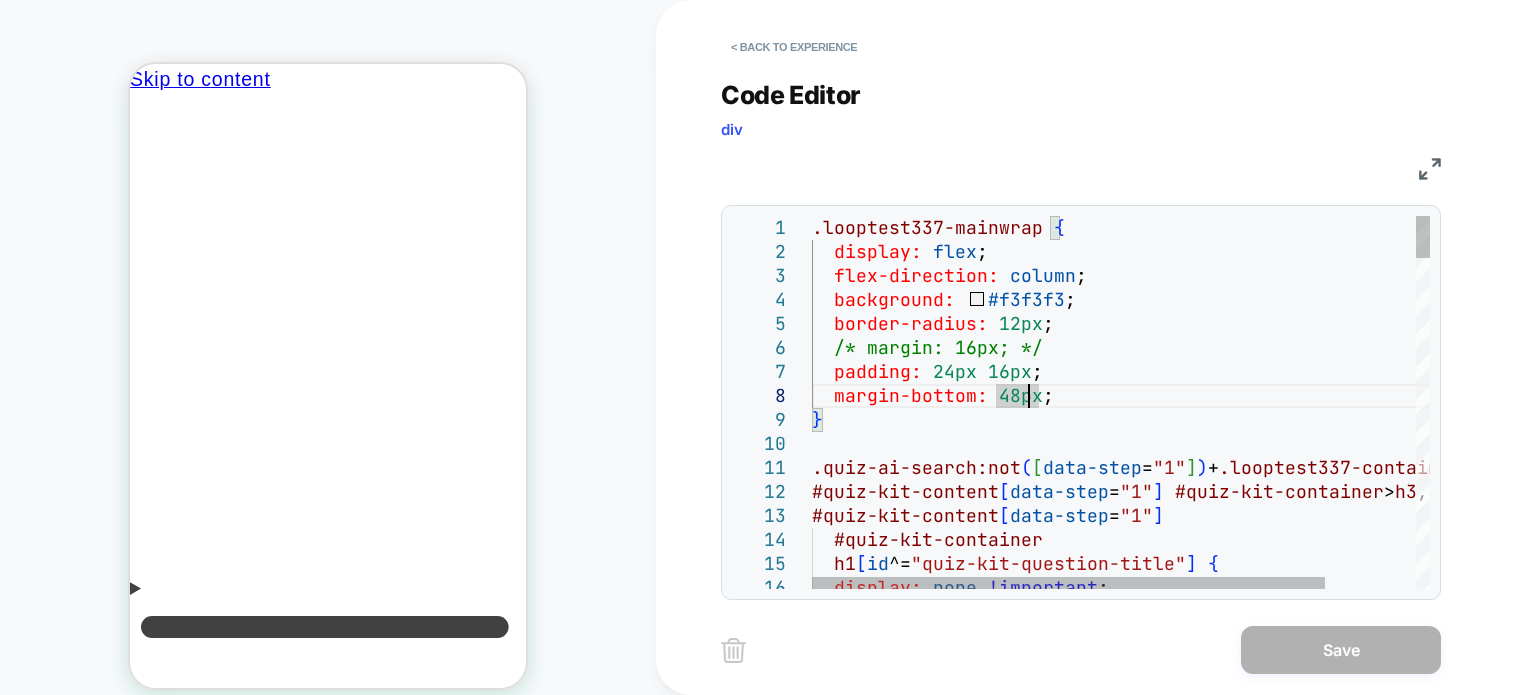 type on "**********" 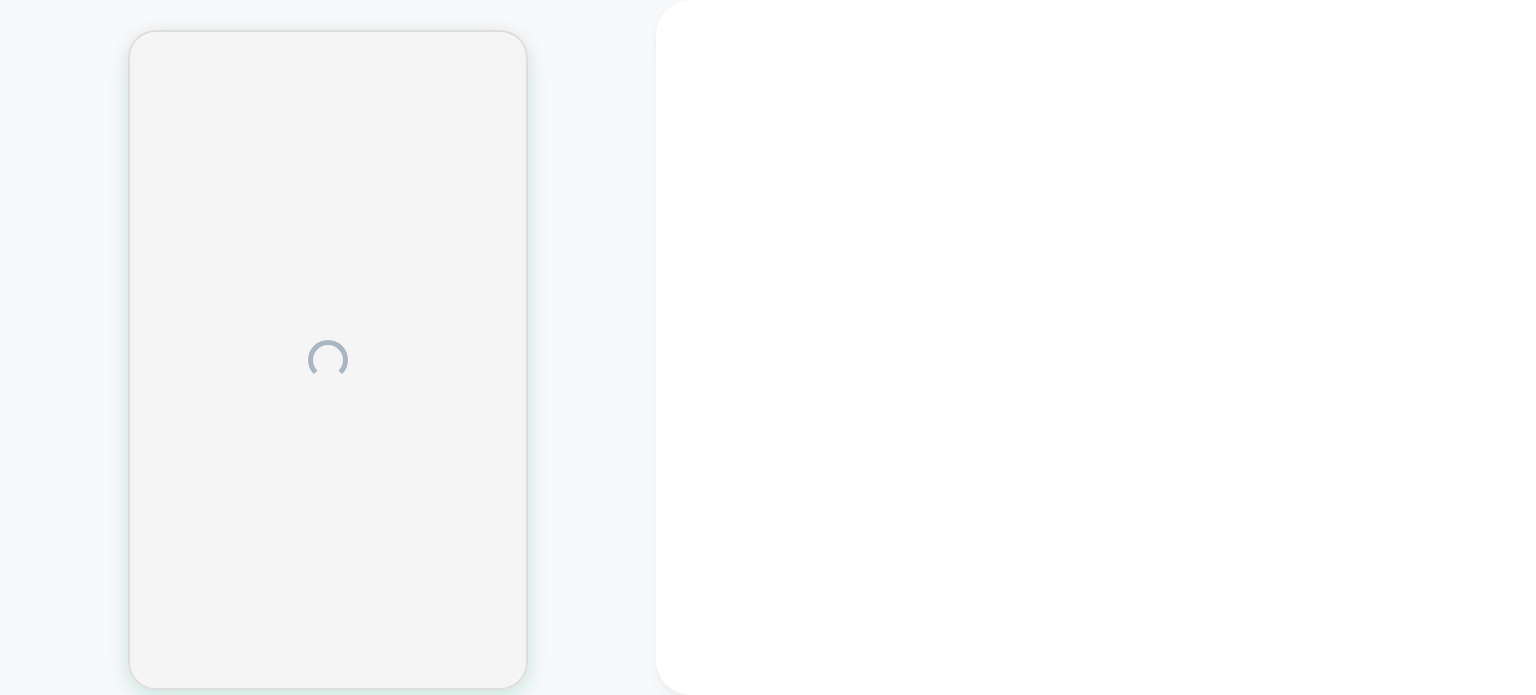 scroll, scrollTop: 0, scrollLeft: 0, axis: both 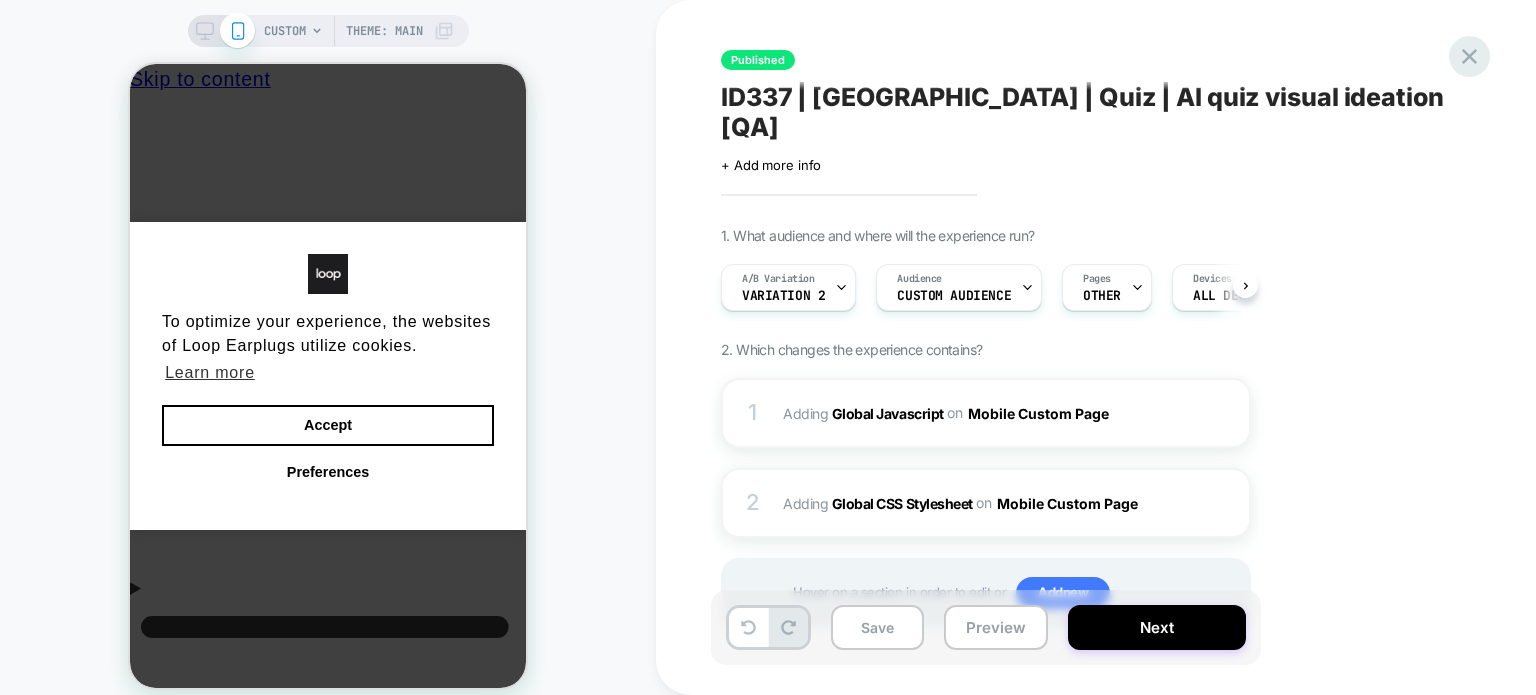 click 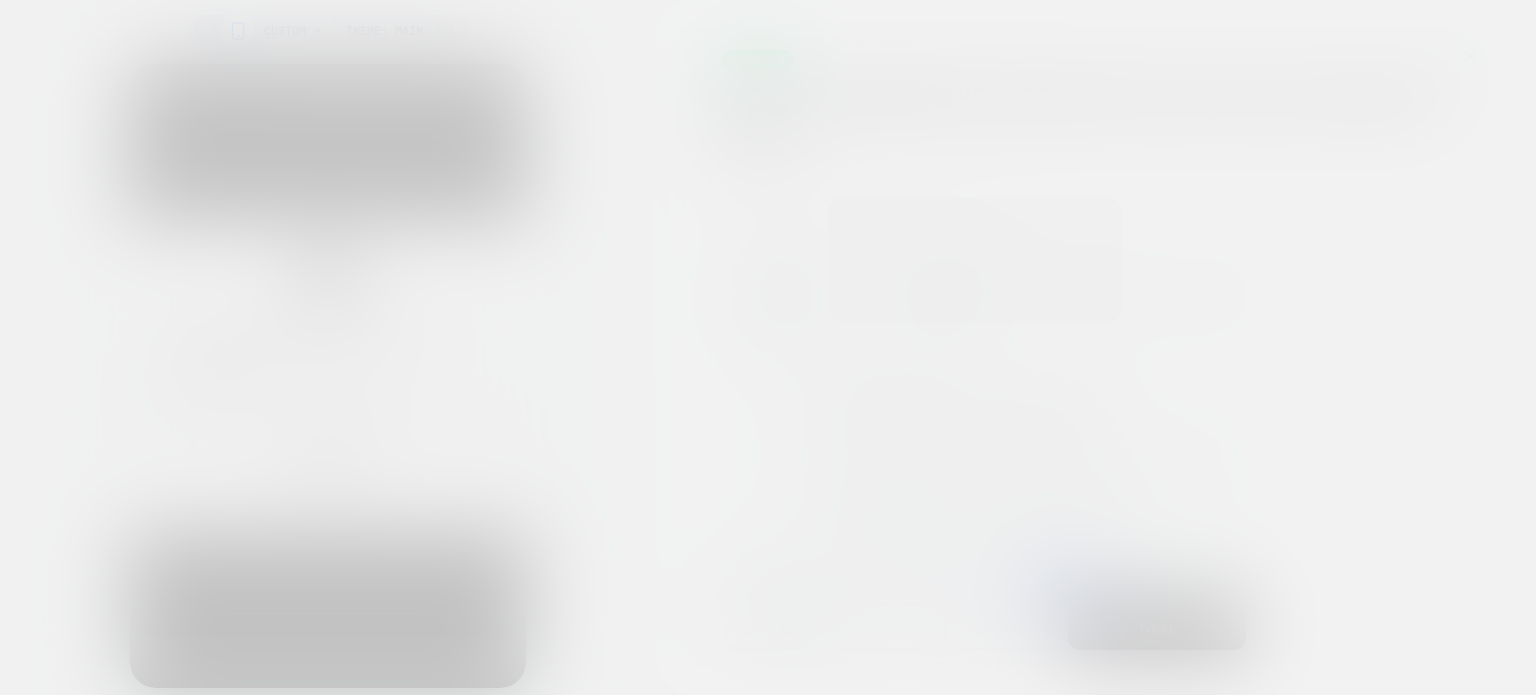 scroll, scrollTop: 0, scrollLeft: 0, axis: both 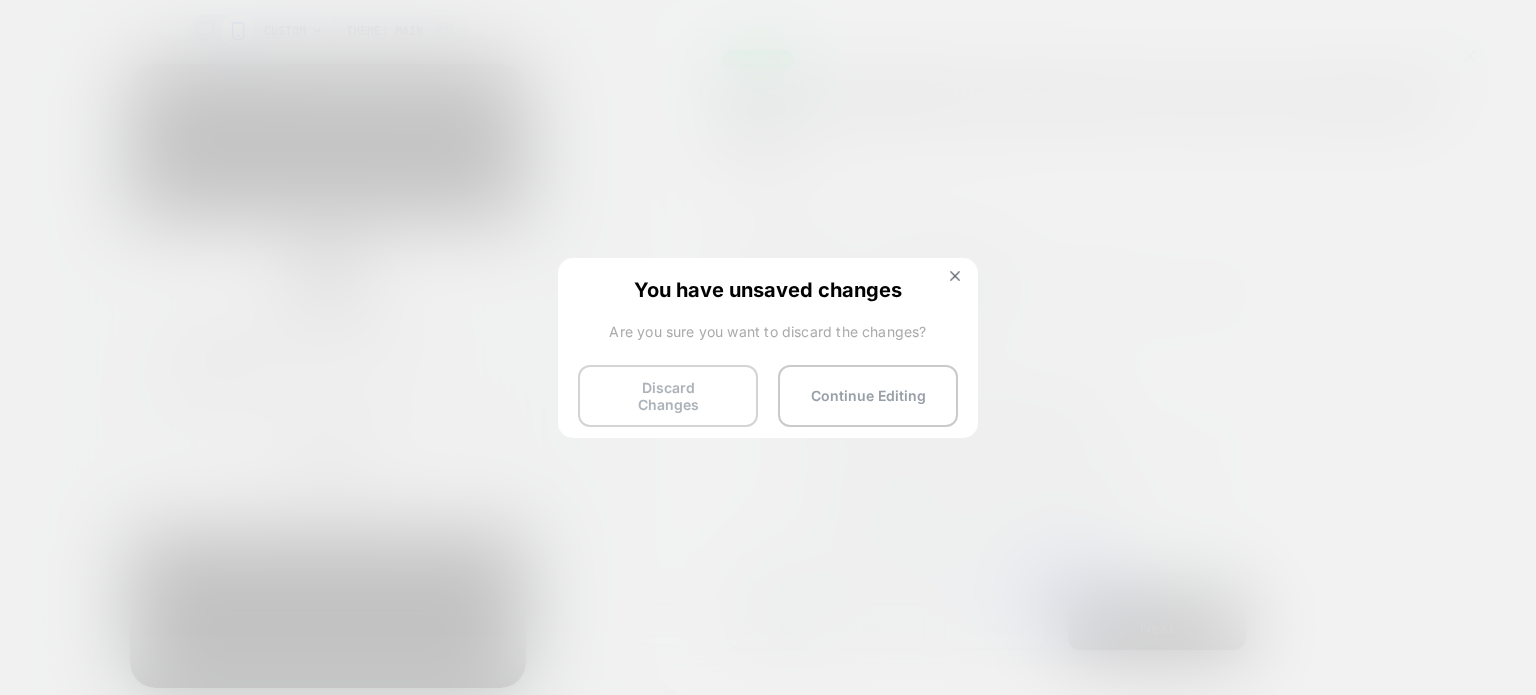 click on "Discard Changes" at bounding box center [668, 396] 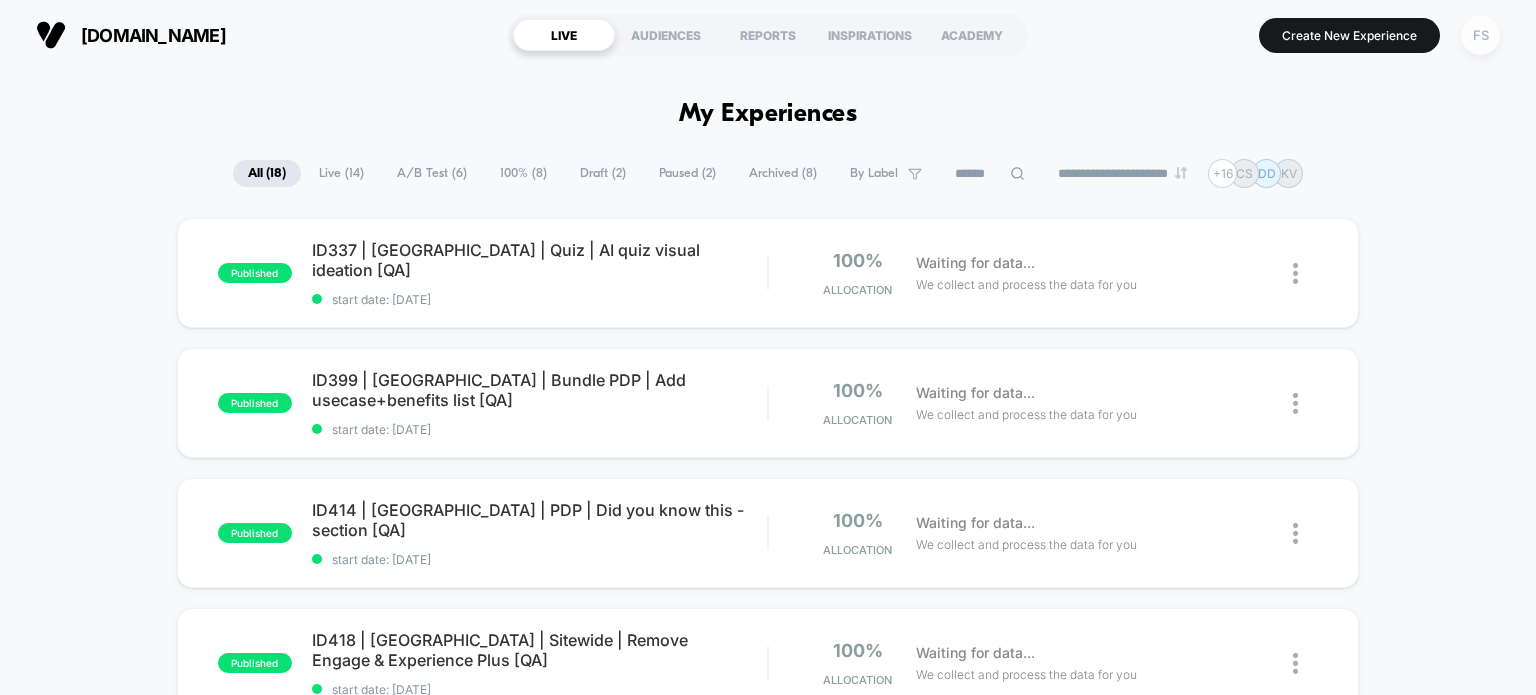 click on "FS" at bounding box center [1480, 35] 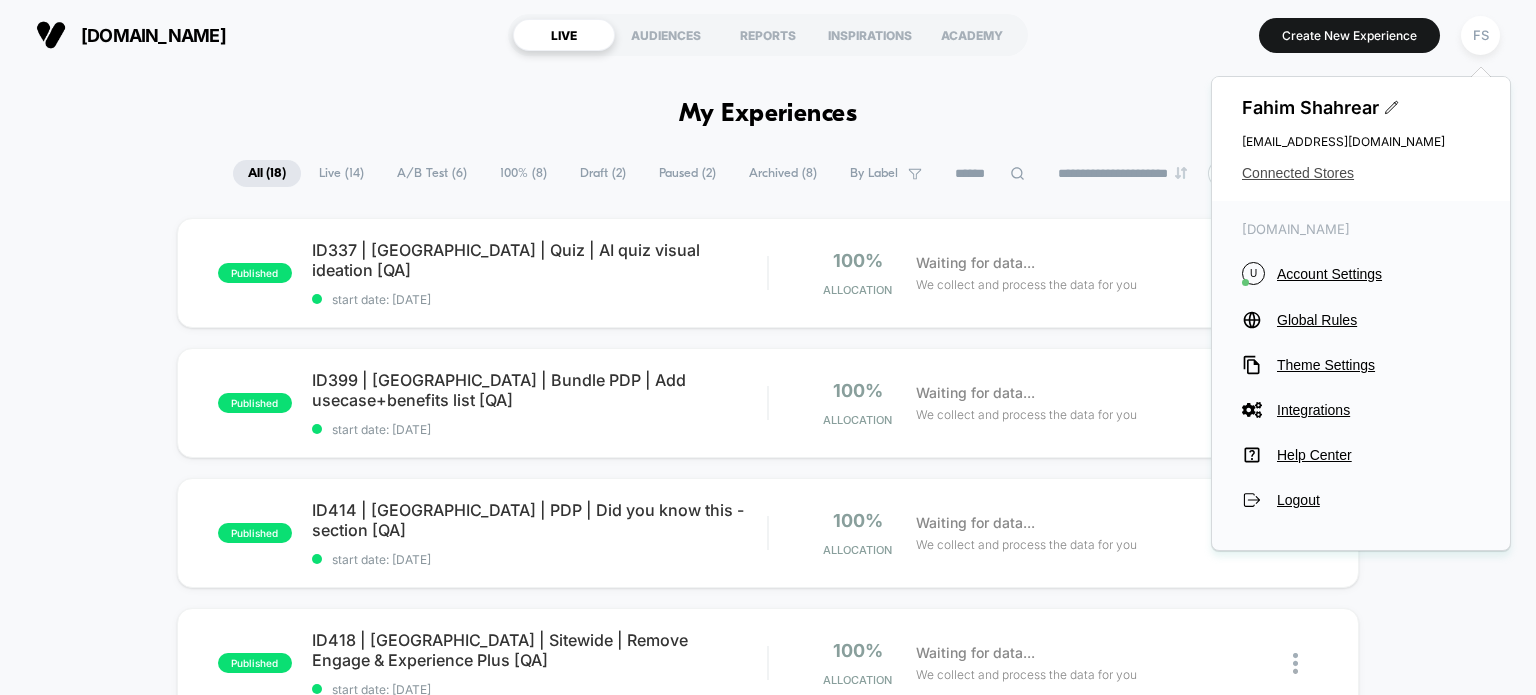 click on "Connected Stores" at bounding box center [1361, 173] 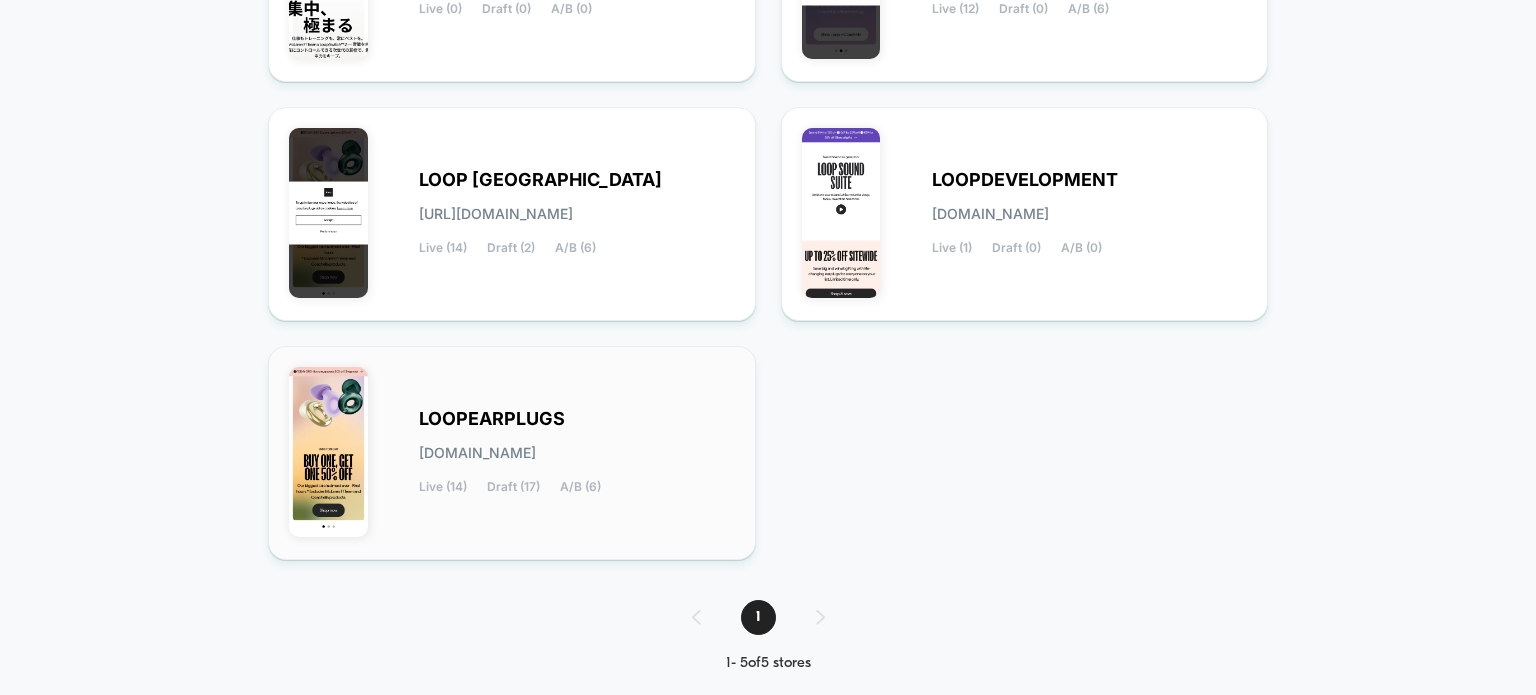 click on "A/B (6)" at bounding box center [580, 487] 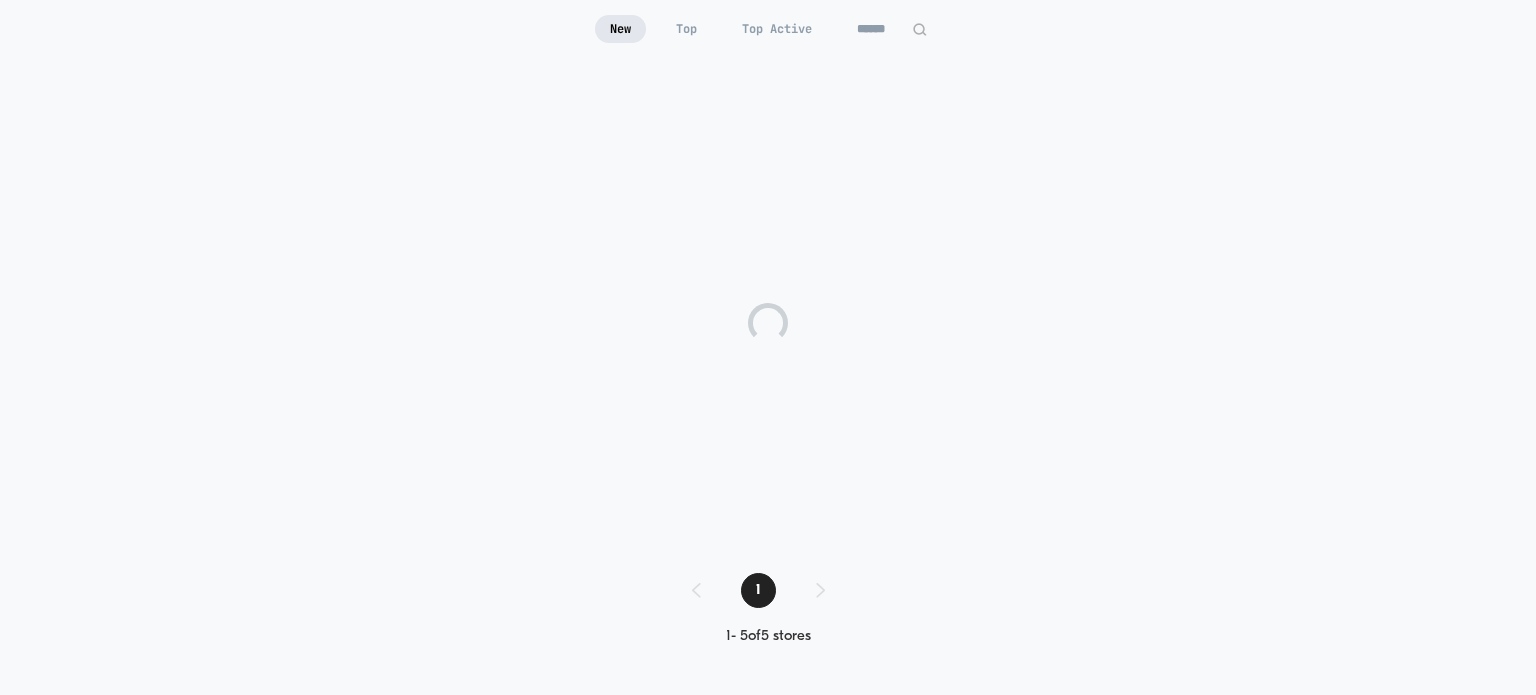 scroll, scrollTop: 168, scrollLeft: 0, axis: vertical 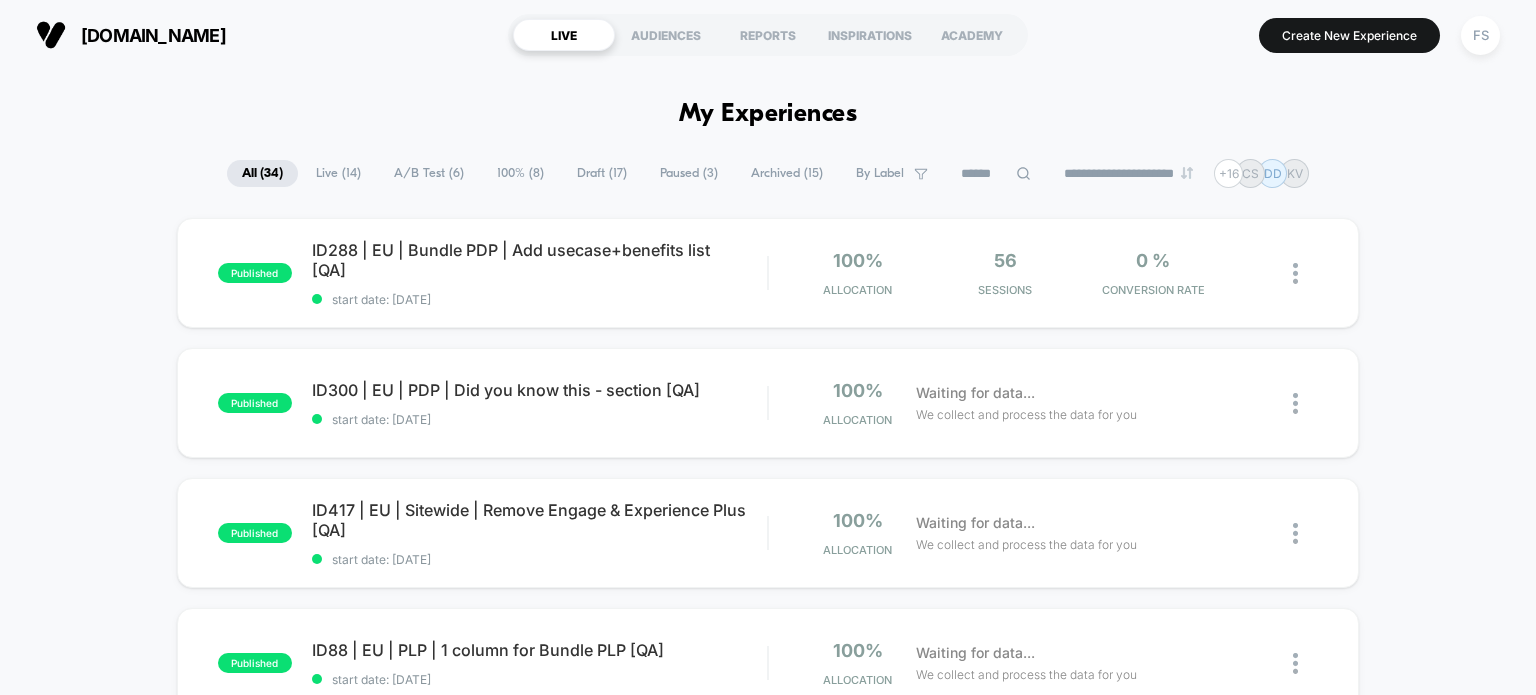 click 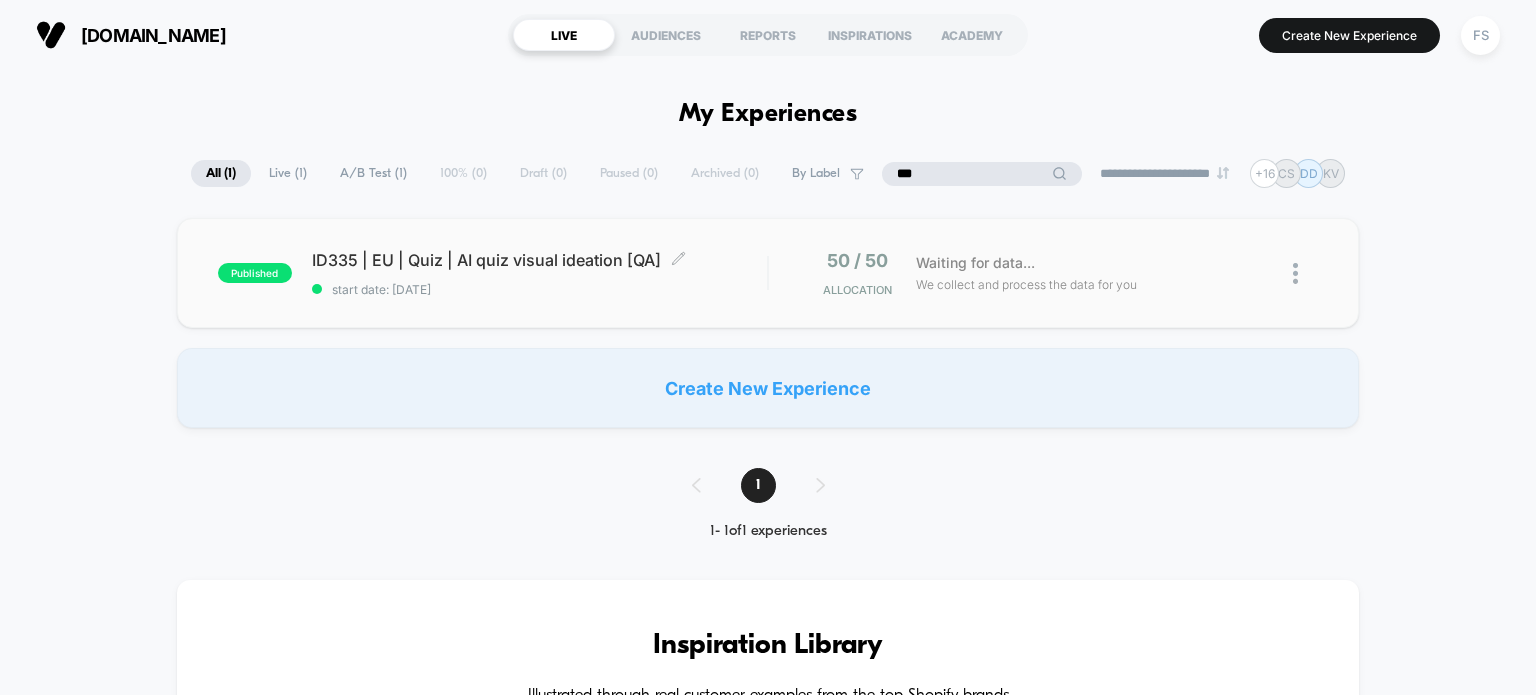 type on "***" 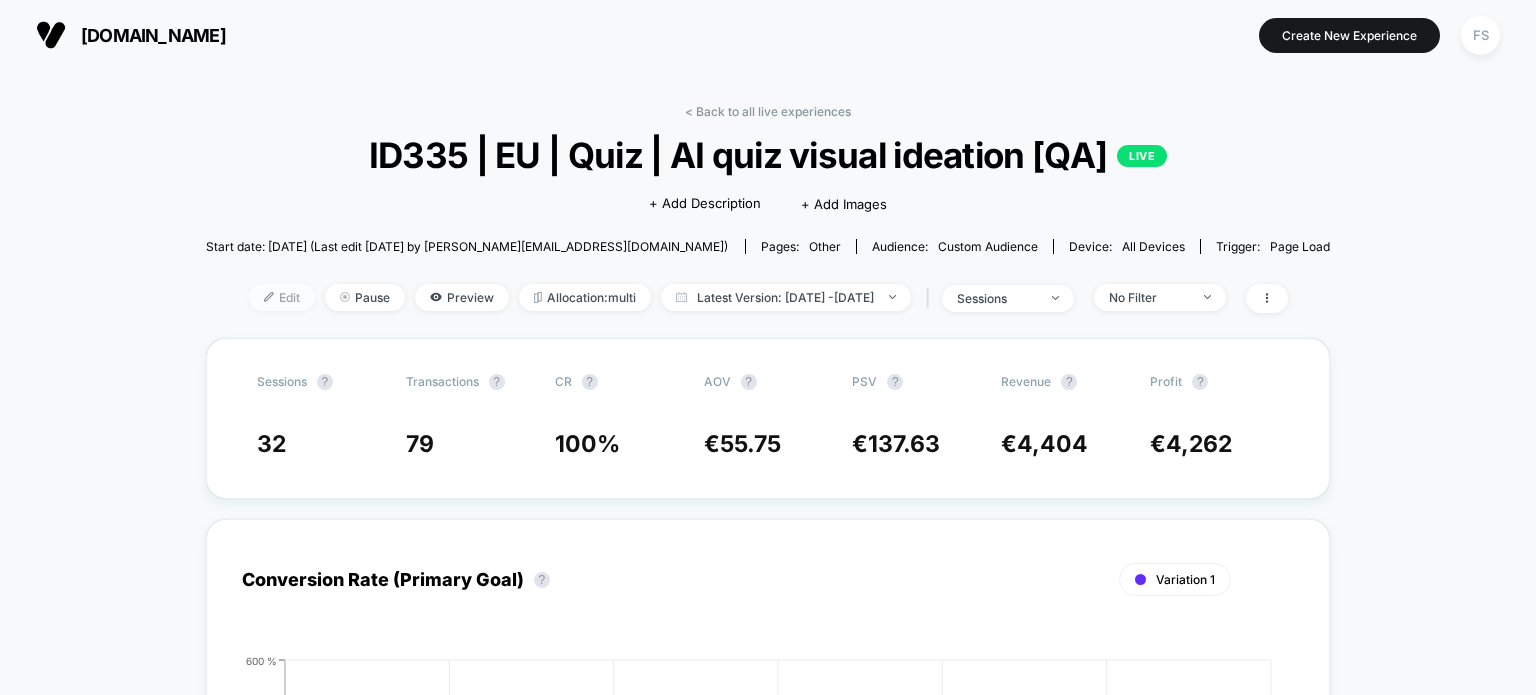 click on "Edit" at bounding box center (282, 297) 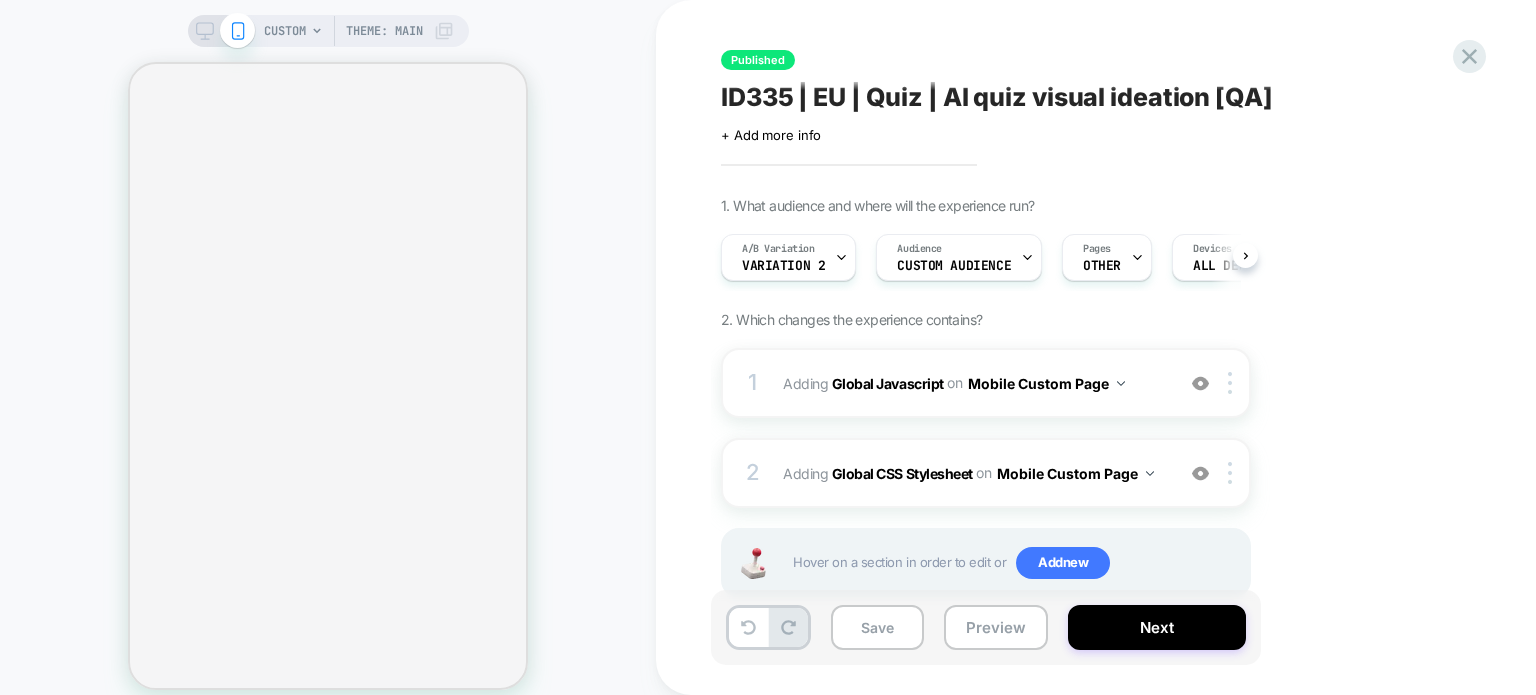 scroll, scrollTop: 0, scrollLeft: 0, axis: both 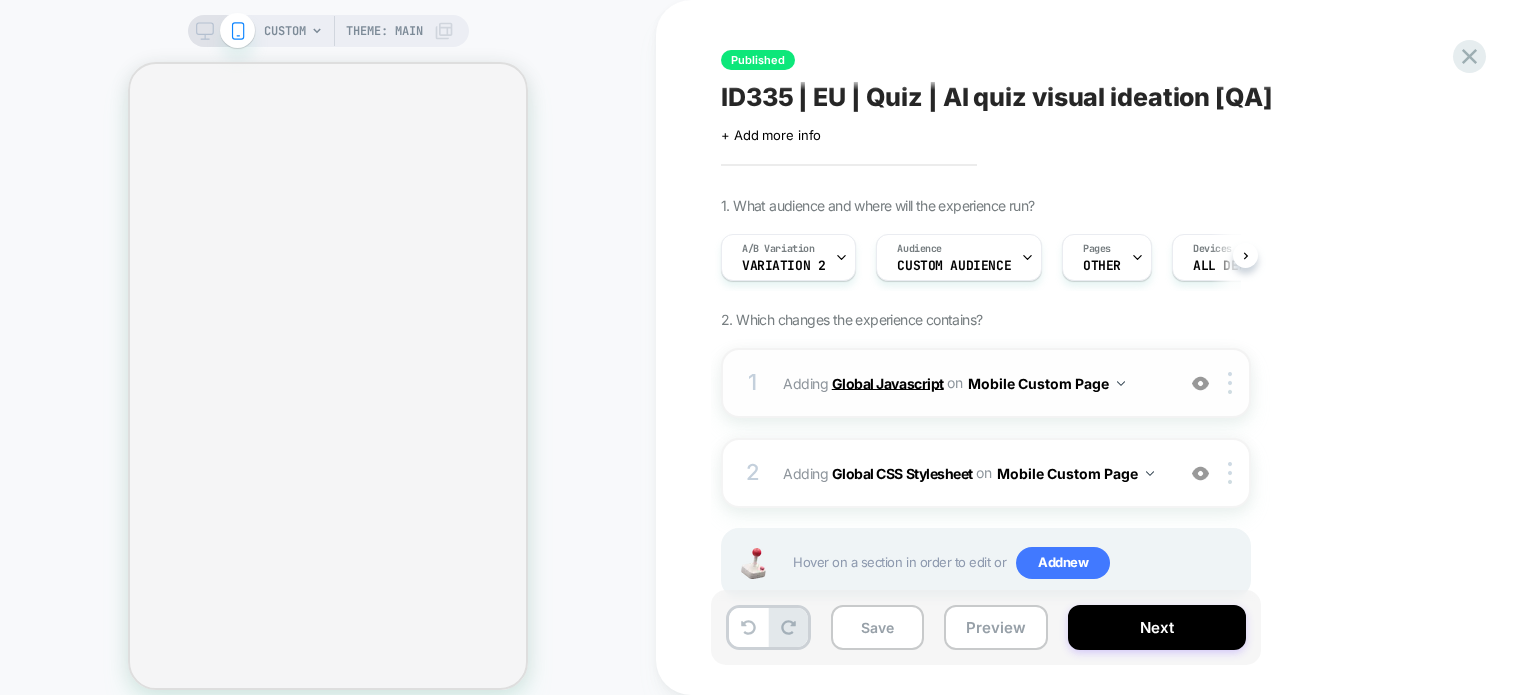 click on "Global Javascript" at bounding box center [888, 382] 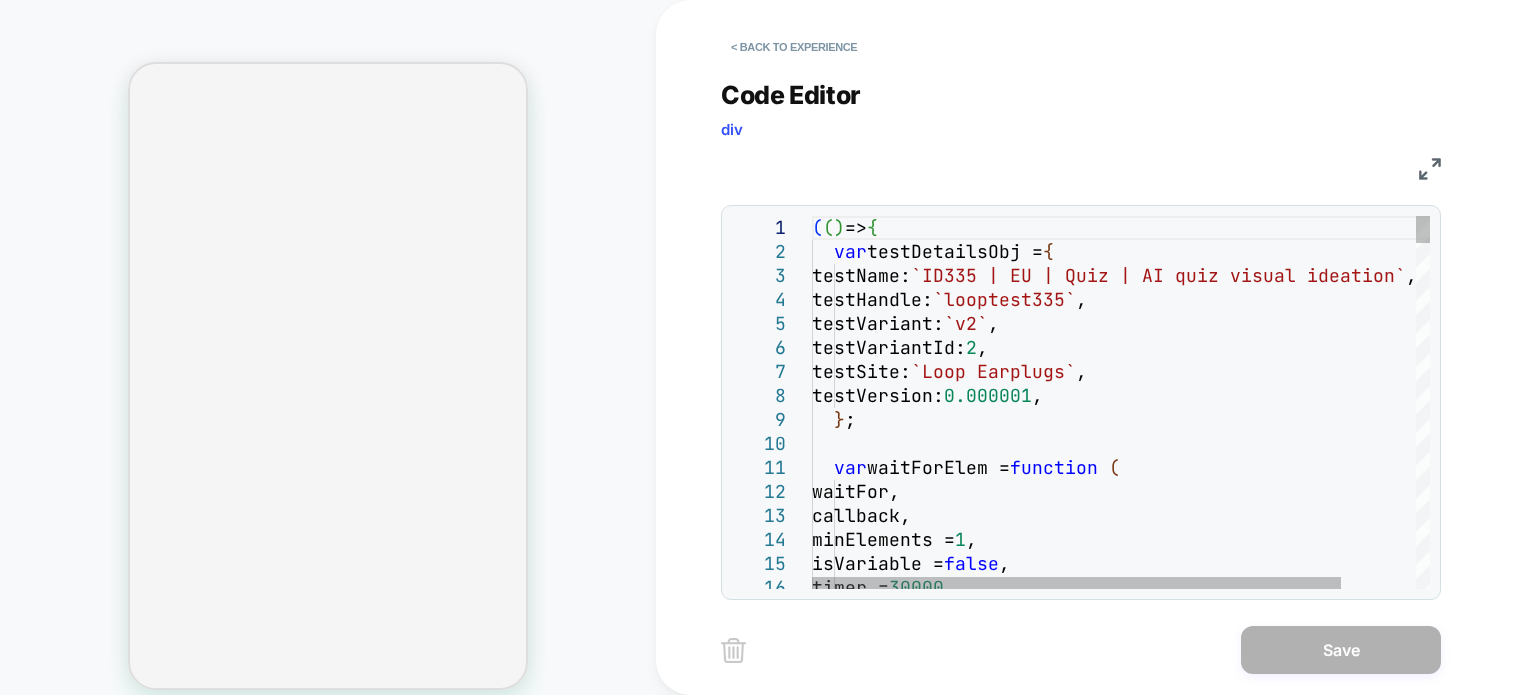 scroll, scrollTop: 0, scrollLeft: 0, axis: both 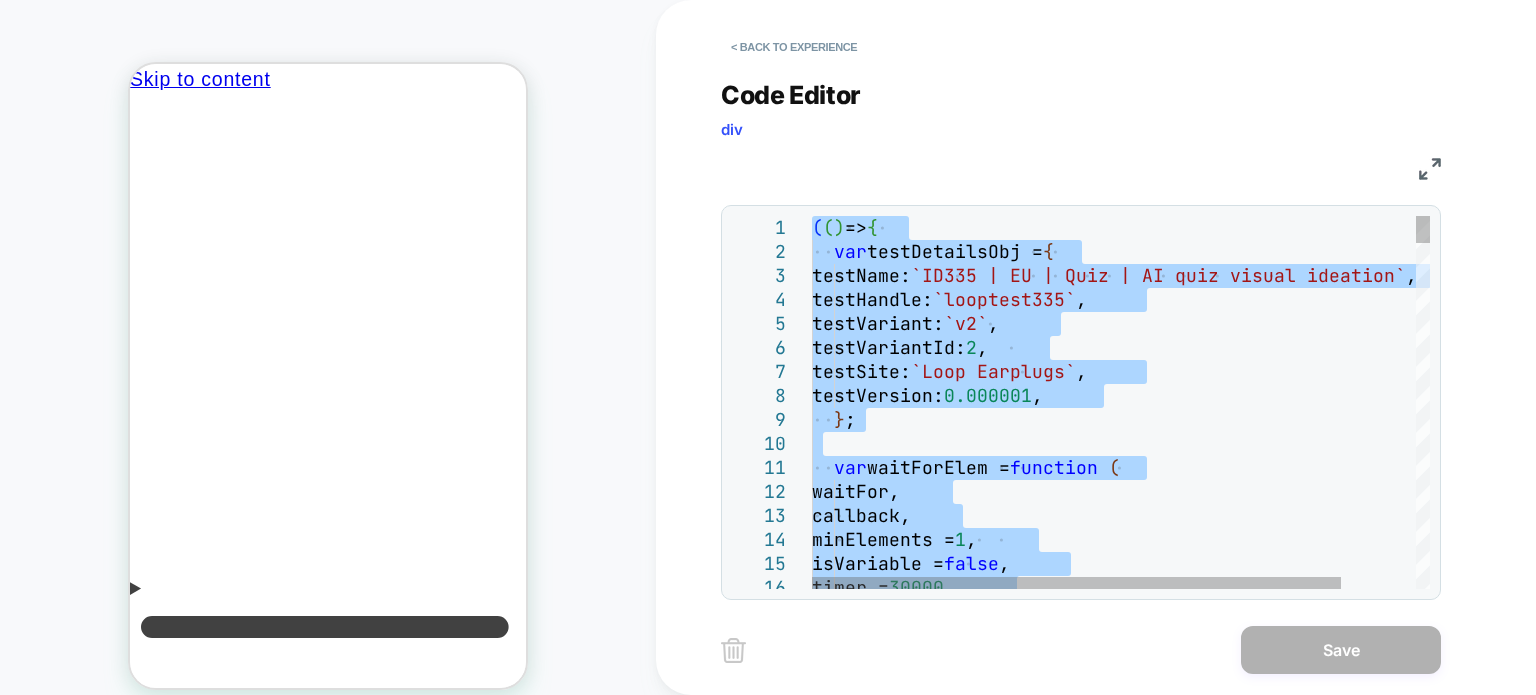 type on "**********" 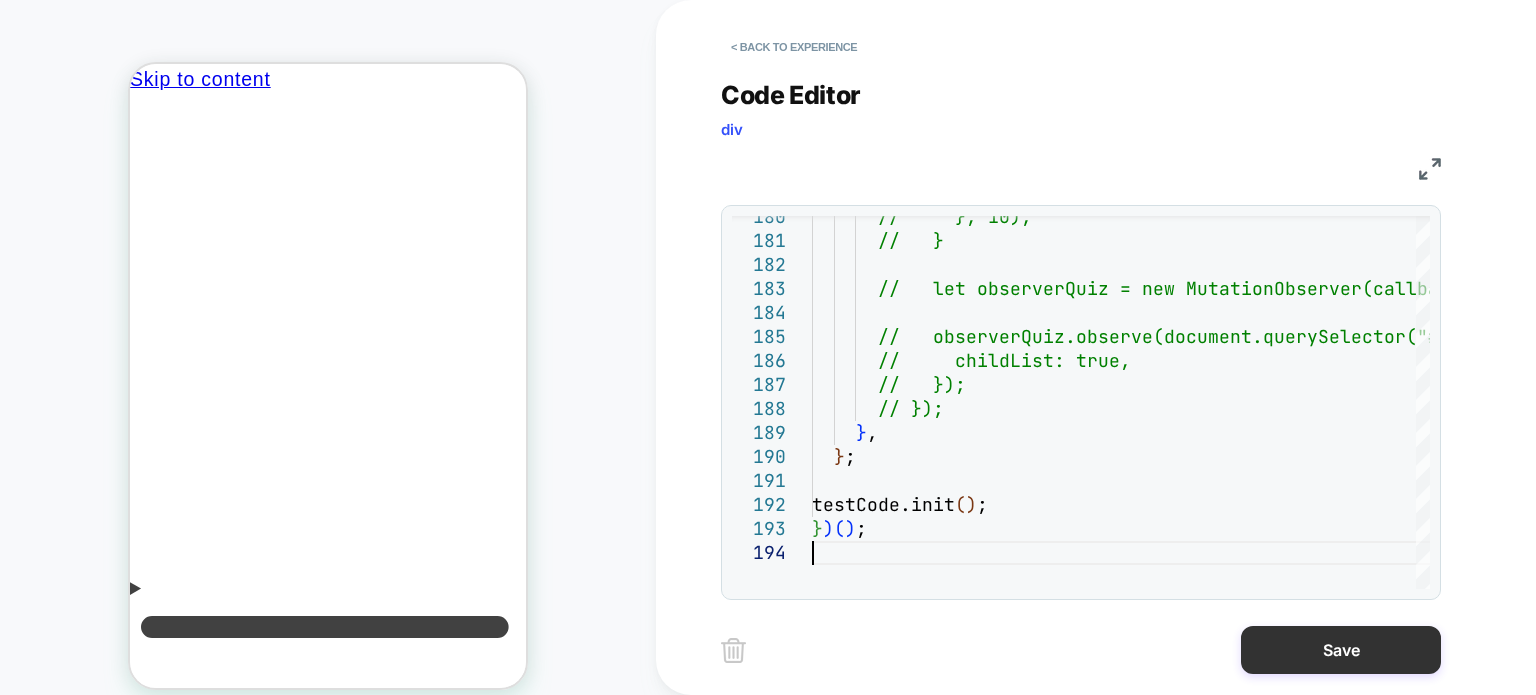 click on "Save" at bounding box center (1341, 650) 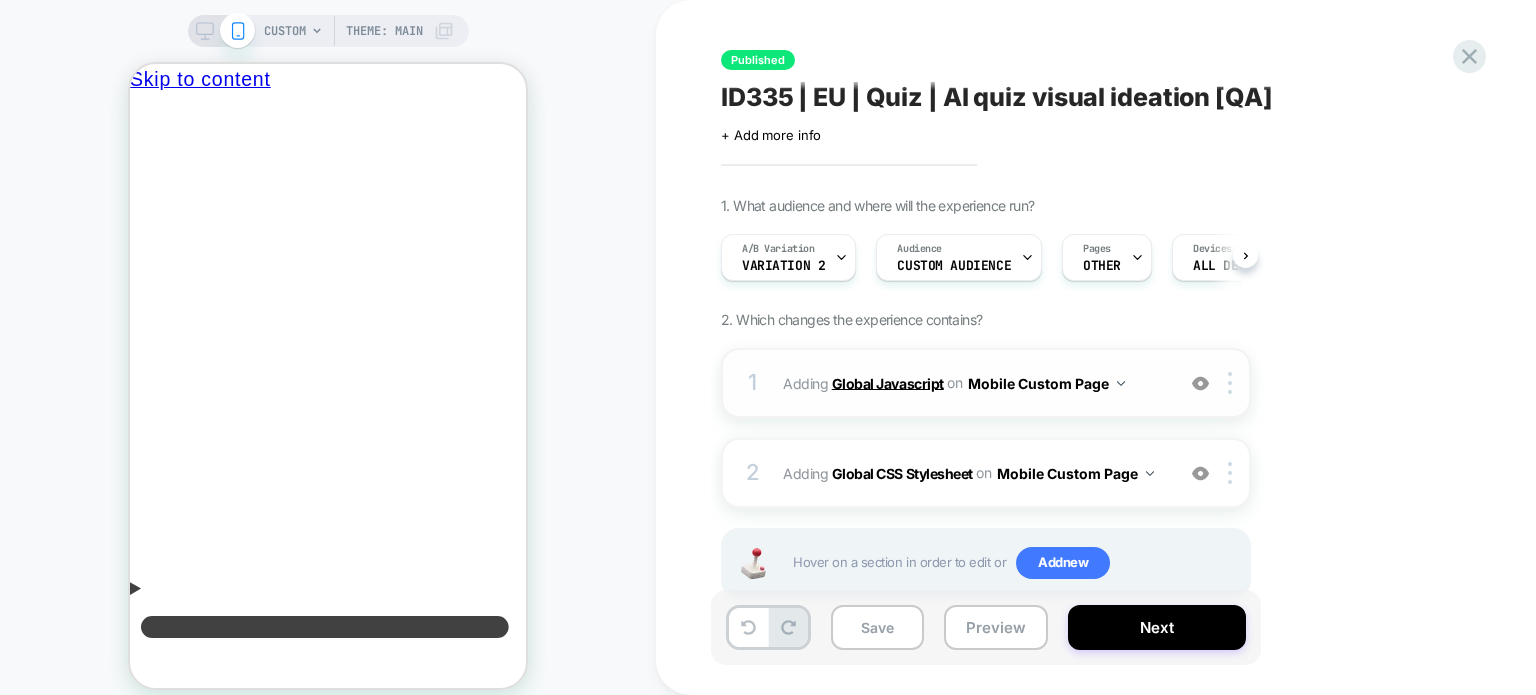 scroll, scrollTop: 0, scrollLeft: 0, axis: both 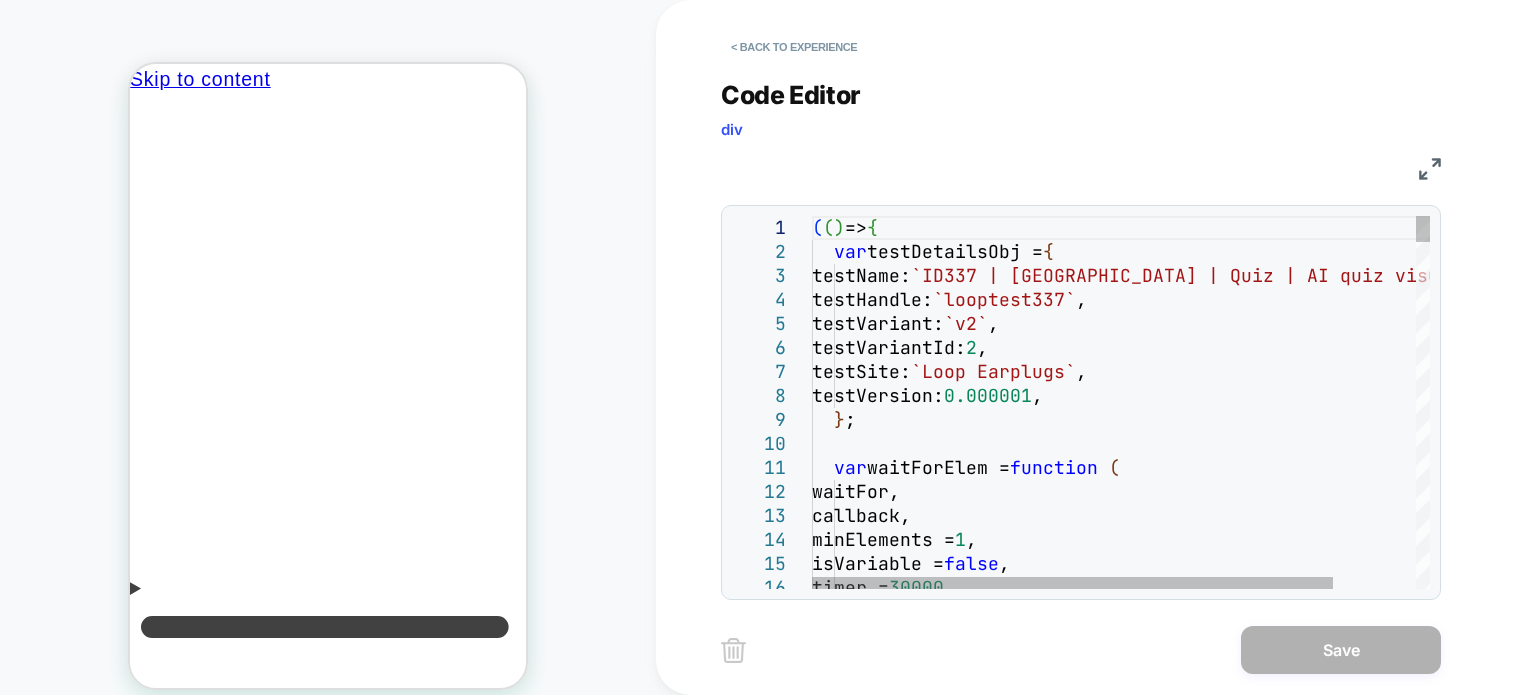 click on "( ( )  =>  {    var  testDetailsObj =  {     testName:  `ID337 | [GEOGRAPHIC_DATA] | Quiz | AI quiz visual ideation` ,     testHandle:  `looptest337` ,     testVariant:  `v2` ,     testVariantId:  2 ,     testSite:  `Loop Earplugs` ,     testVersion:  0.000001 ,    } ;    var  waitForElem =  function   (     waitFor,     callback,     minElements =  1 ,     isVariable =  false ,     timer =  30000 ," at bounding box center (1170, 2826) 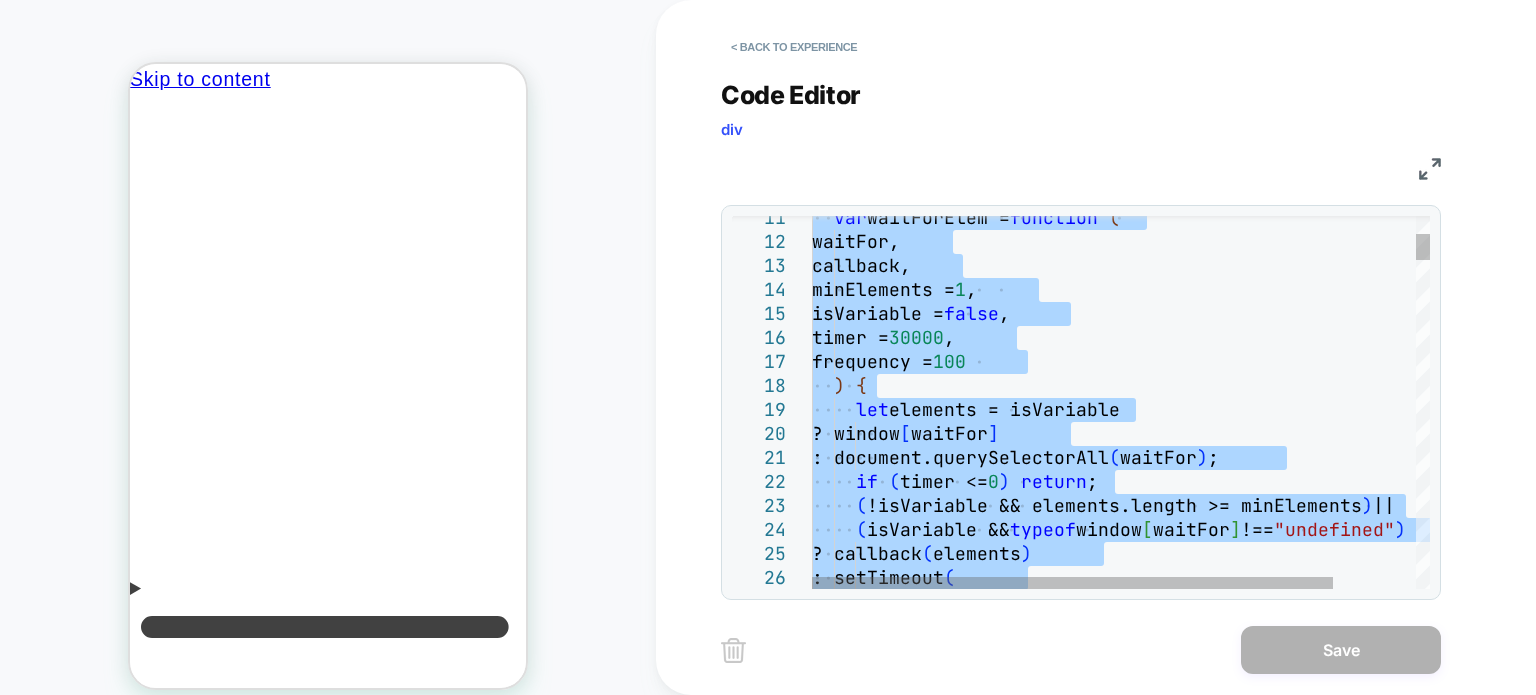 type on "**********" 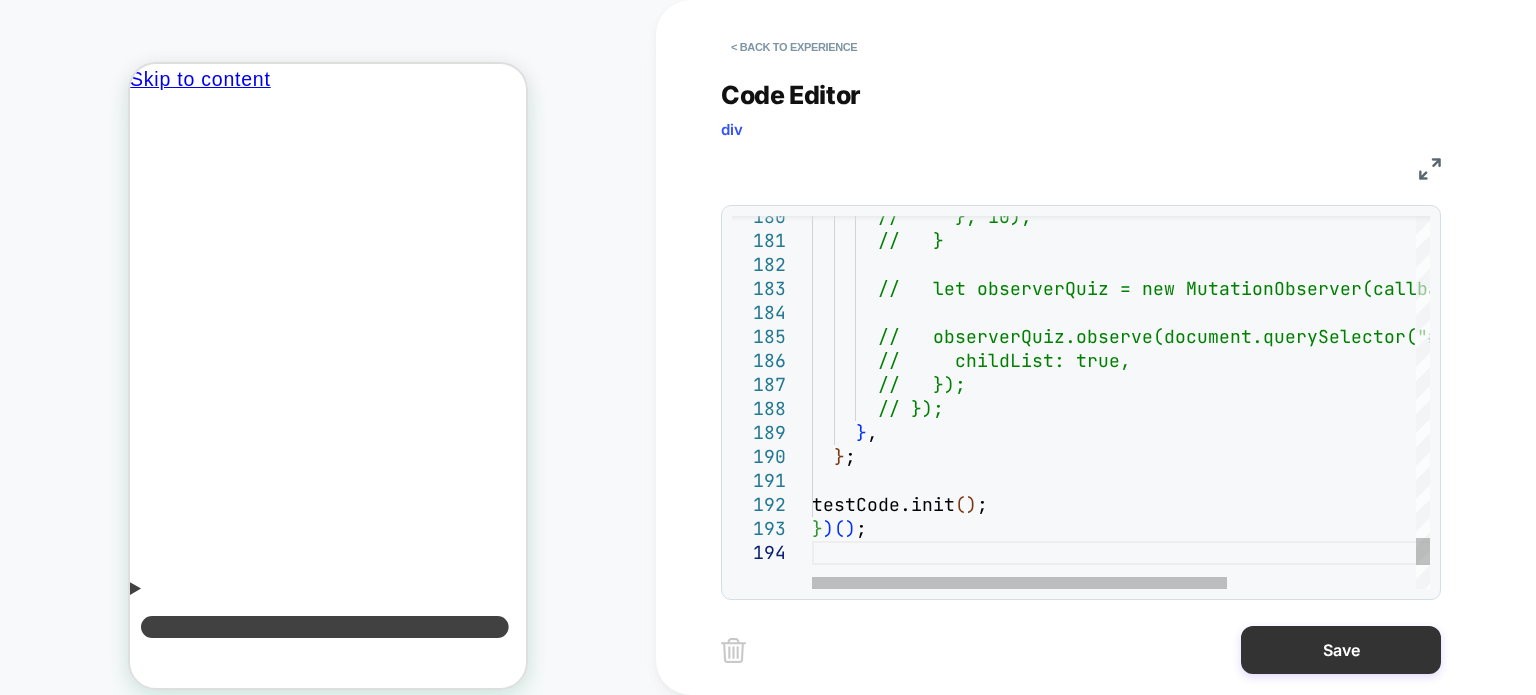click on "Save" at bounding box center [1341, 650] 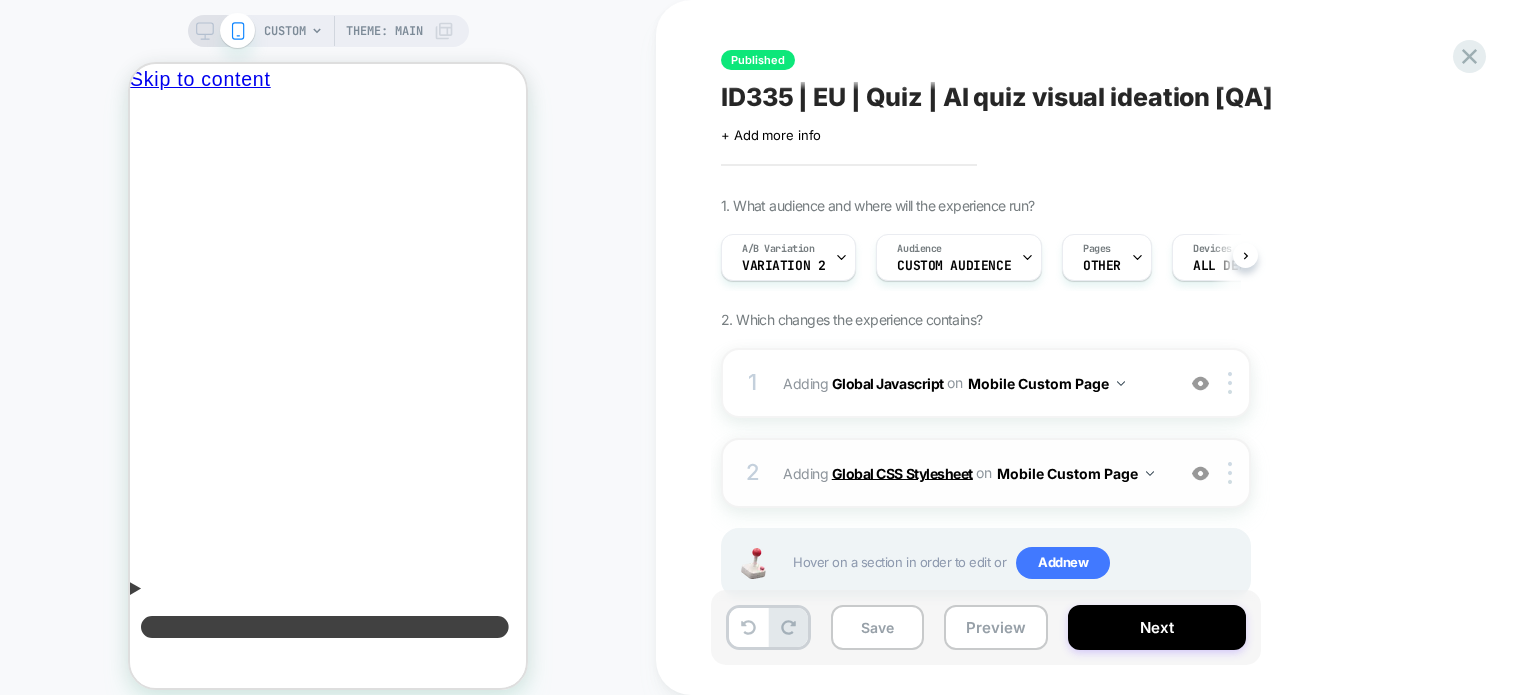 scroll, scrollTop: 0, scrollLeft: 0, axis: both 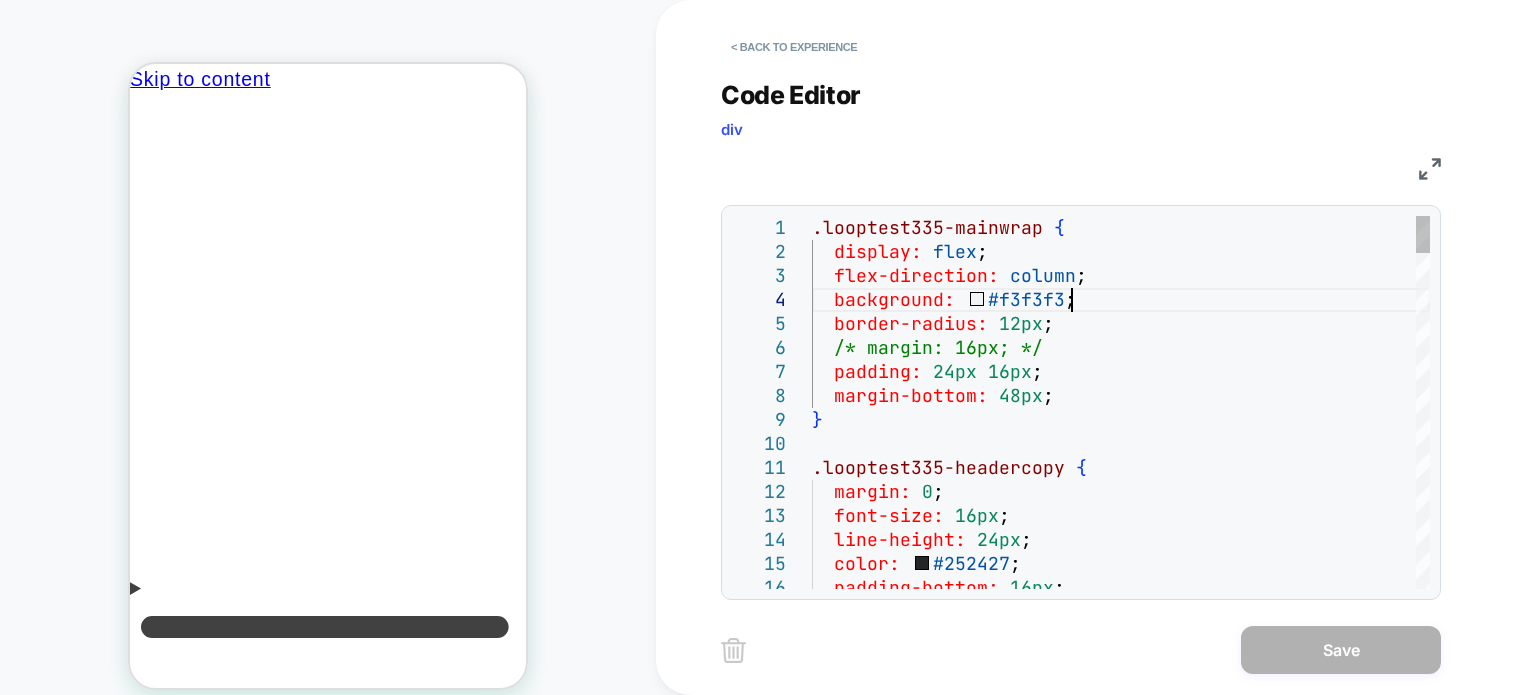 click on ".looptest335-mainwrap   {    display:   flex ;    flex-direction:   column ;    background:     #f3f3f3 ;    border-radius:   12px ;    /* margin: 16px; */    padding:   24px   16px ;    margin-bottom:   48px ; } .looptest335-headercopy   {    margin:   0 ;    font-size:   16px ;    line-height:   24px ;    color:     #252427 ;    padding-bottom:   16px ;" at bounding box center (1121, 2094) 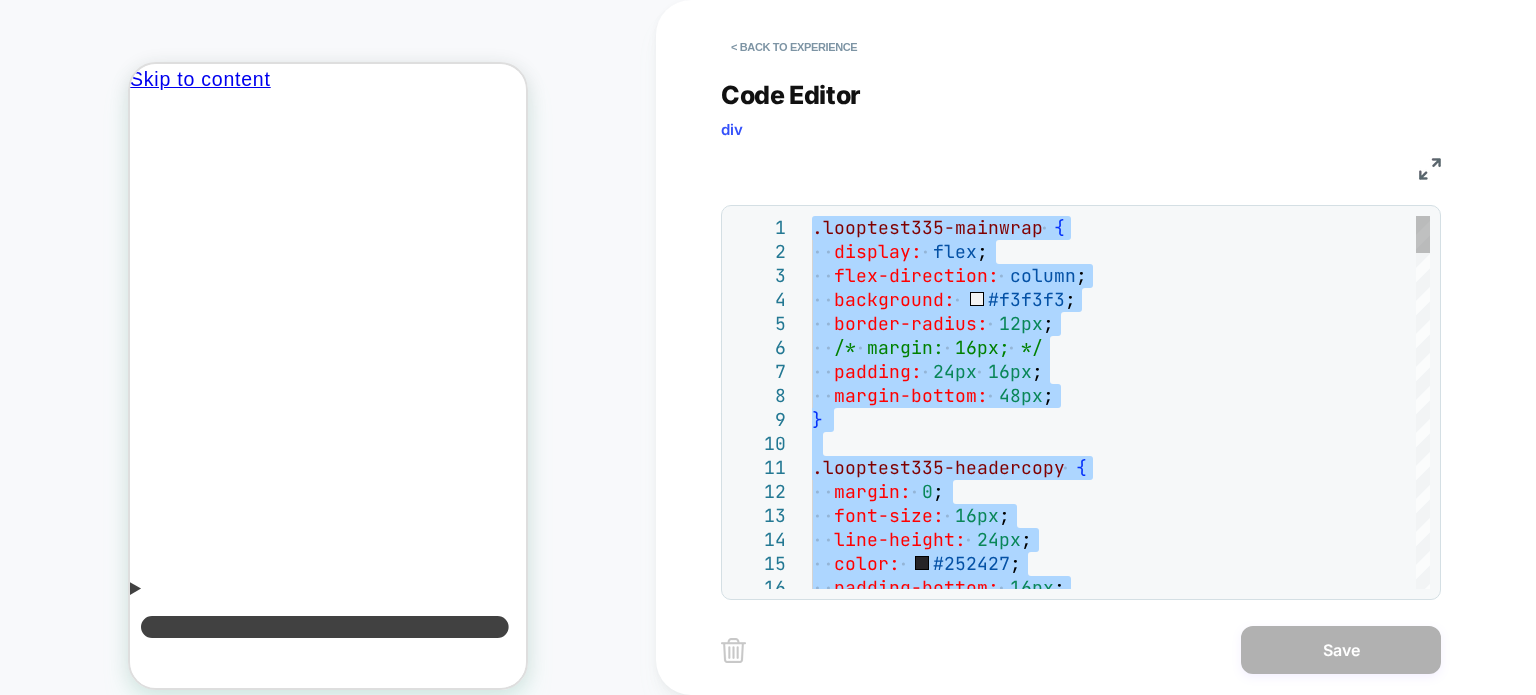 type on "**********" 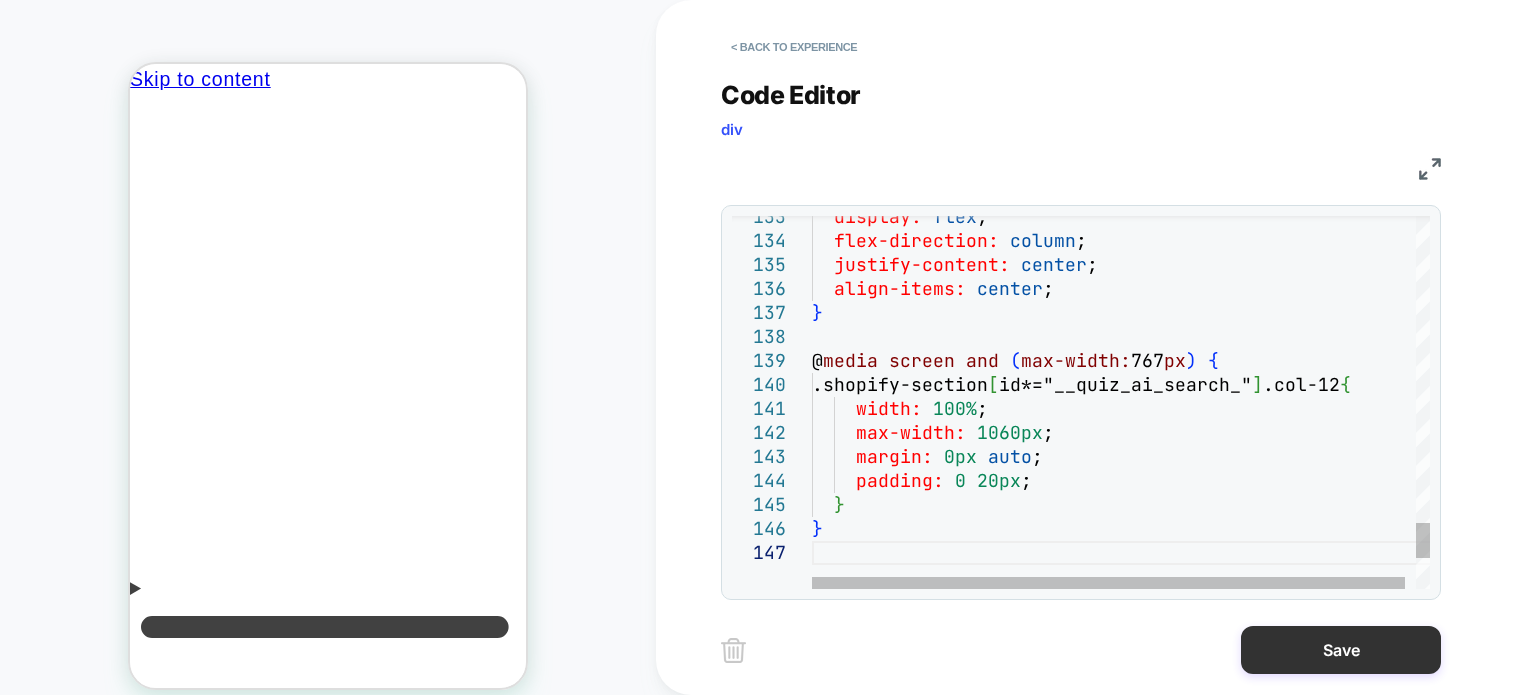 click on "Save" at bounding box center (1341, 650) 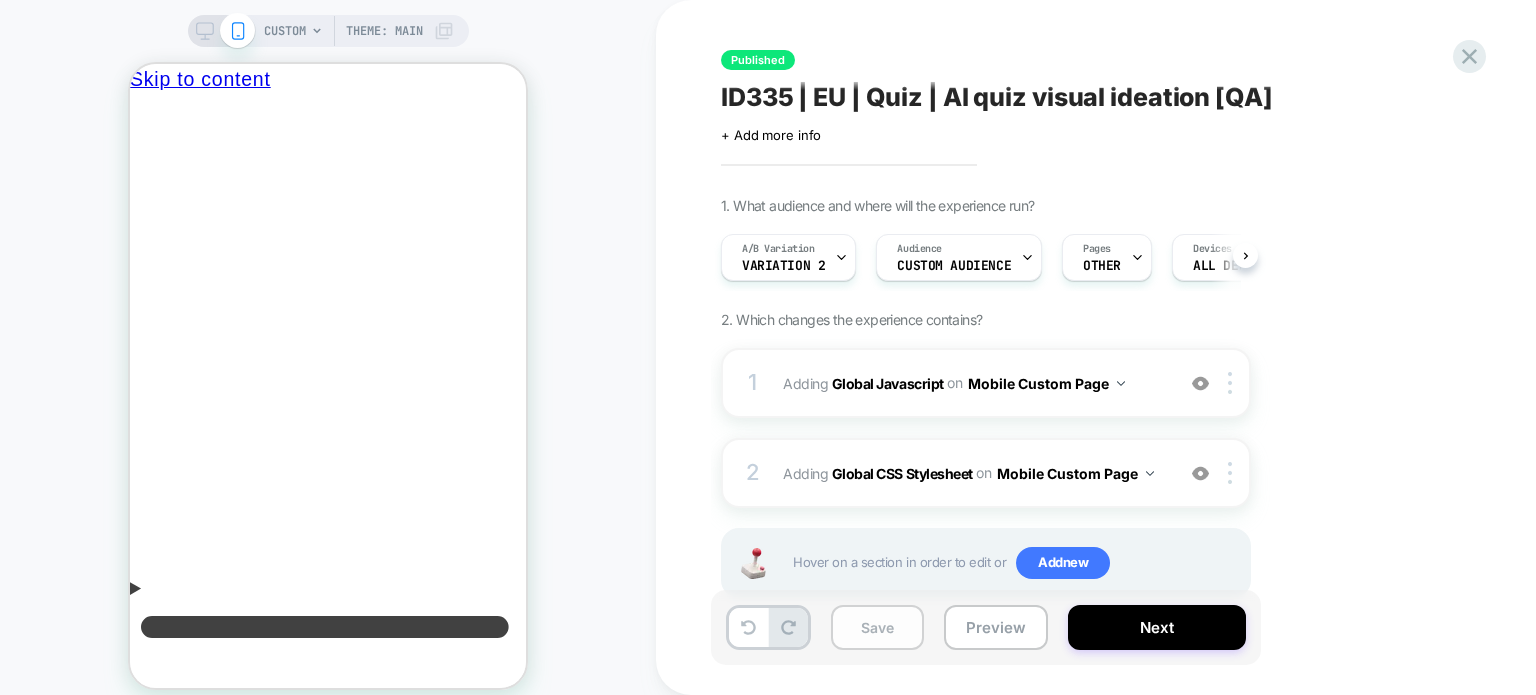 scroll, scrollTop: 0, scrollLeft: 0, axis: both 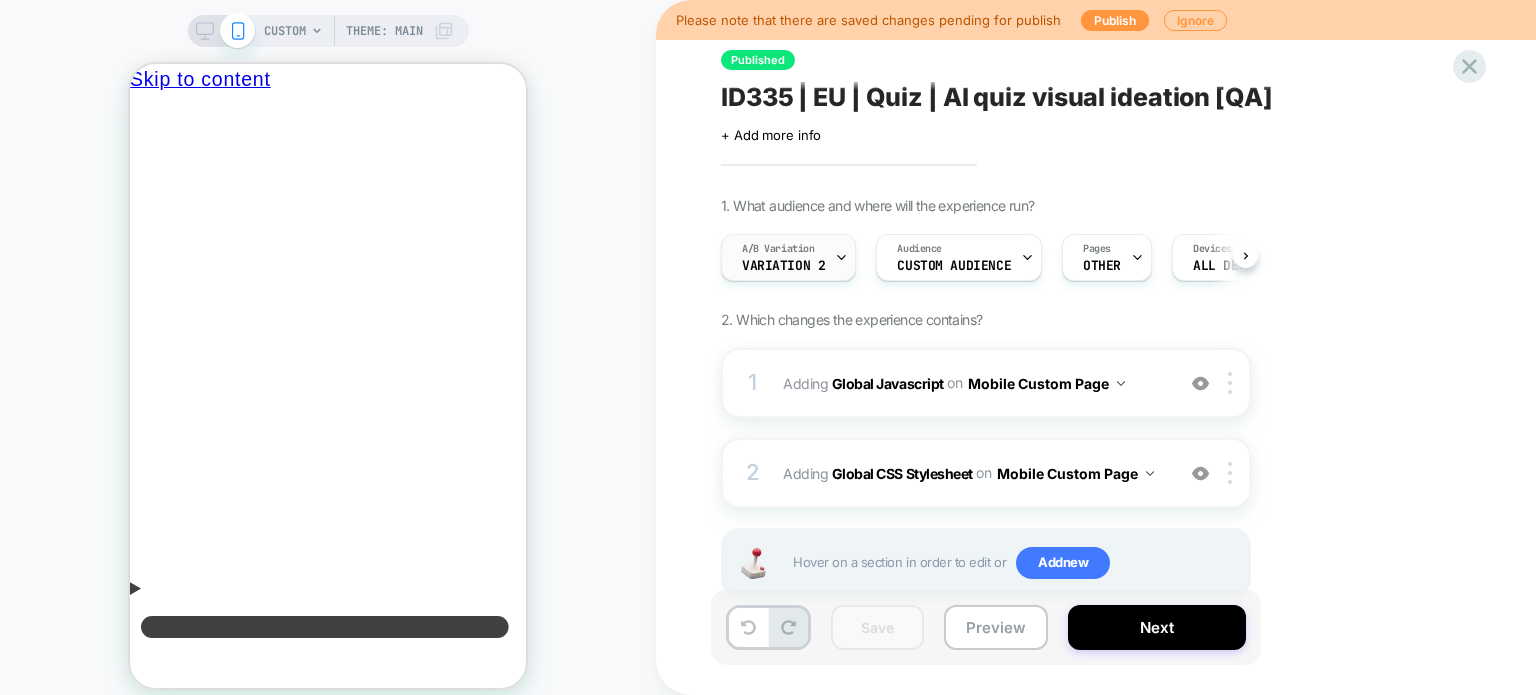 click on "A/B Variation Variation 2" at bounding box center [783, 257] 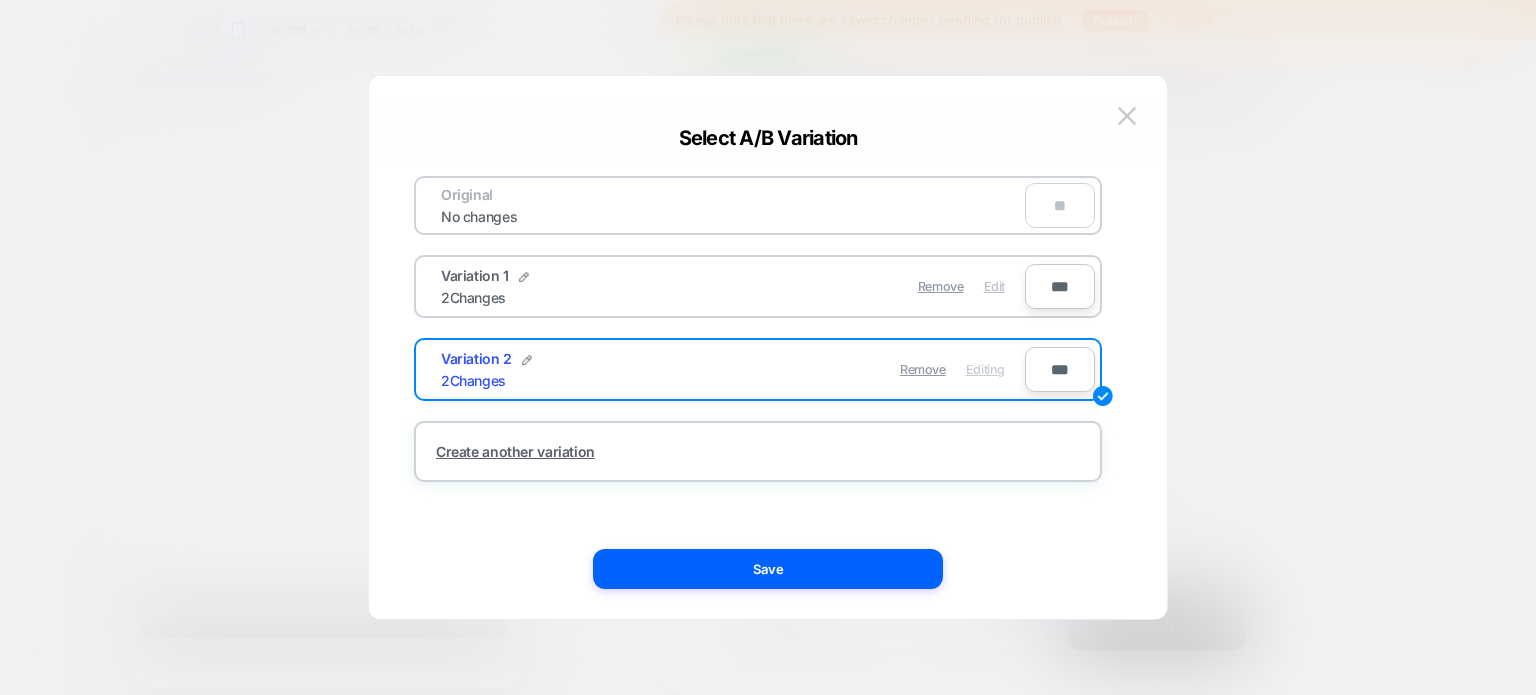 click on "Edit" at bounding box center (994, 286) 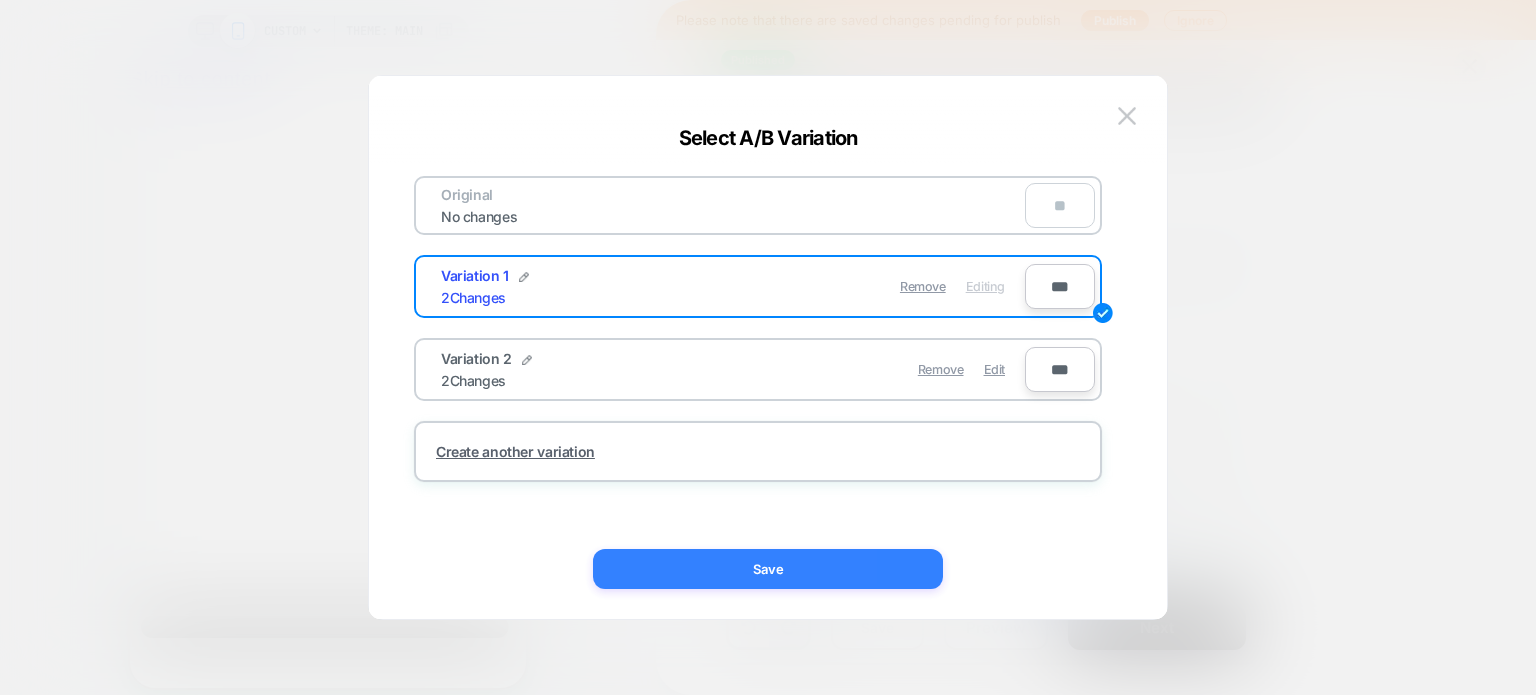 click on "Save" at bounding box center (768, 569) 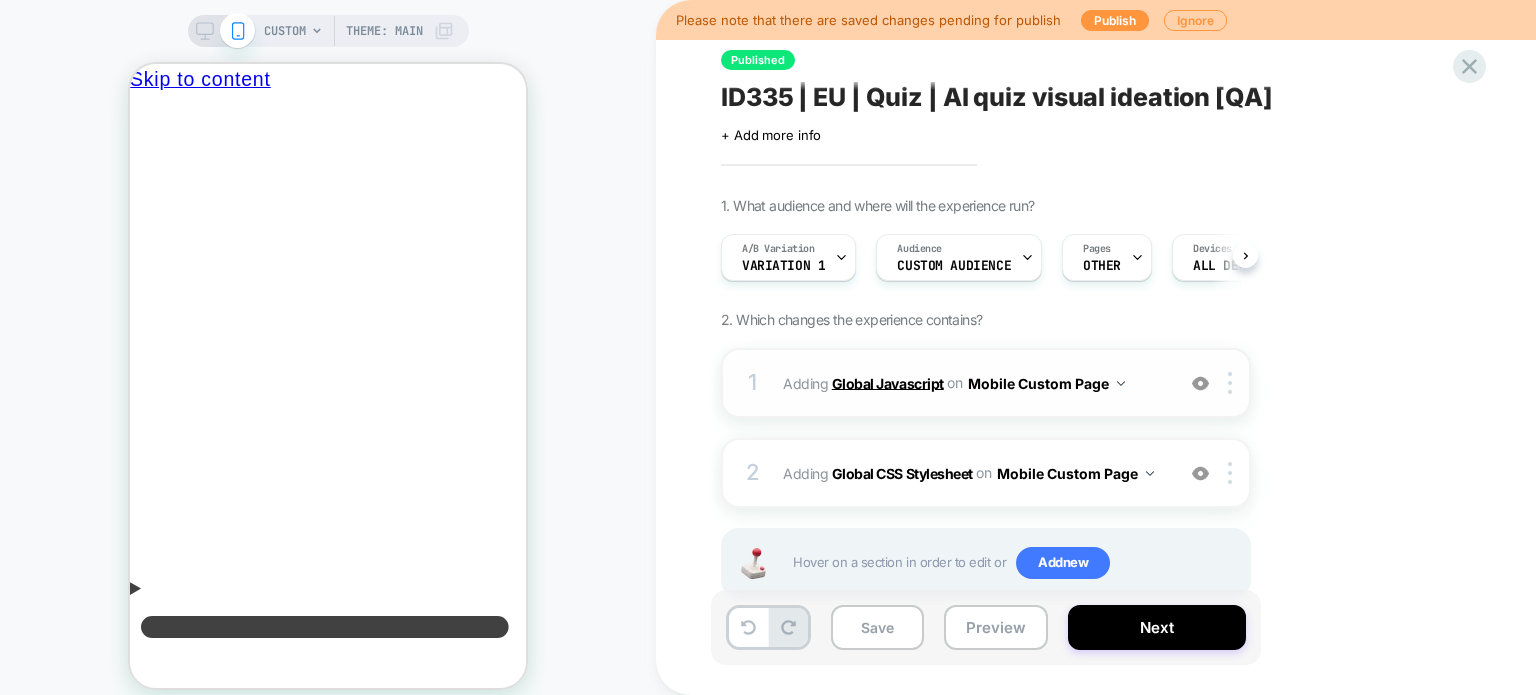 click on "Global Javascript" at bounding box center [888, 382] 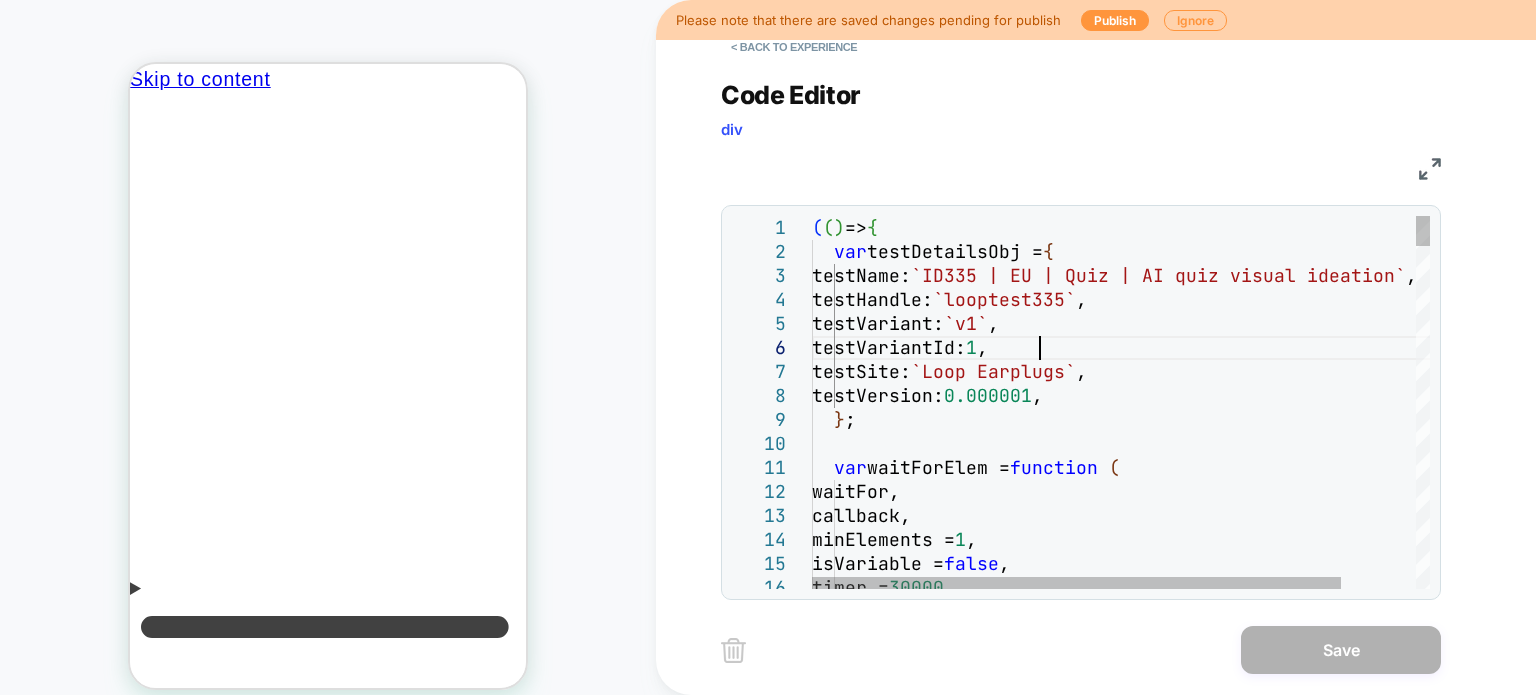 click on "( ( )  =>  {    var  testDetailsObj =  {     testName:  `ID335 | EU | Quiz | AI quiz visual ideation` ,     testHandle:  `looptest335` ,     testVariant:  `v1` ,     testVariantId:  1 ,     testSite:  `Loop Earplugs` ,     testVersion:  0.000001 ,    } ;    var  waitForElem =  function   (     waitFor,     callback,     minElements =  1 ,     isVariable =  false ,     timer =  30000 ," at bounding box center (1164, 2514) 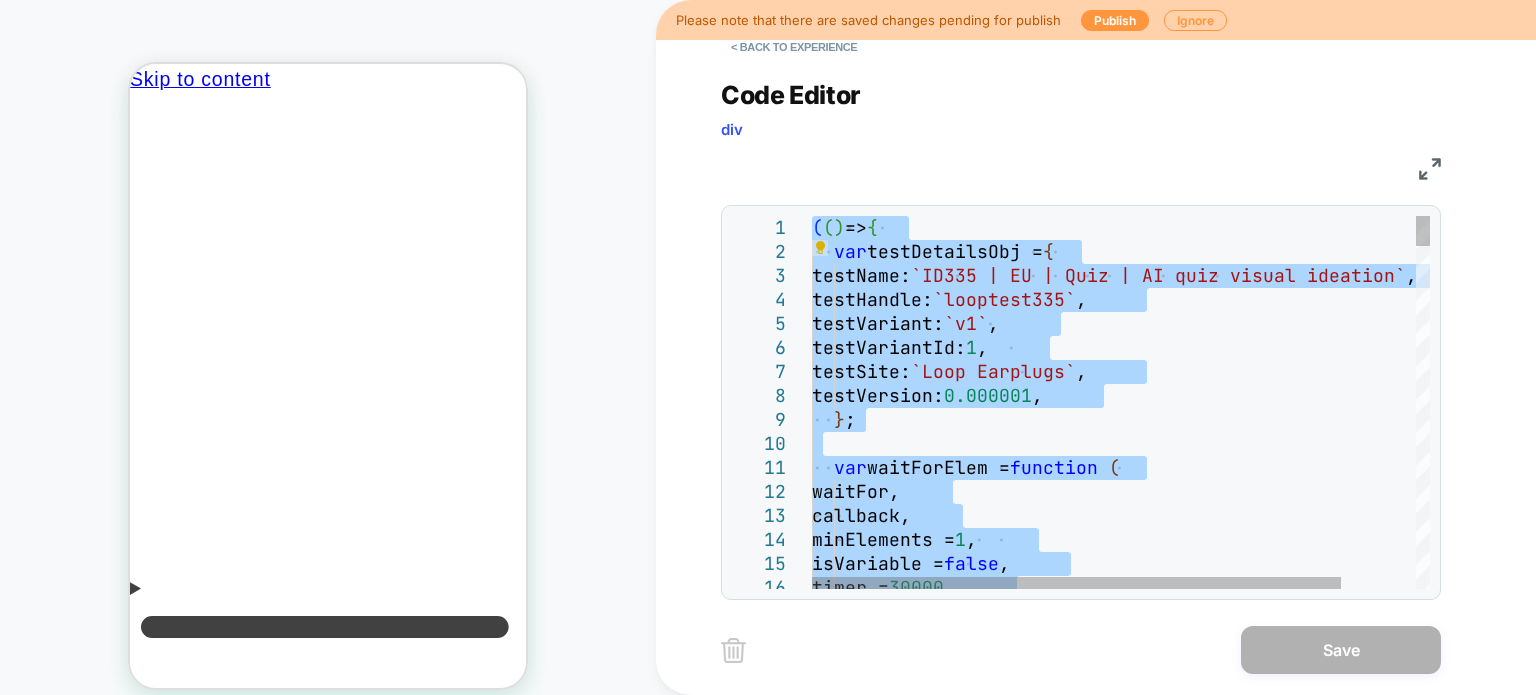 type on "**********" 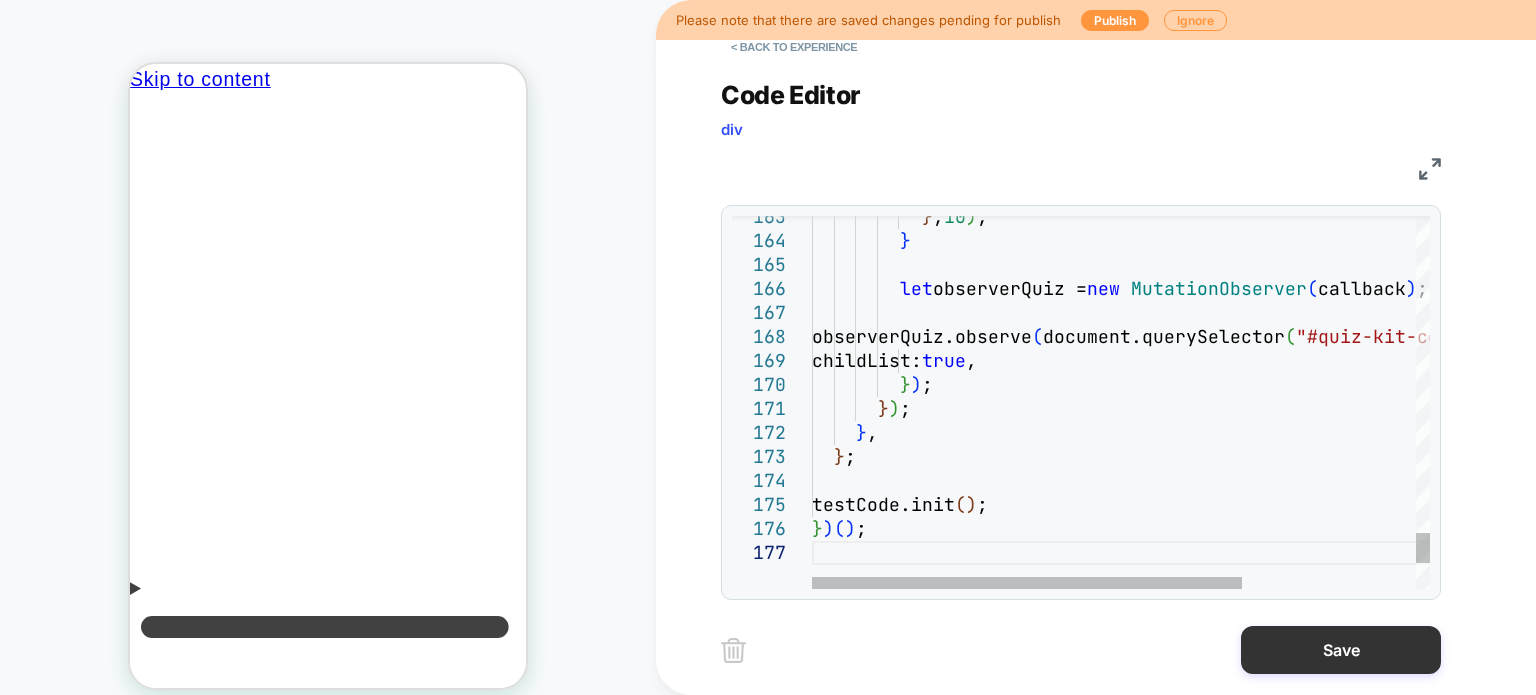 click on "Save" at bounding box center (1341, 650) 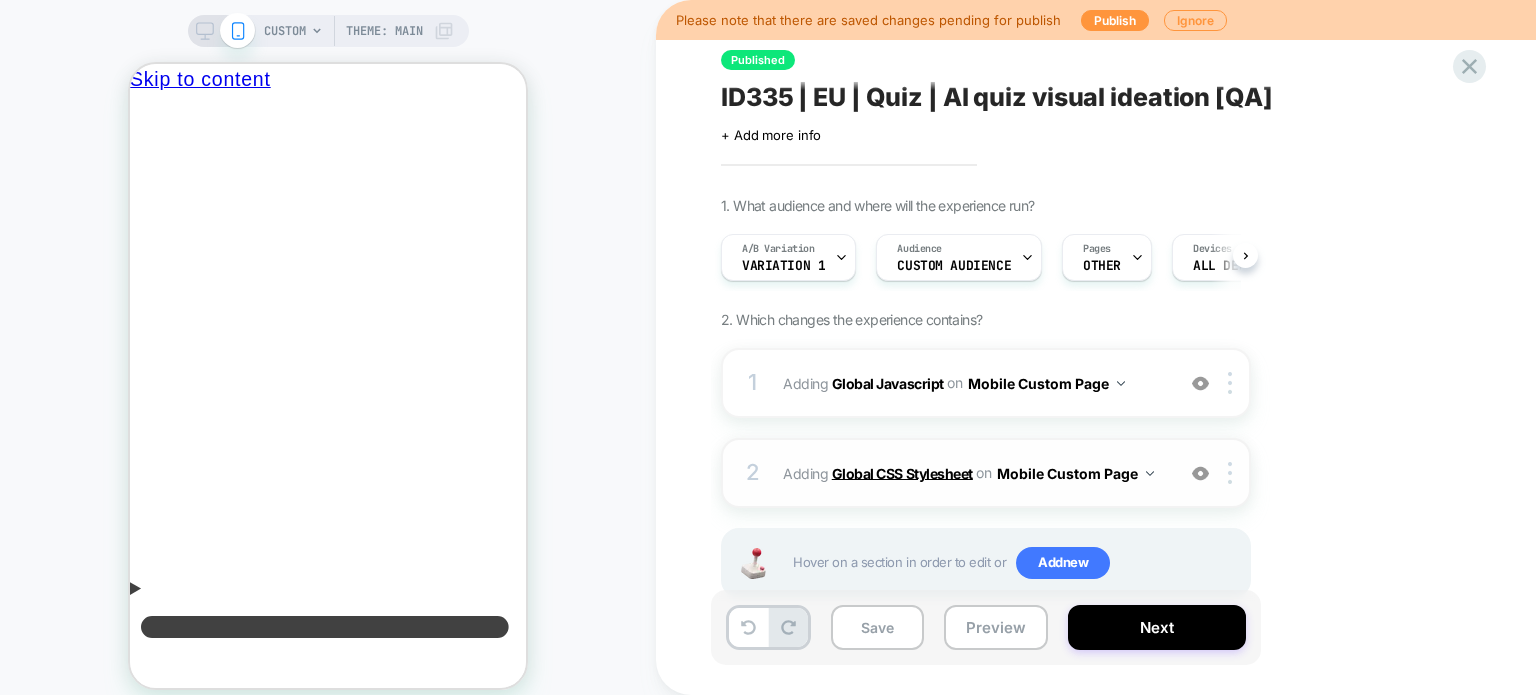 scroll, scrollTop: 0, scrollLeft: 0, axis: both 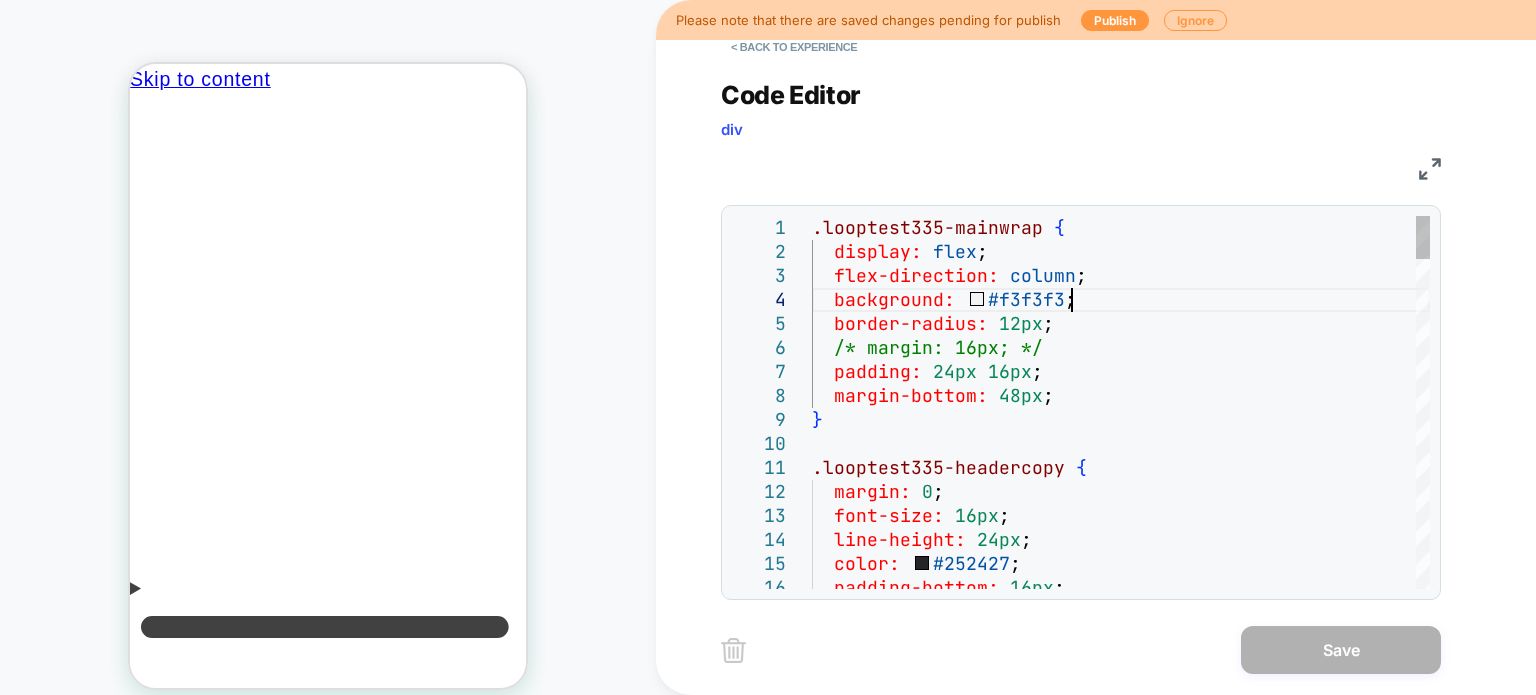 click on ".looptest335-mainwrap   {    display:   flex ;    flex-direction:   column ;    background:     #f3f3f3 ;    border-radius:   12px ;    /* margin: 16px; */    padding:   24px   16px ;    margin-bottom:   48px ; } .looptest335-headercopy   {    margin:   0 ;    font-size:   16px ;    line-height:   24px ;    color:     #252427 ;    padding-bottom:   16px ;" at bounding box center [1121, 1806] 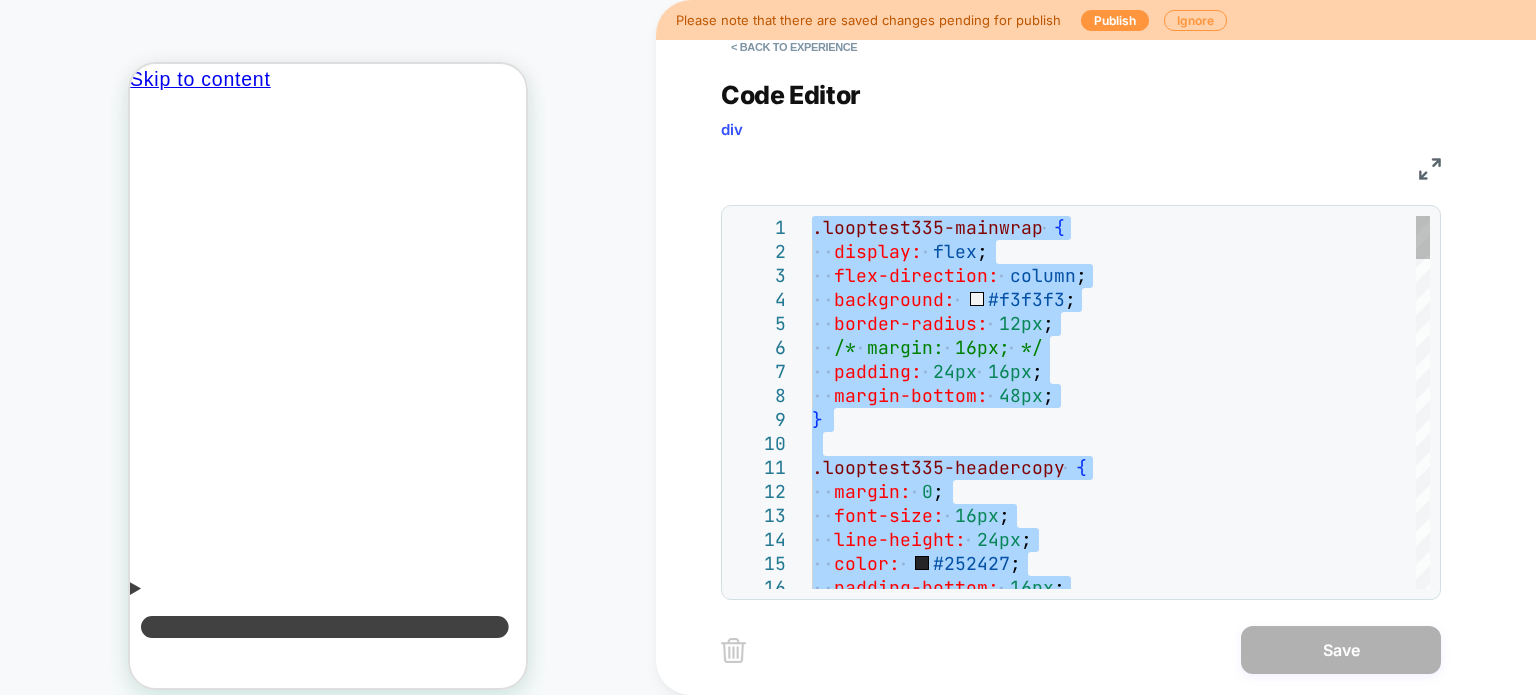type on "*
*" 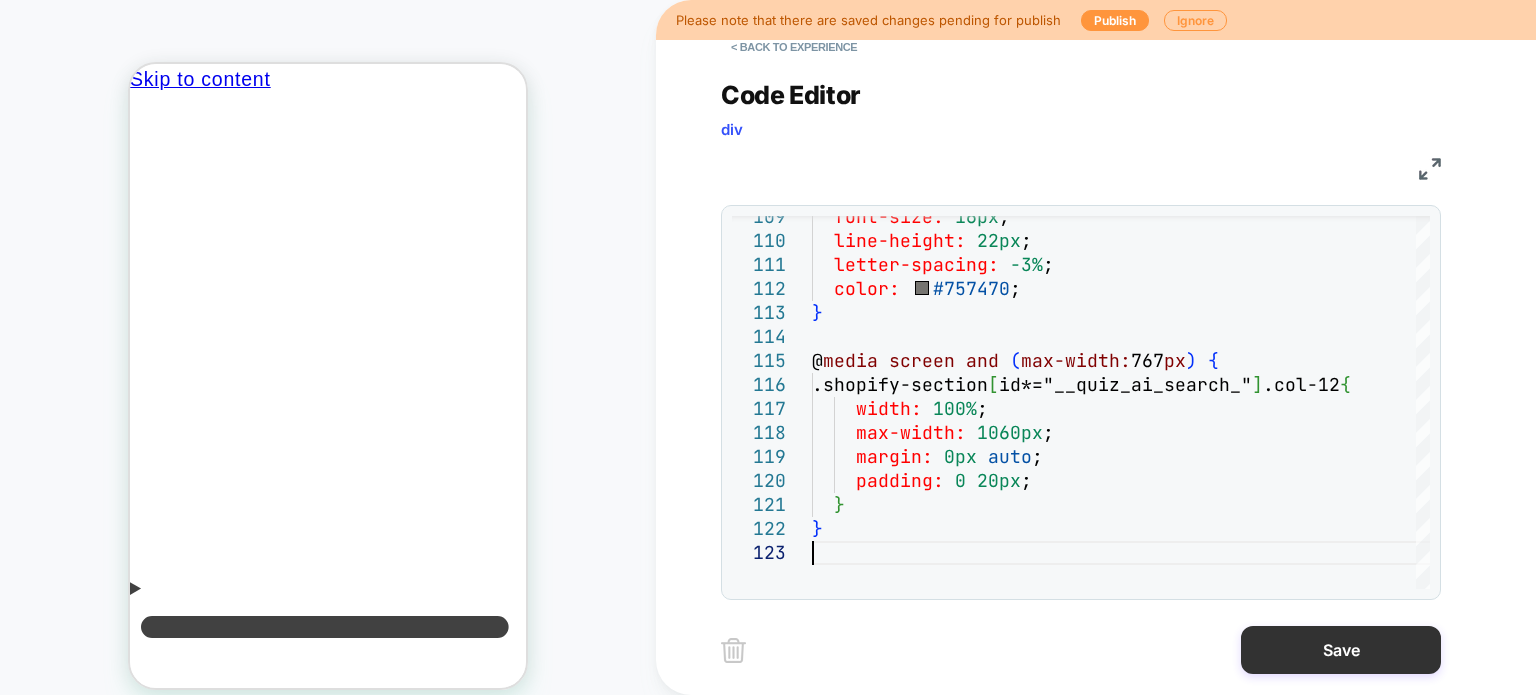 click on "Save" at bounding box center (1341, 650) 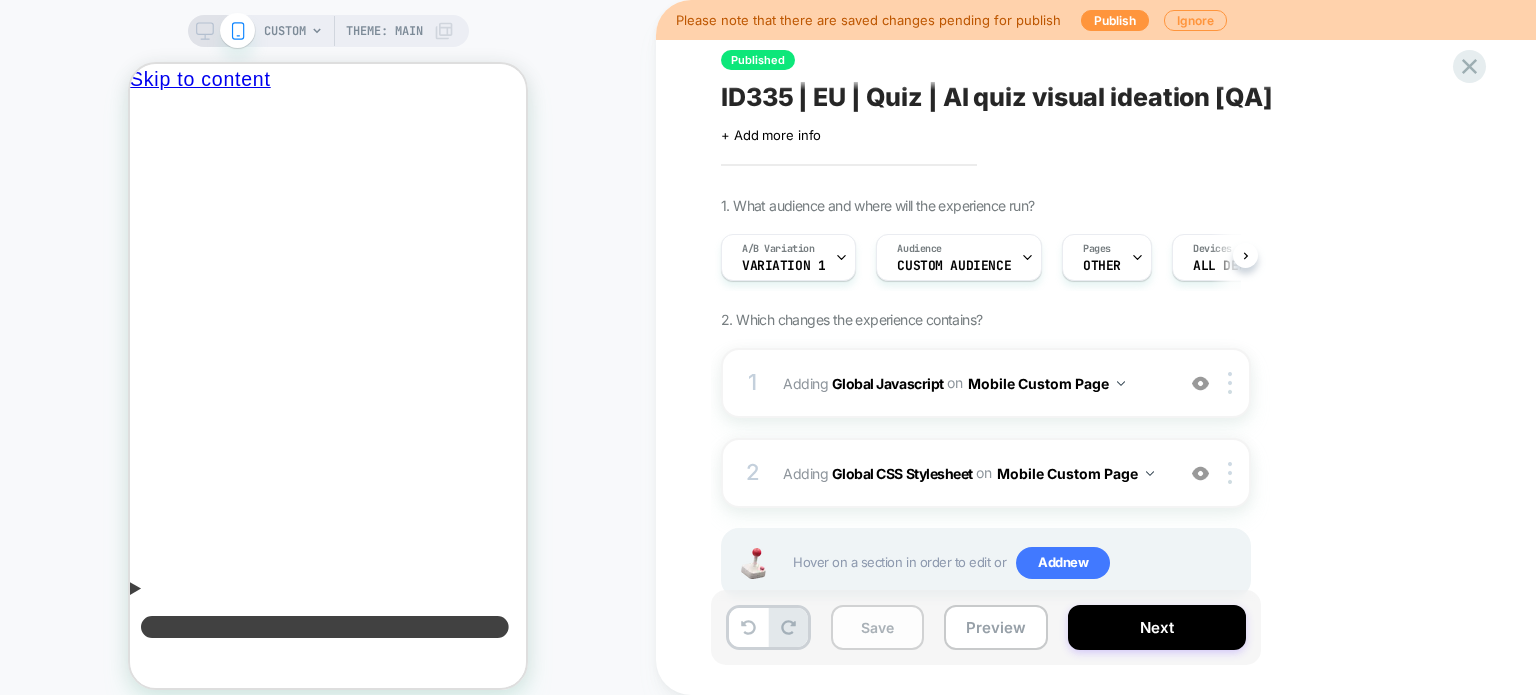 scroll, scrollTop: 0, scrollLeft: 0, axis: both 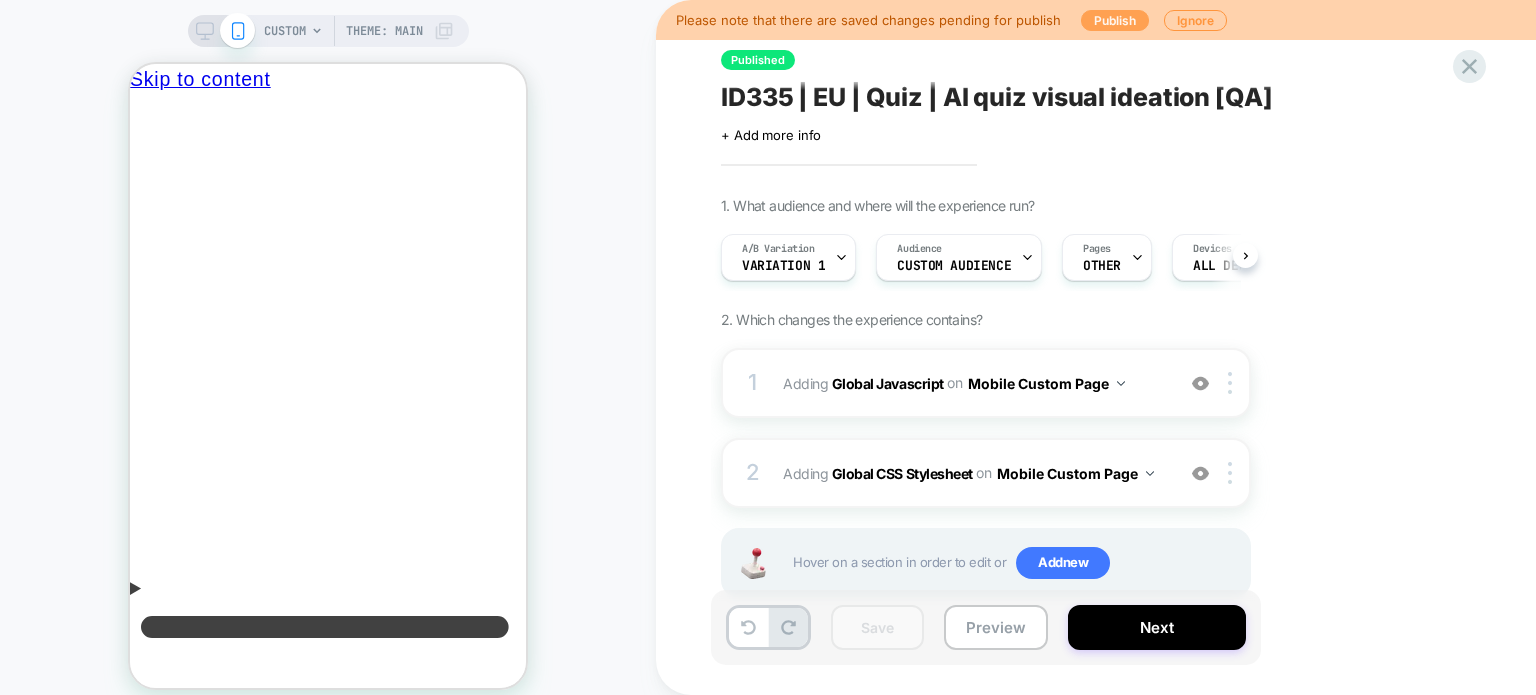 click on "Publish" at bounding box center (1115, 20) 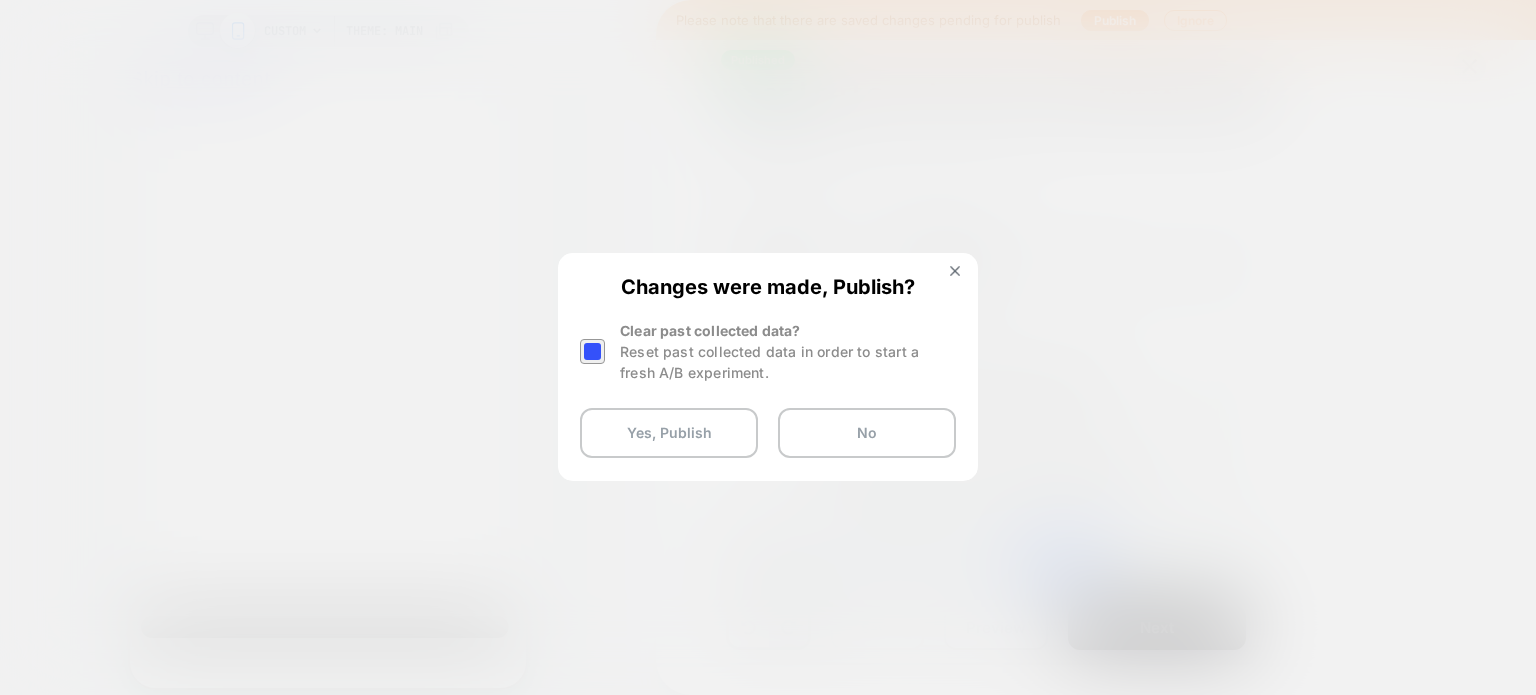 click at bounding box center (592, 351) 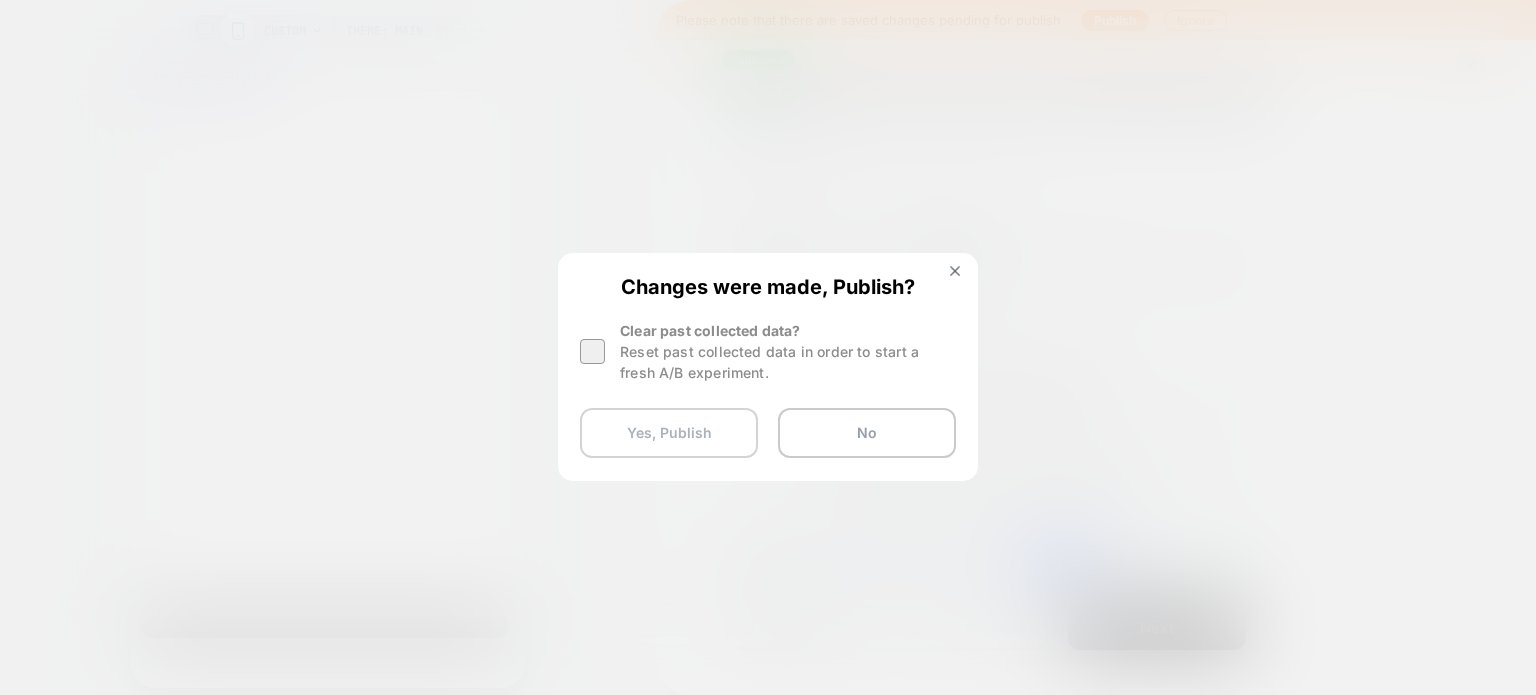 click on "Yes, Publish" at bounding box center [669, 433] 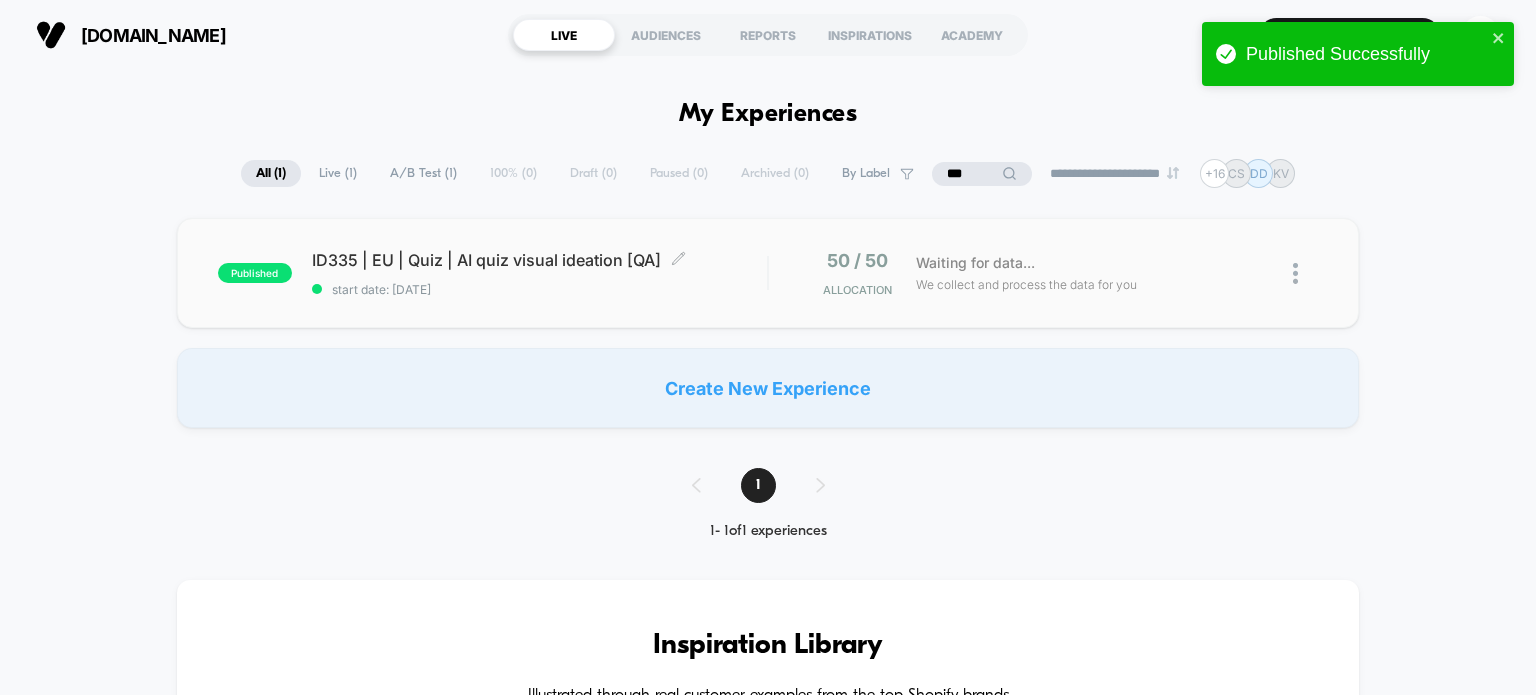 click on "ID335 | EU | Quiz | AI quiz visual ideation [QA] Click to edit experience details" at bounding box center [540, 260] 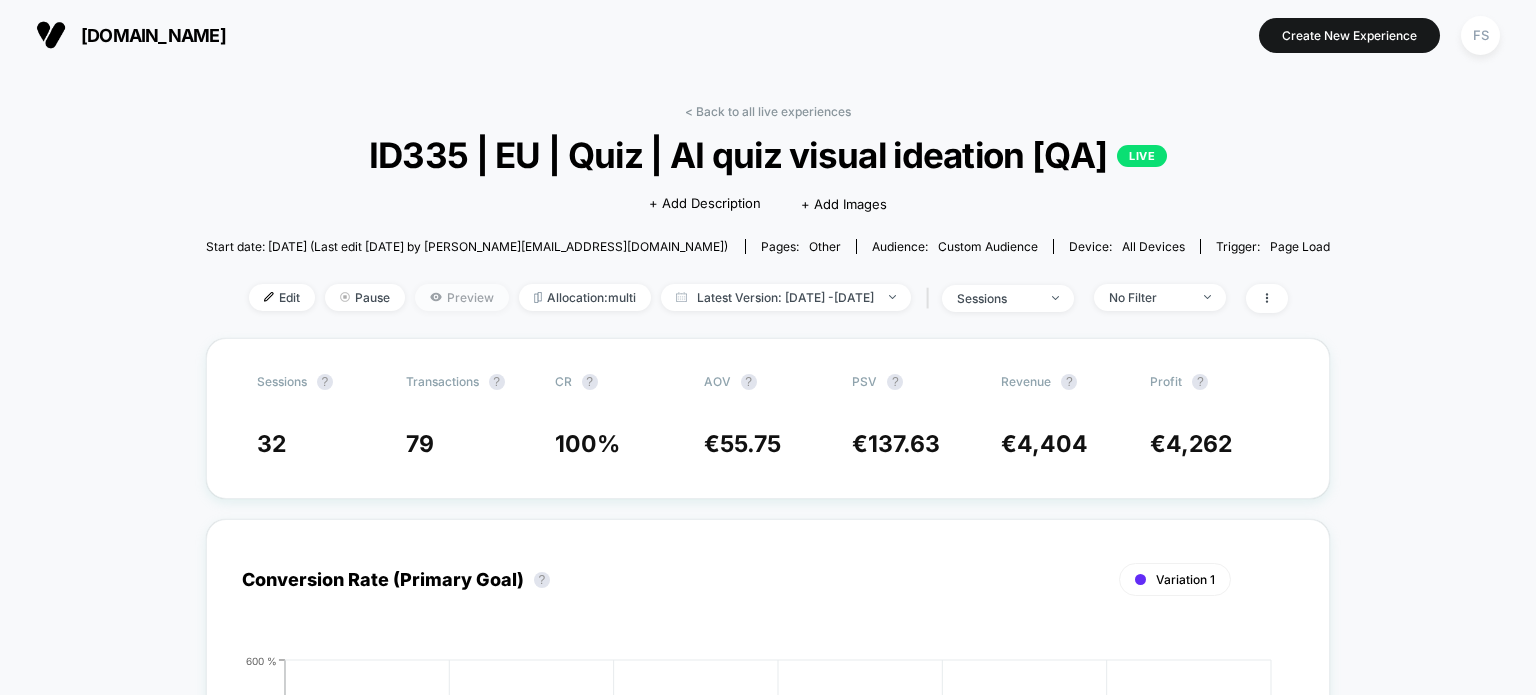 click on "Preview" at bounding box center [462, 297] 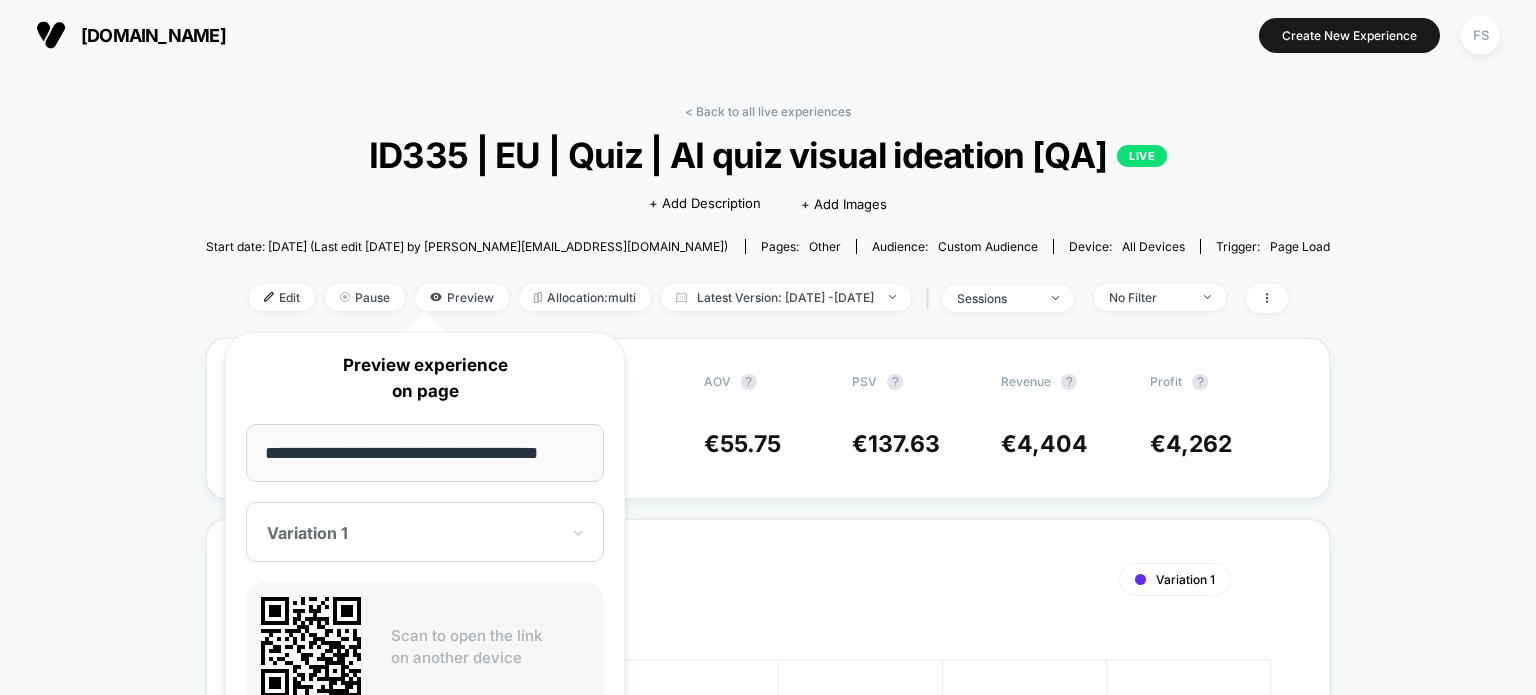 scroll, scrollTop: 0, scrollLeft: 10, axis: horizontal 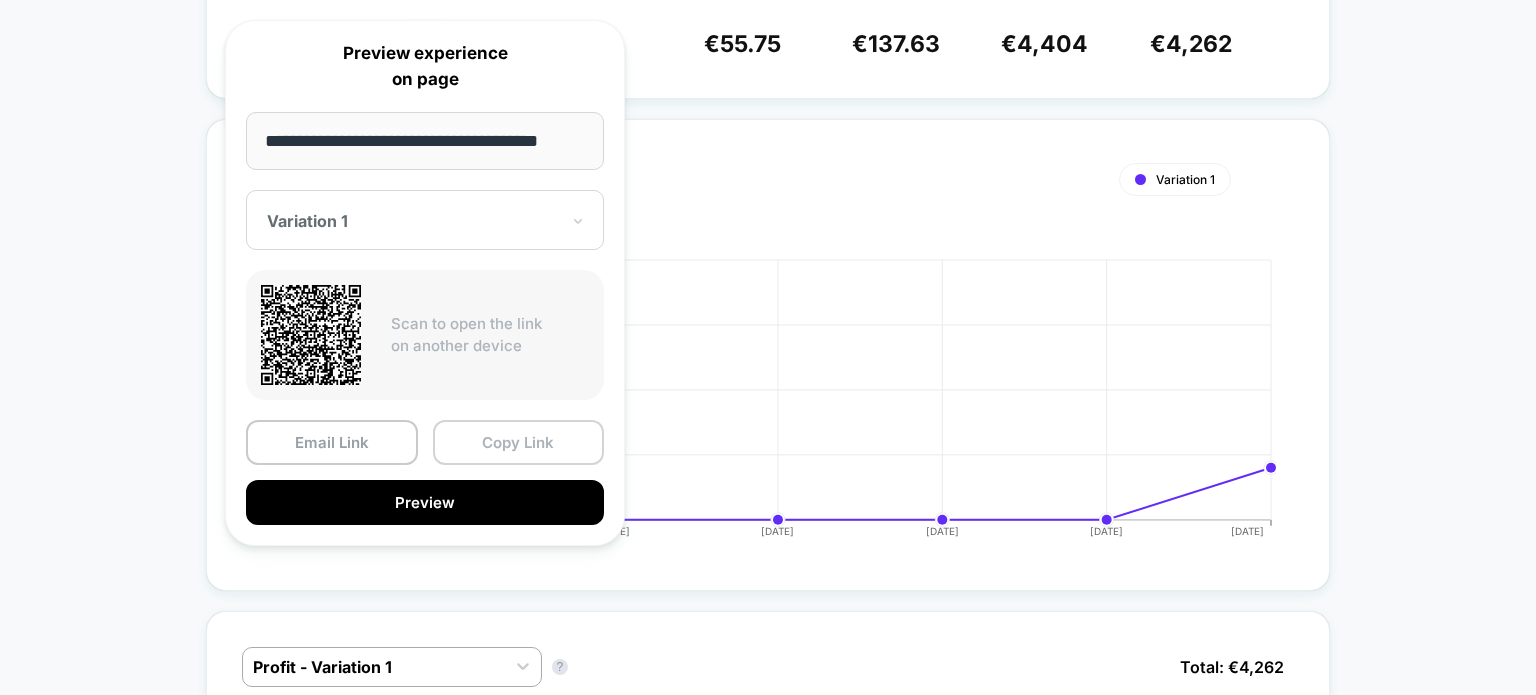 click on "Copy Link" at bounding box center (519, 442) 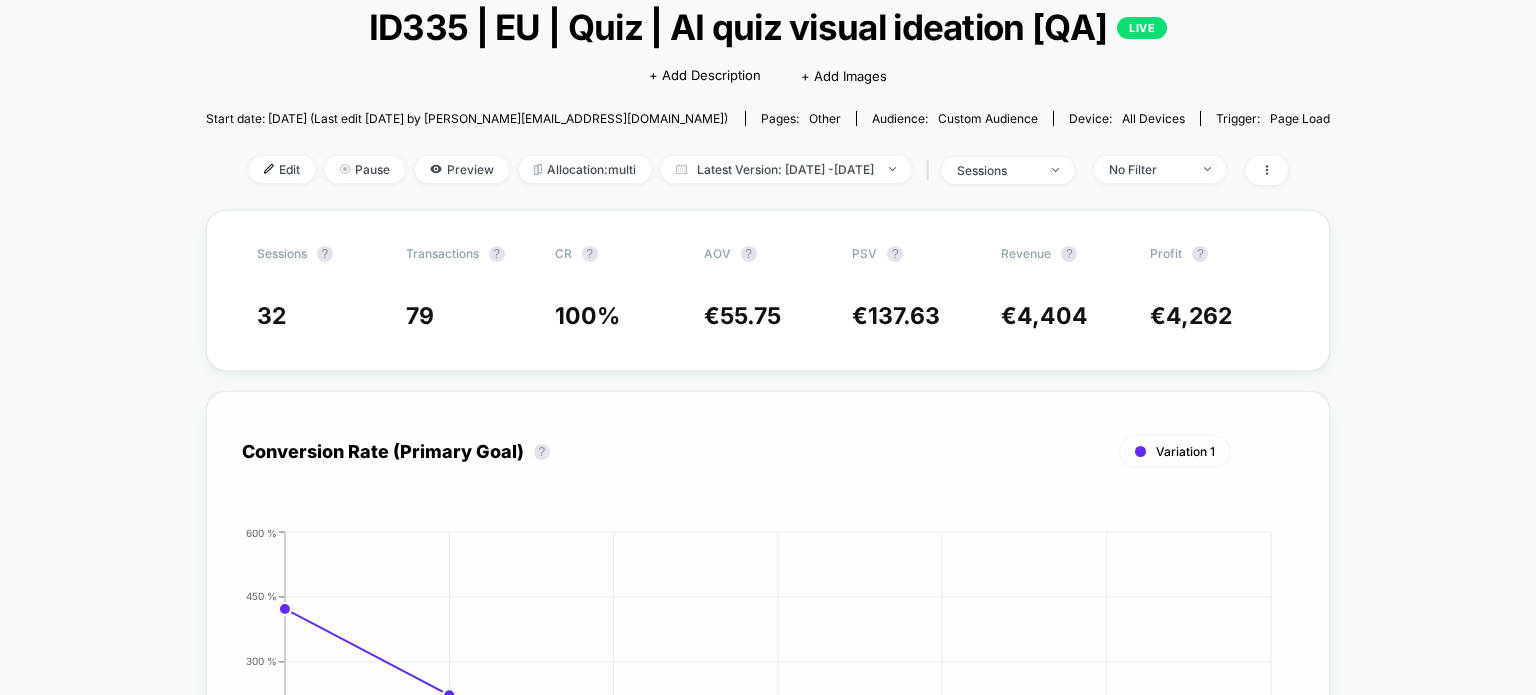 scroll, scrollTop: 0, scrollLeft: 0, axis: both 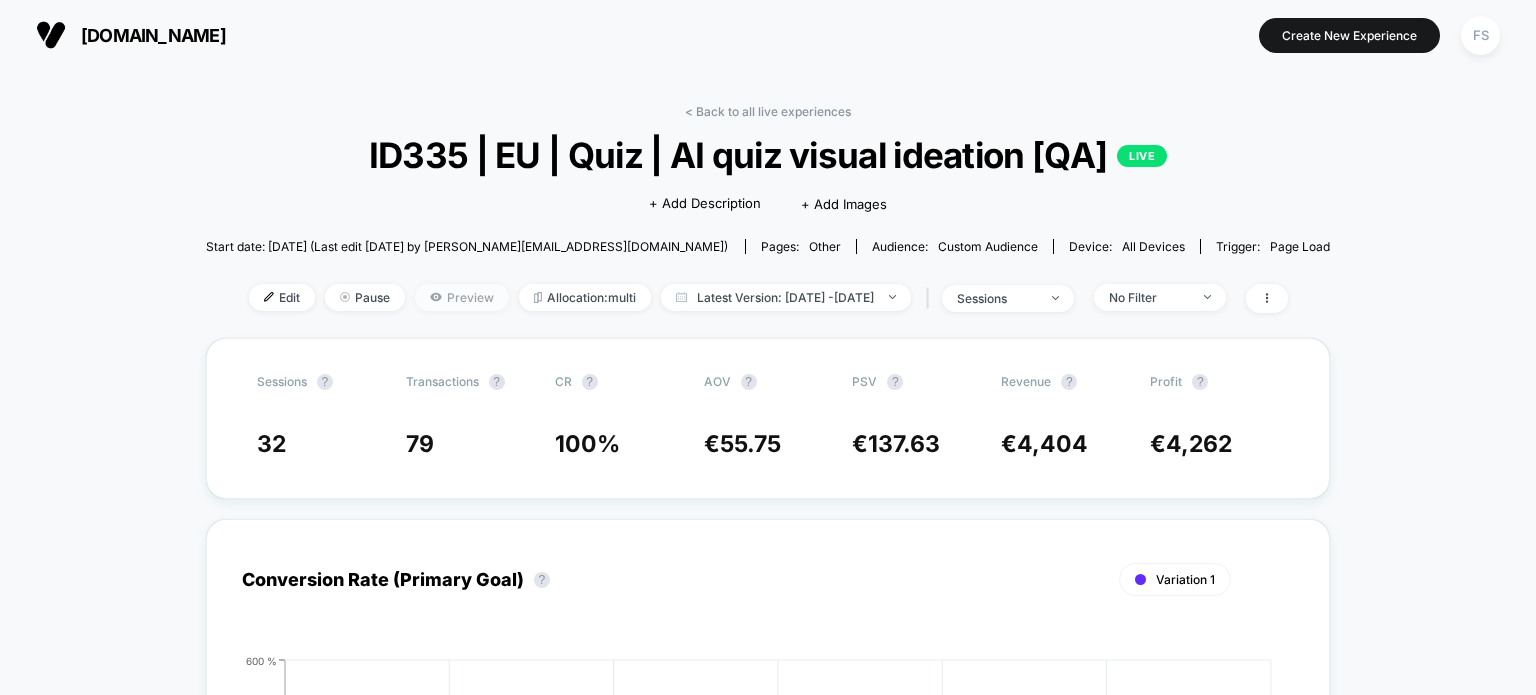 click on "Preview" at bounding box center [462, 297] 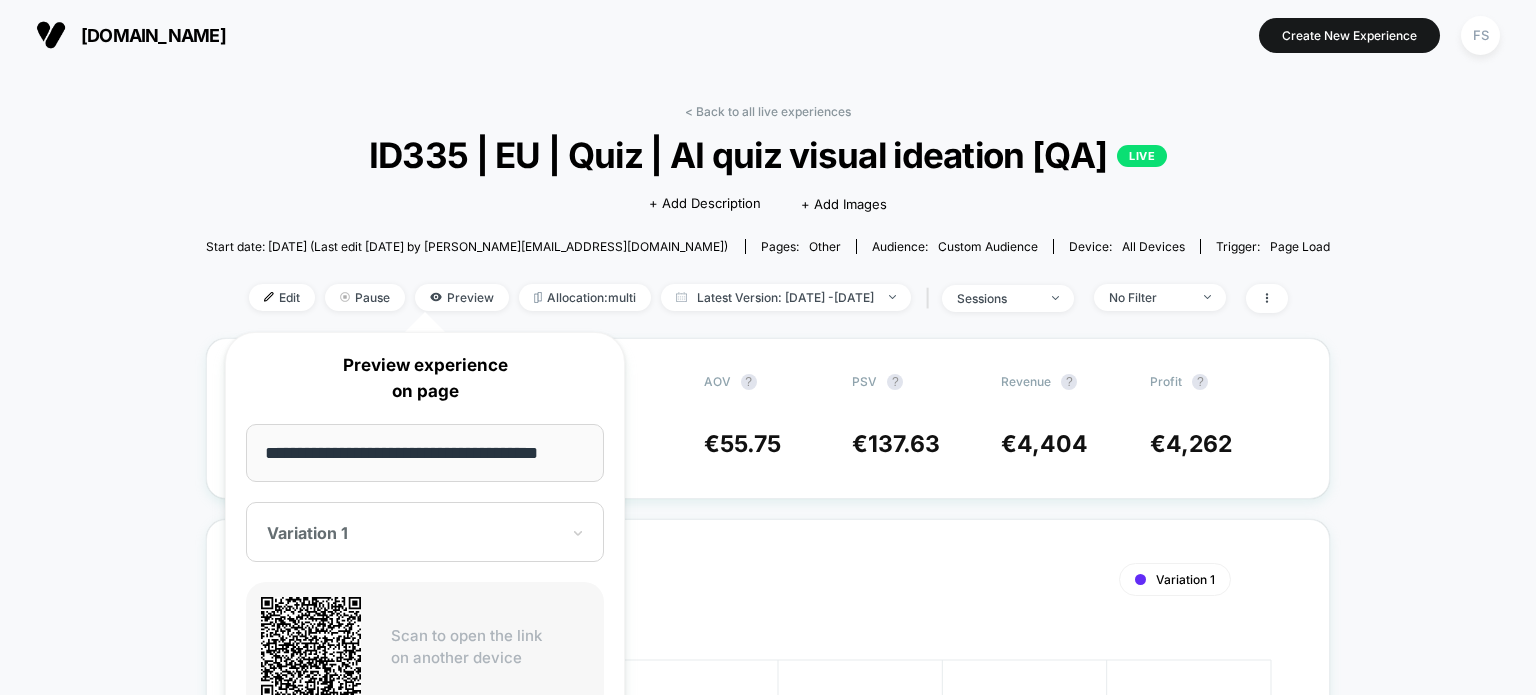 scroll, scrollTop: 0, scrollLeft: 9, axis: horizontal 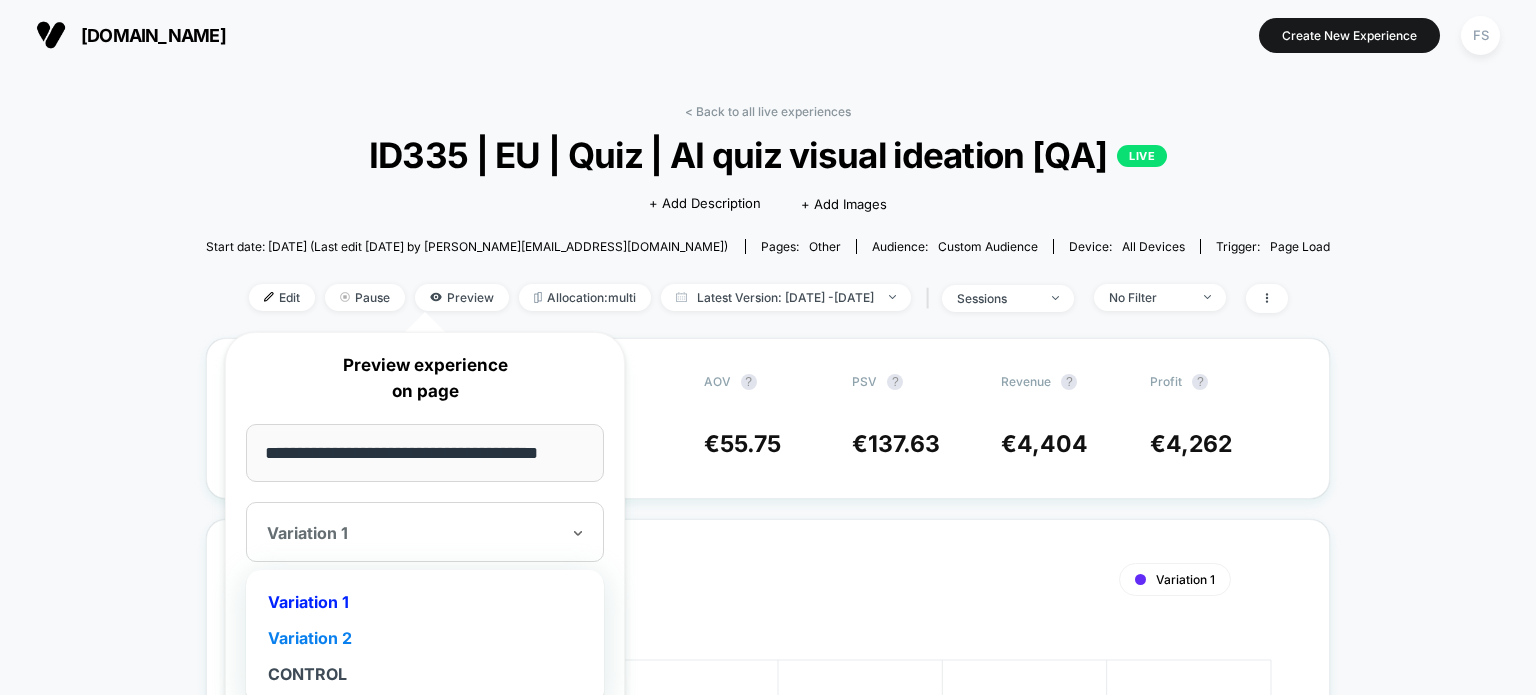 click on "Variation 2" at bounding box center [425, 638] 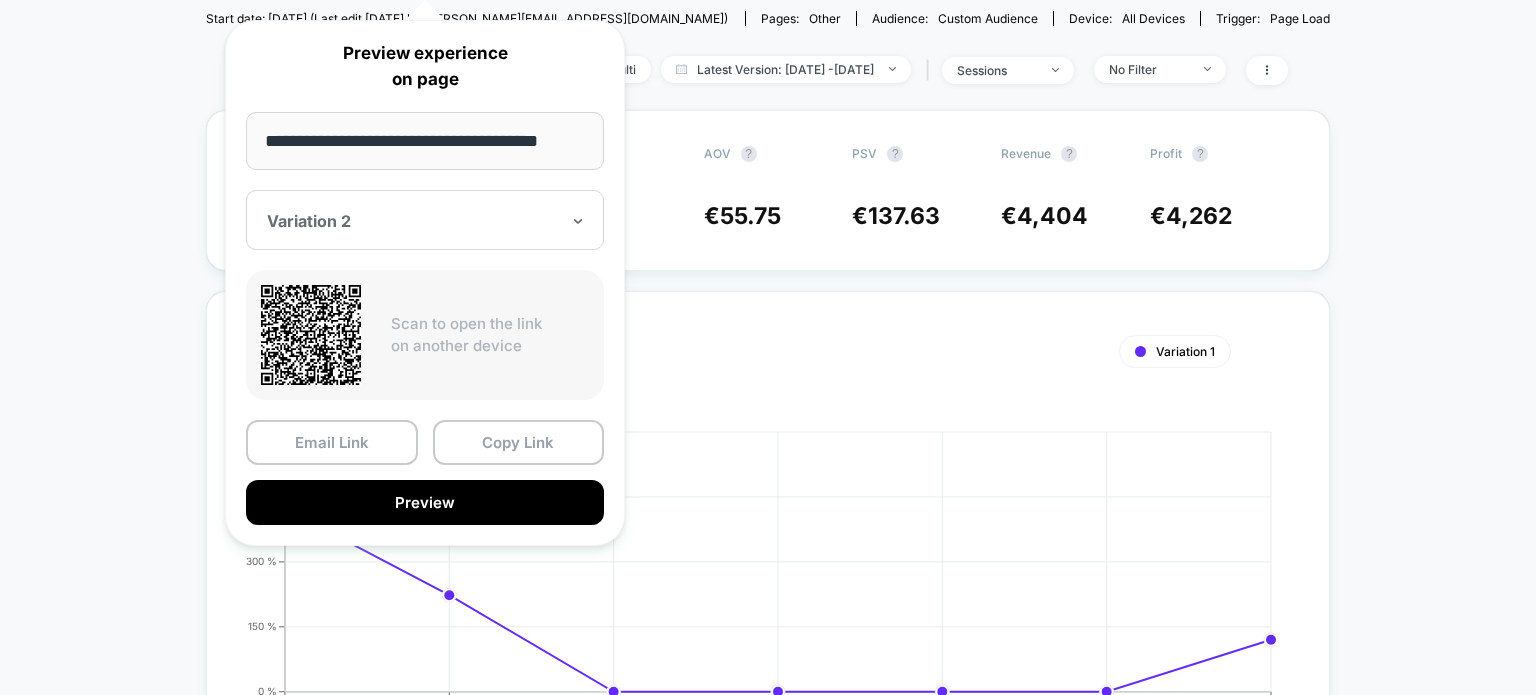 scroll, scrollTop: 400, scrollLeft: 0, axis: vertical 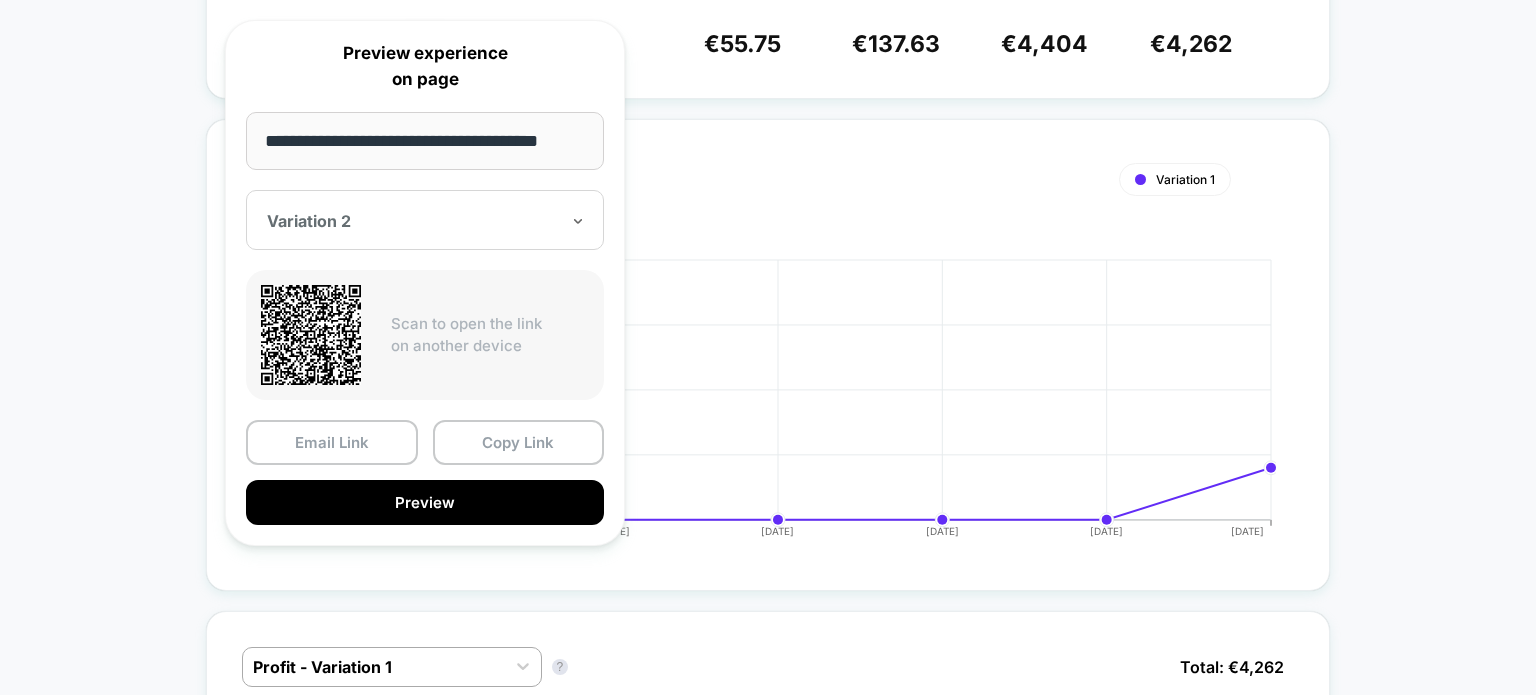 click on "**********" at bounding box center (425, 141) 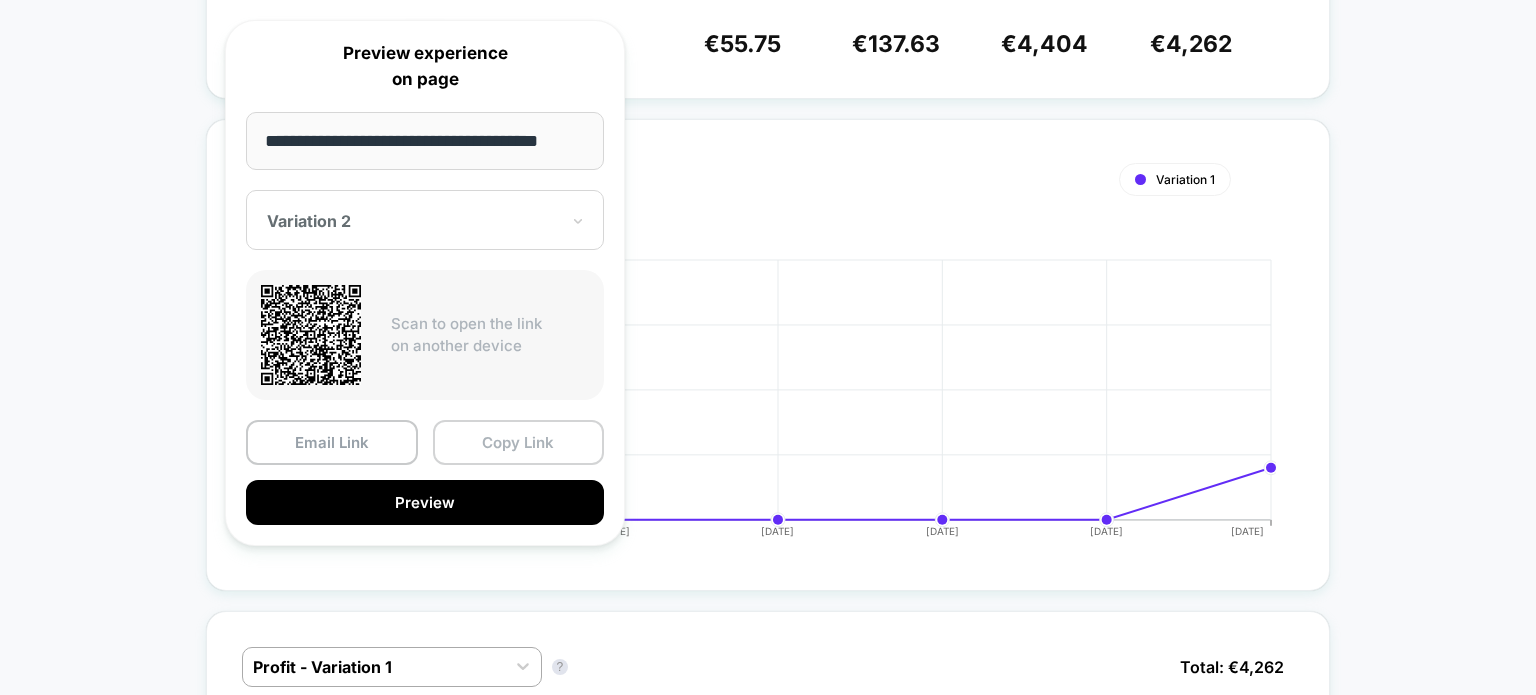click on "Copy Link" at bounding box center [519, 442] 